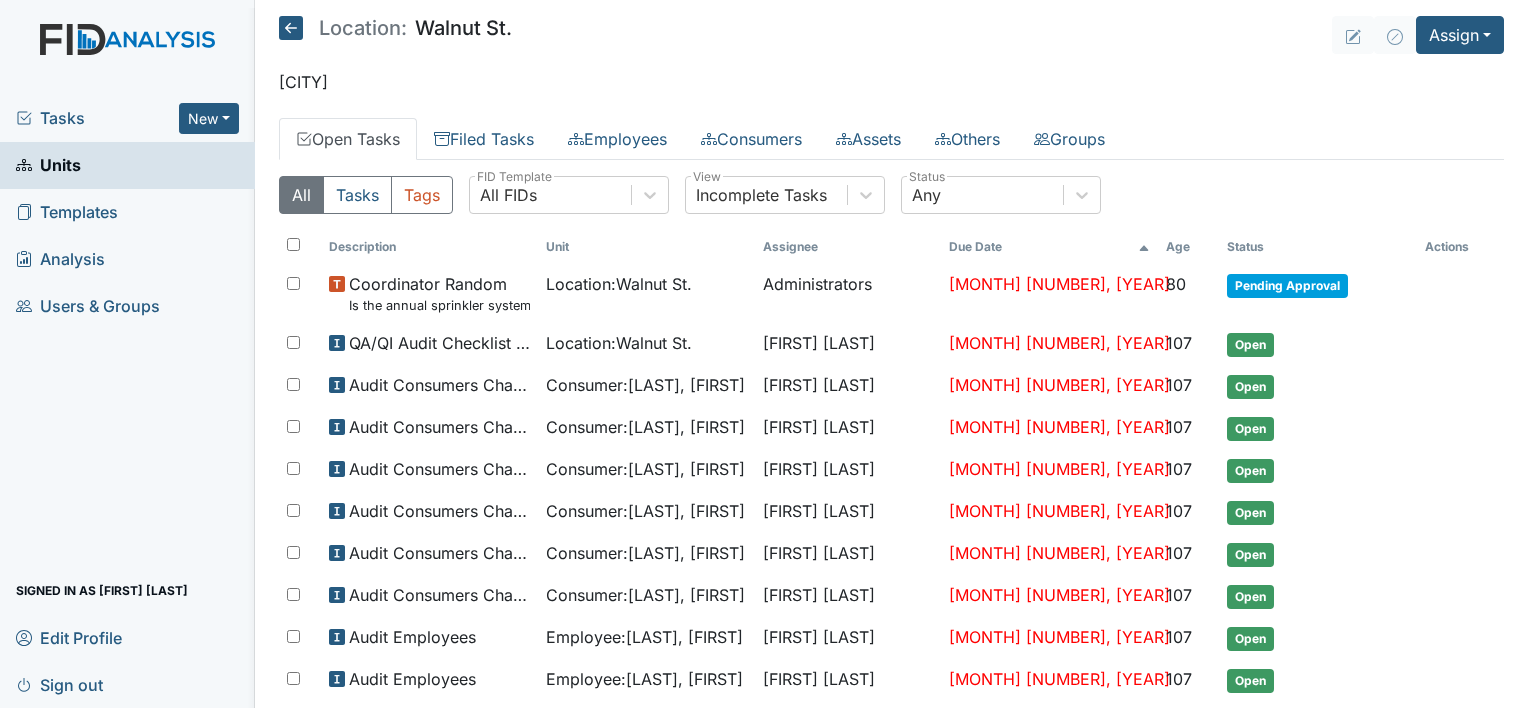 scroll, scrollTop: 0, scrollLeft: 0, axis: both 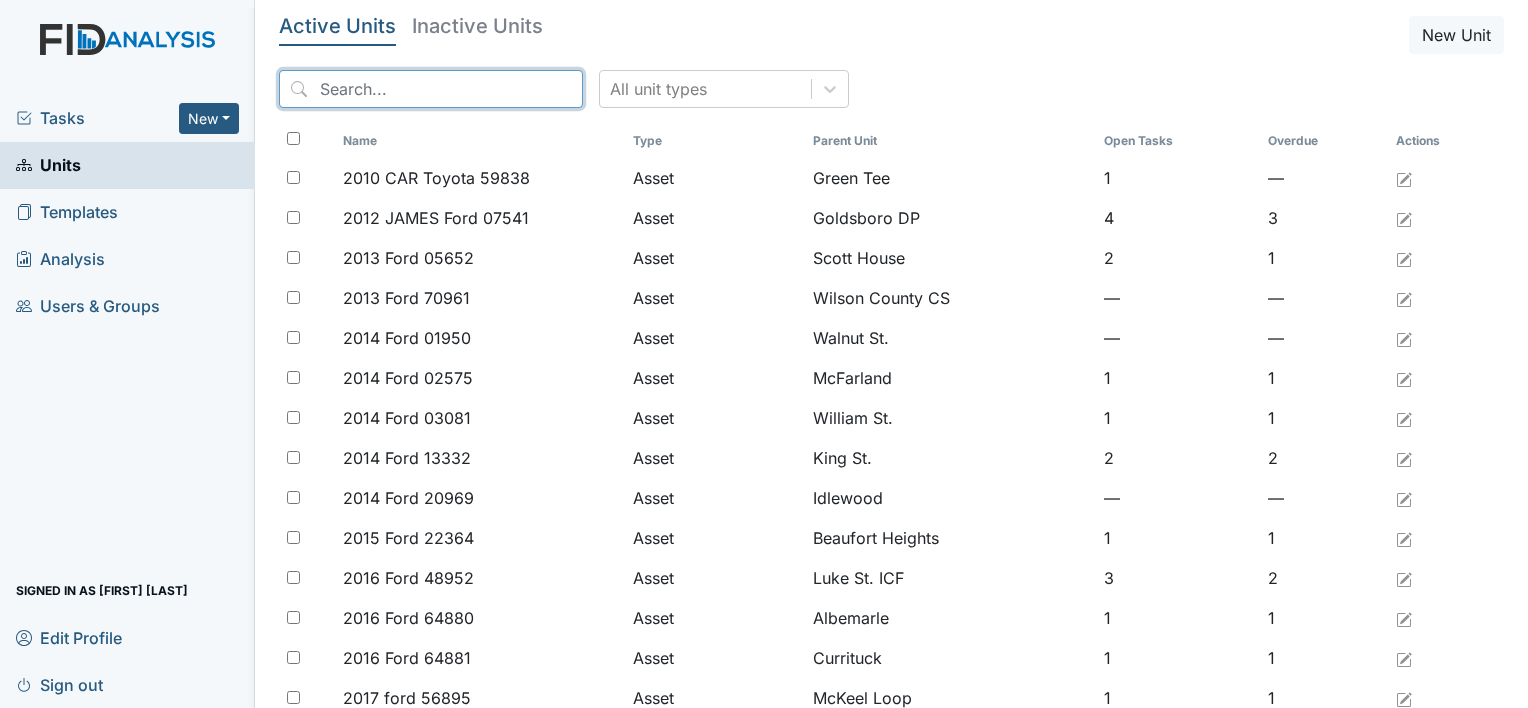 click at bounding box center [431, 89] 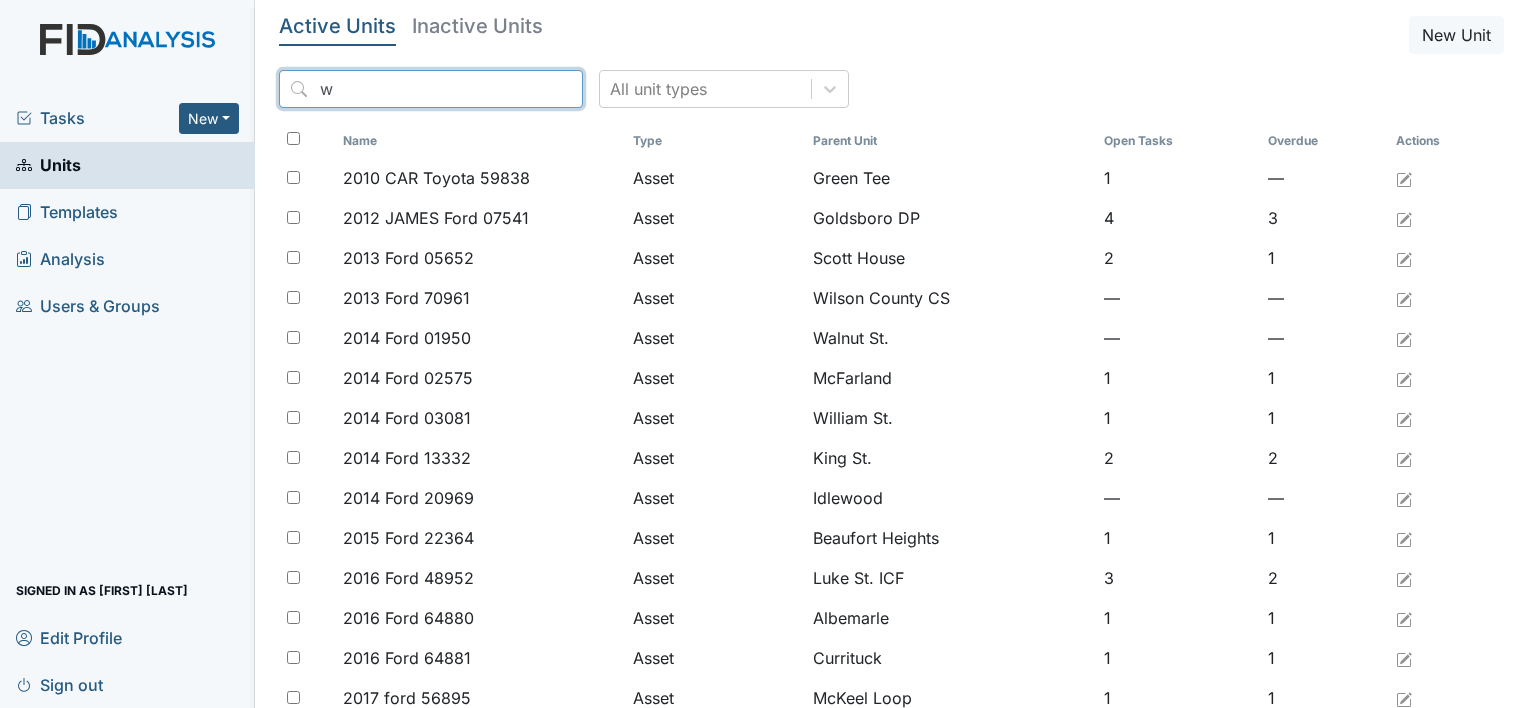 click on "w" at bounding box center [431, 89] 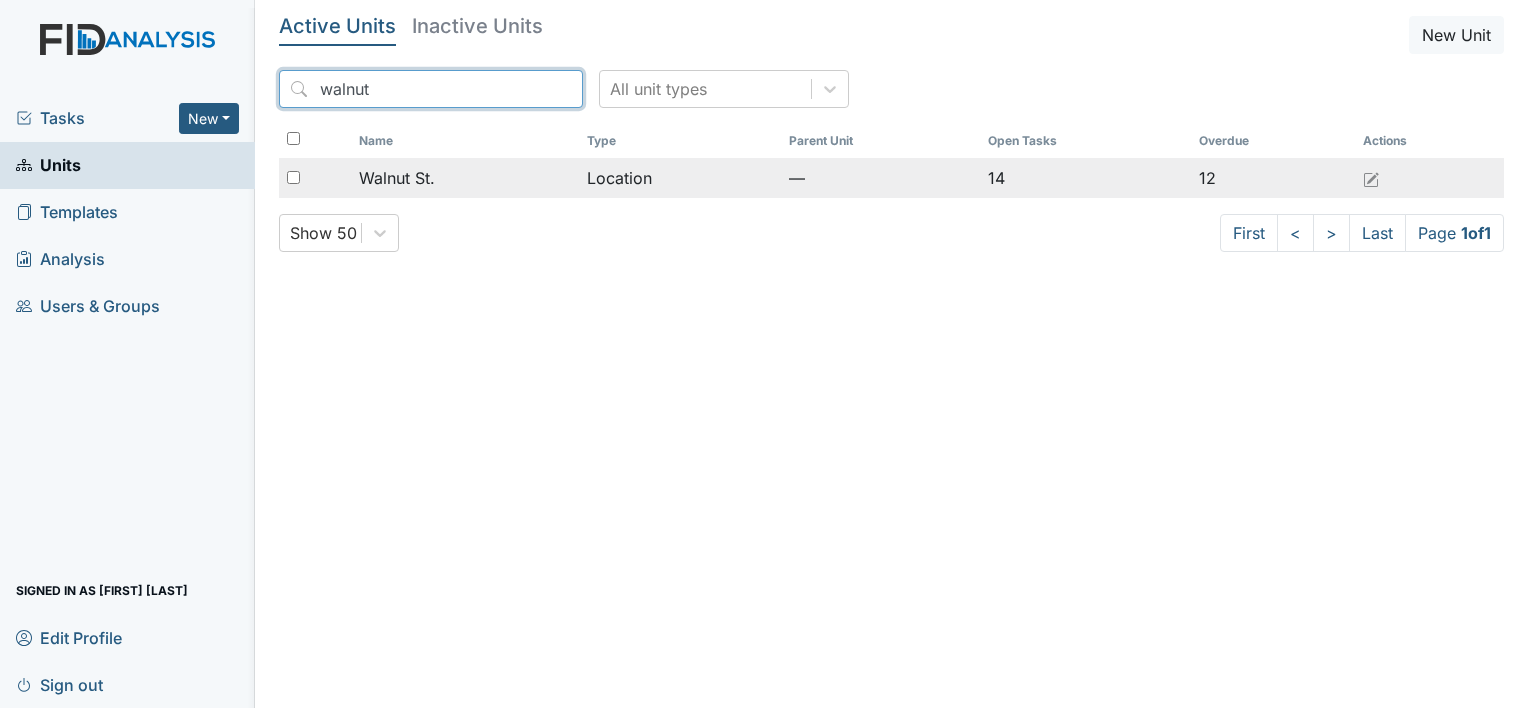type on "walnut" 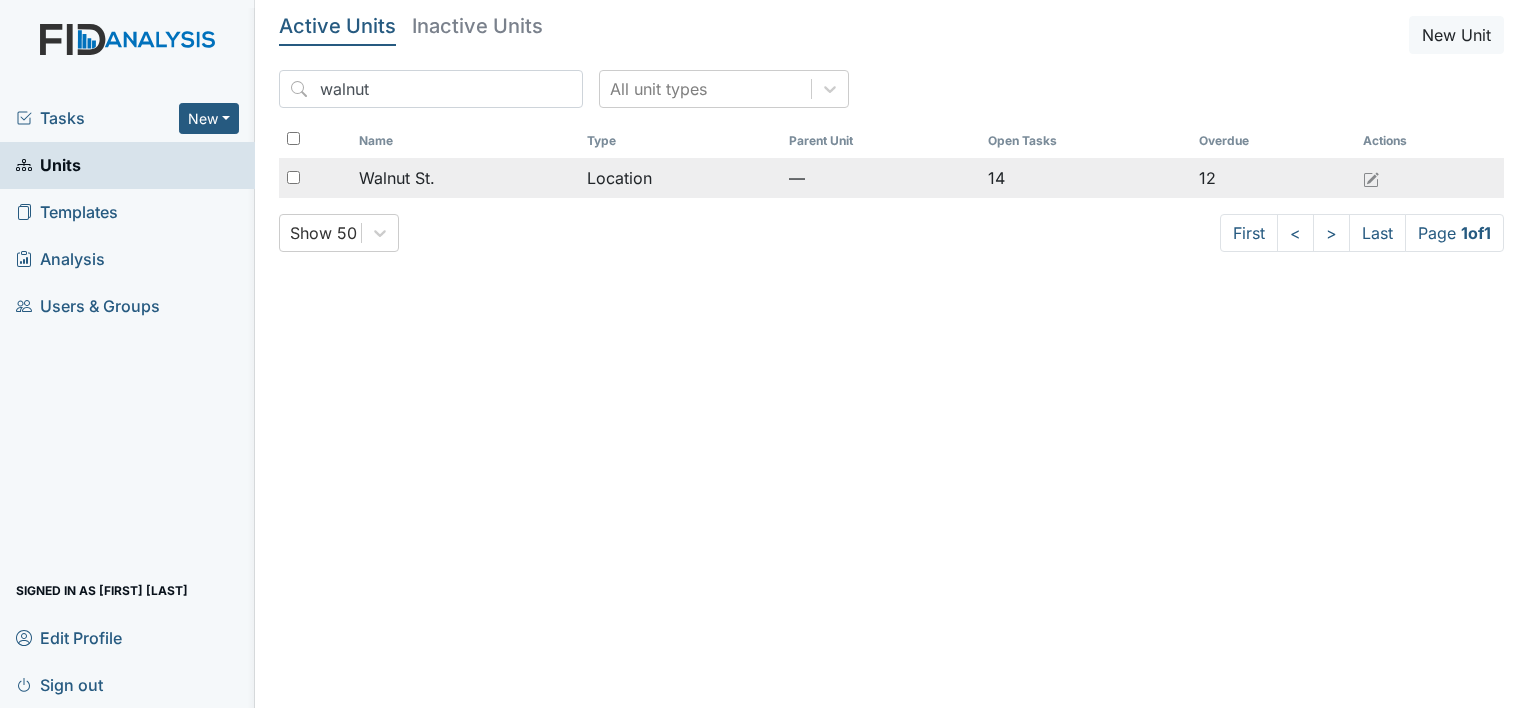 click on "Walnut St." at bounding box center (397, 178) 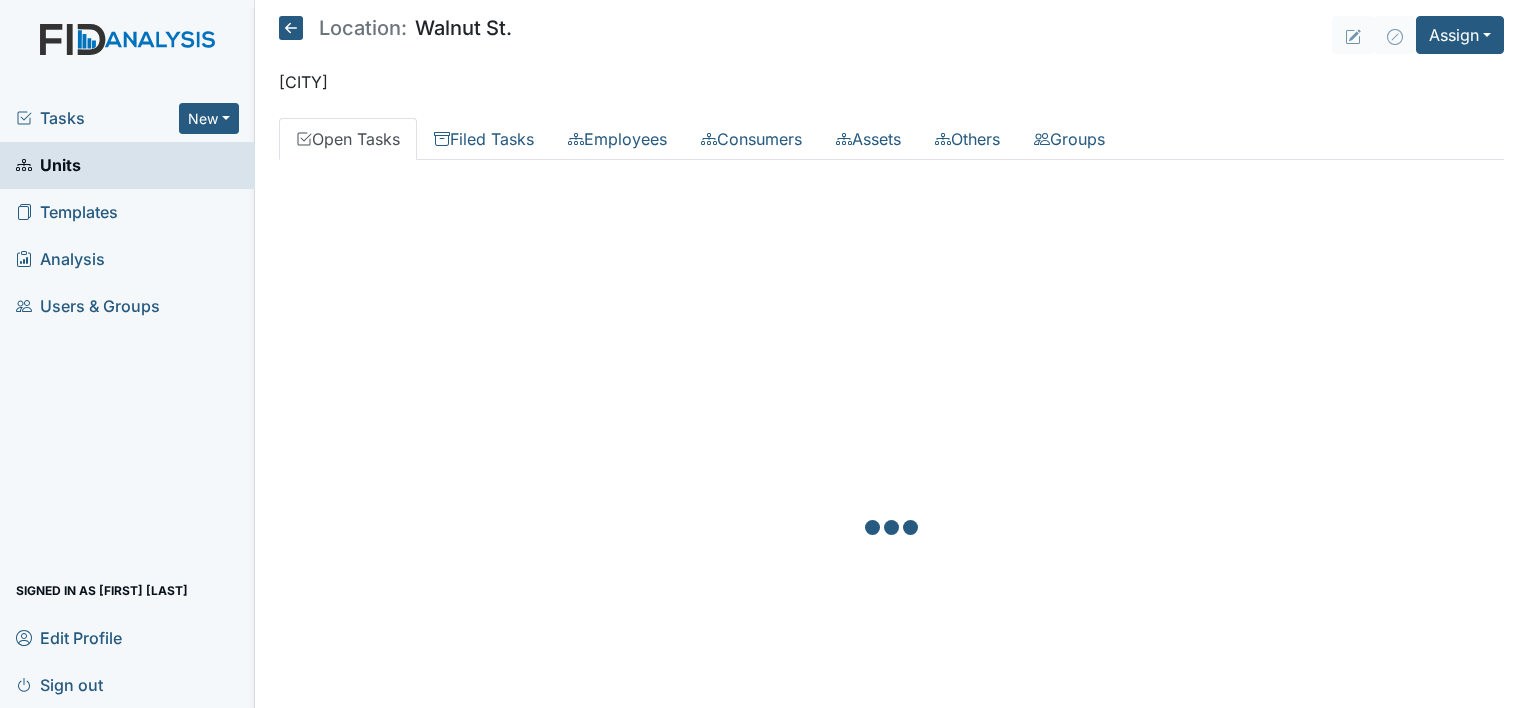 scroll, scrollTop: 0, scrollLeft: 0, axis: both 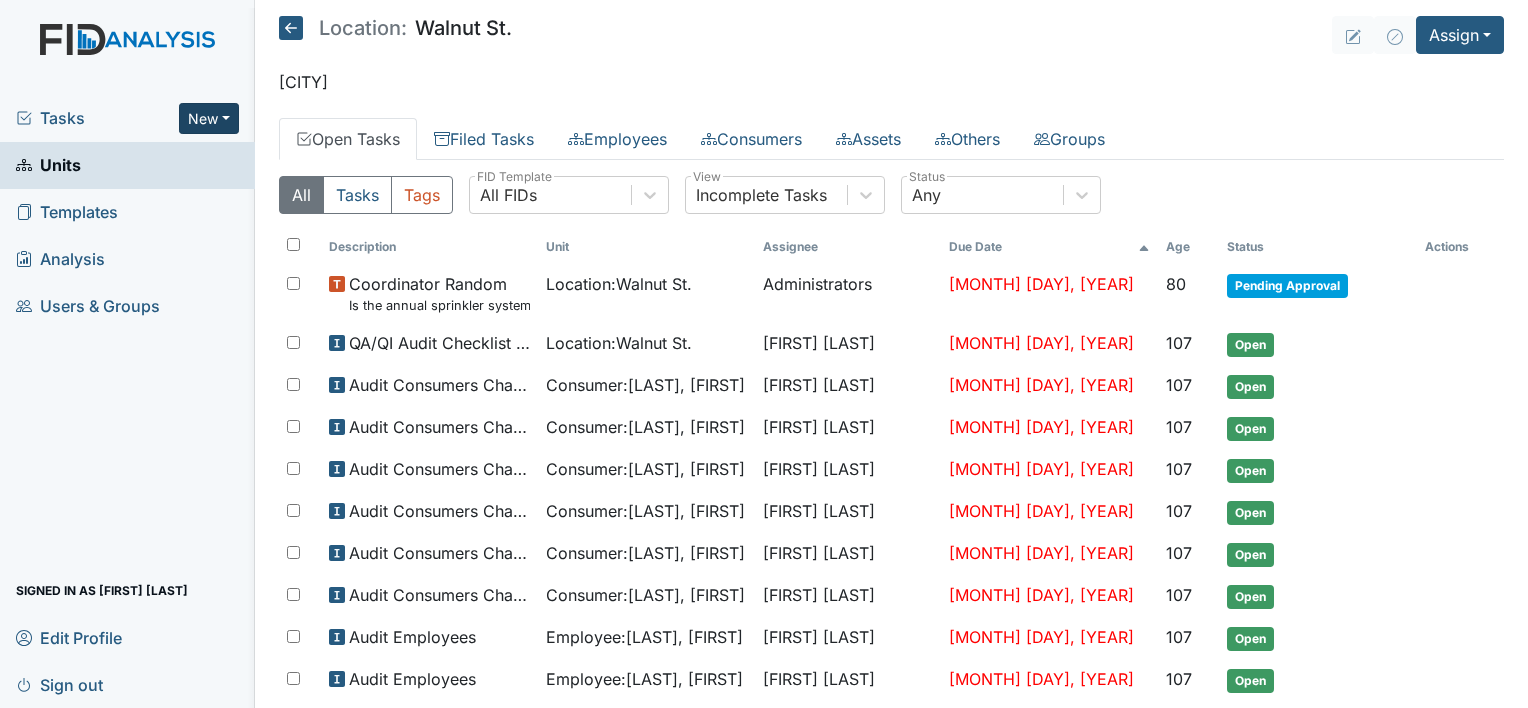 click on "New" at bounding box center (209, 118) 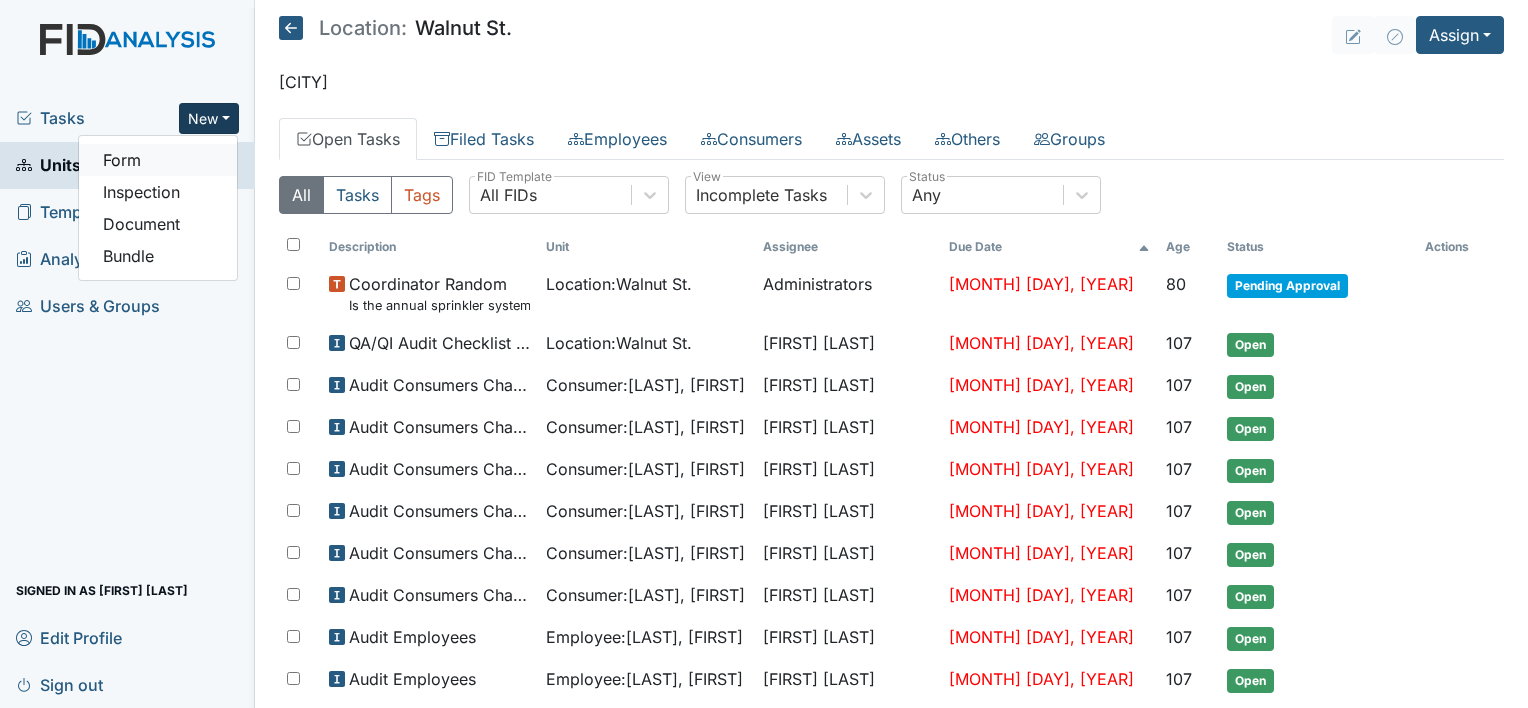 click on "Form" at bounding box center [158, 160] 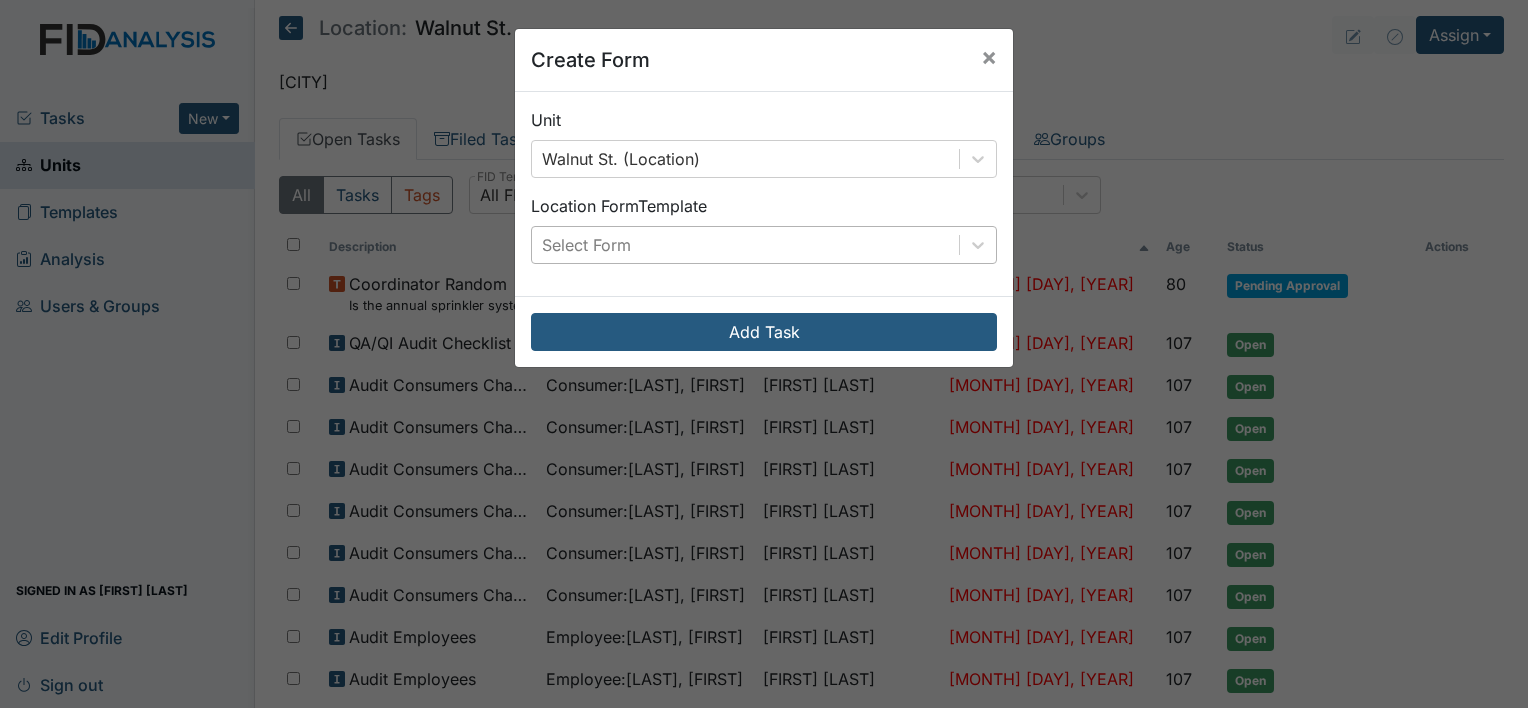 click on "Select Form" at bounding box center [586, 245] 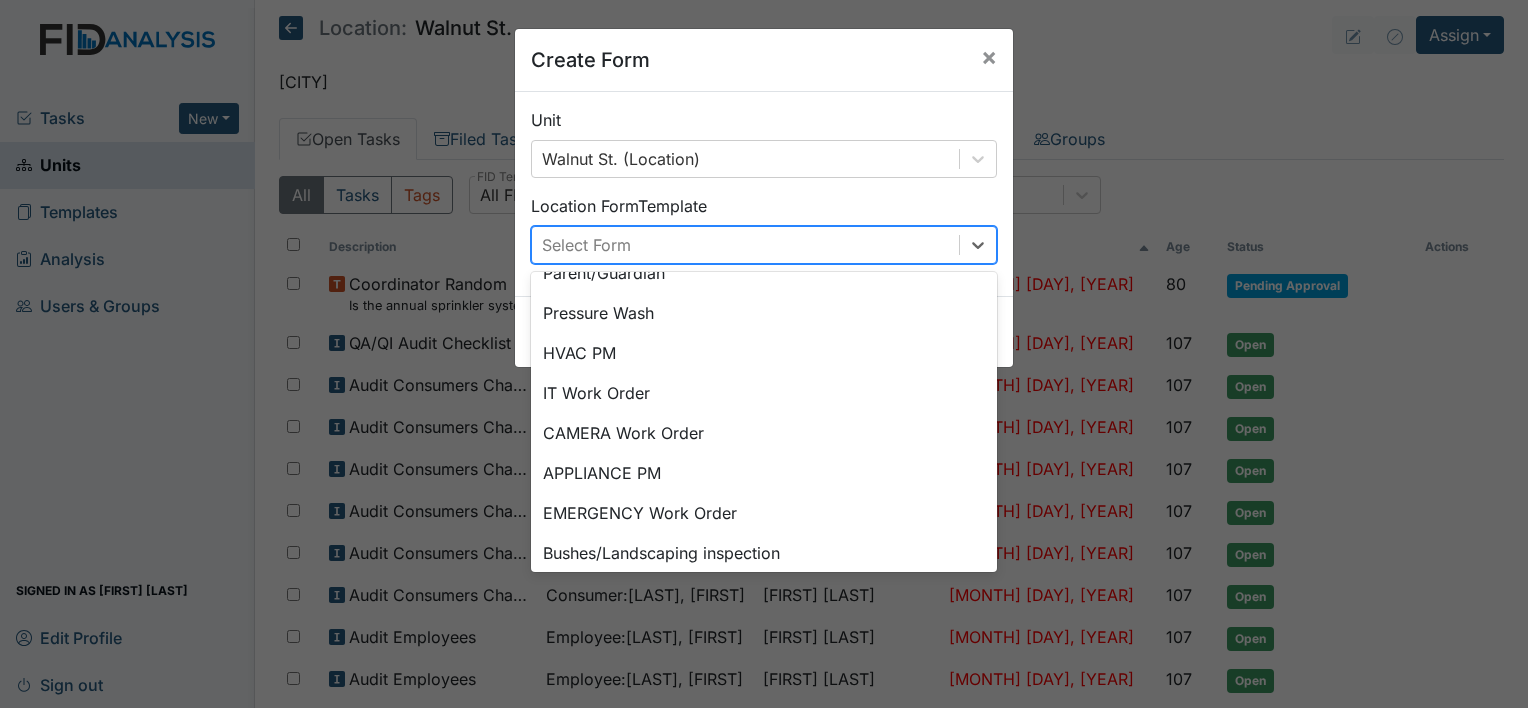 scroll, scrollTop: 208, scrollLeft: 0, axis: vertical 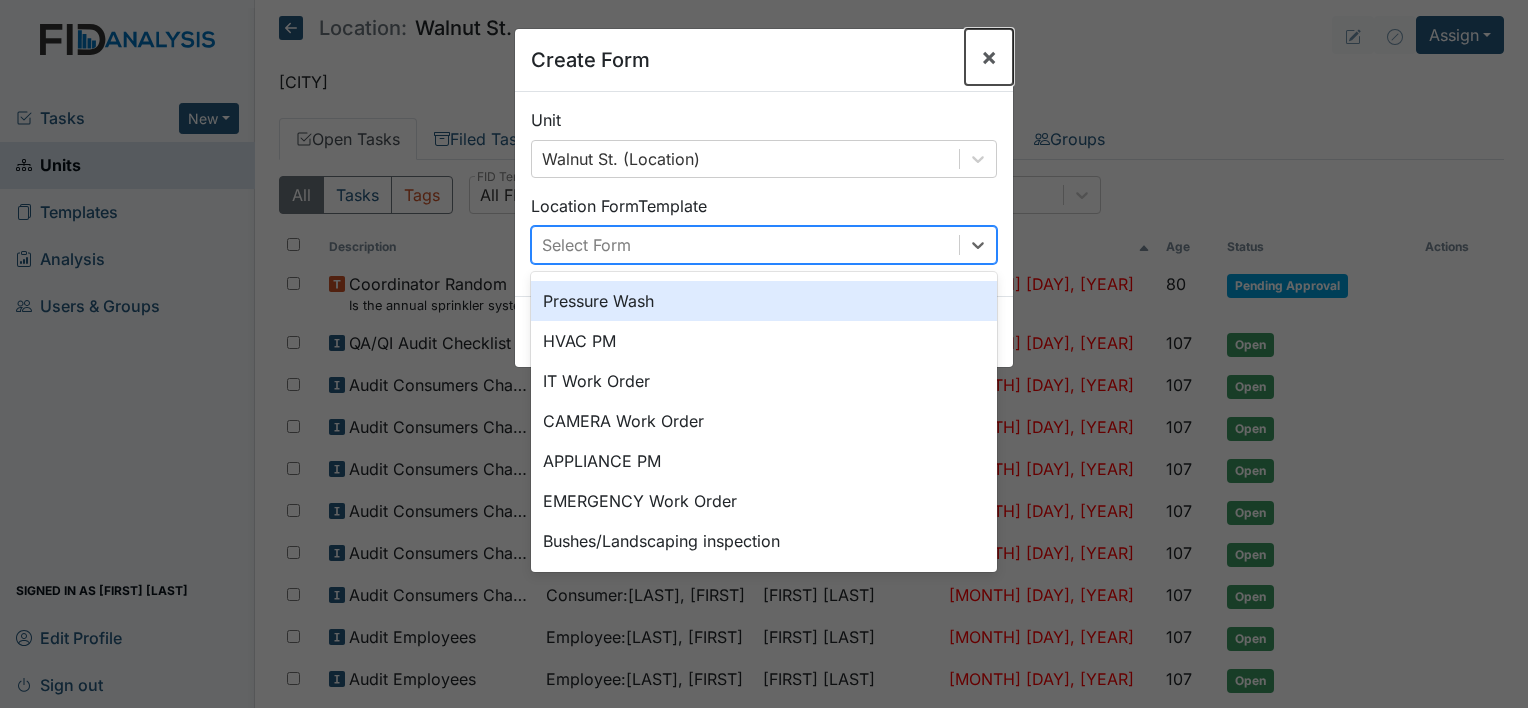 click on "×" at bounding box center [989, 56] 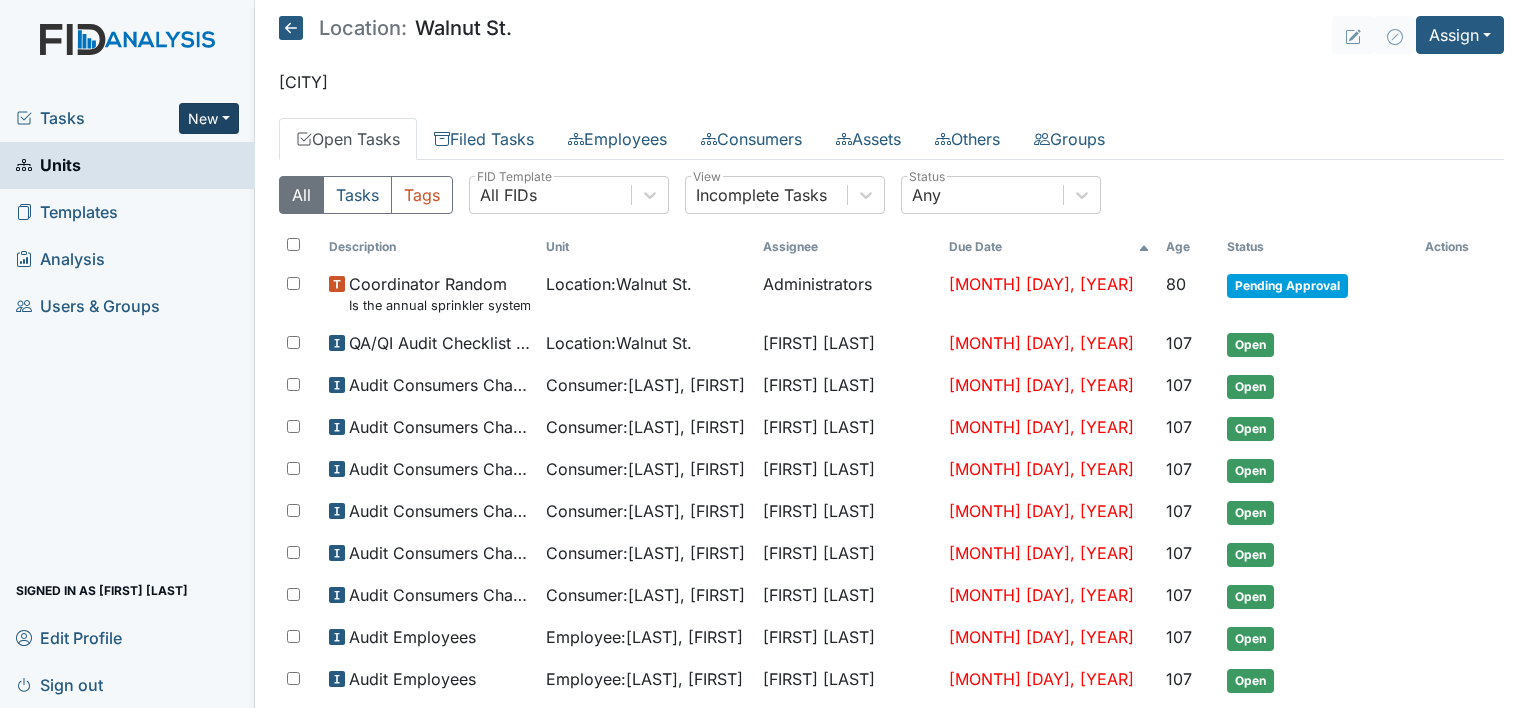 click on "New" at bounding box center (209, 118) 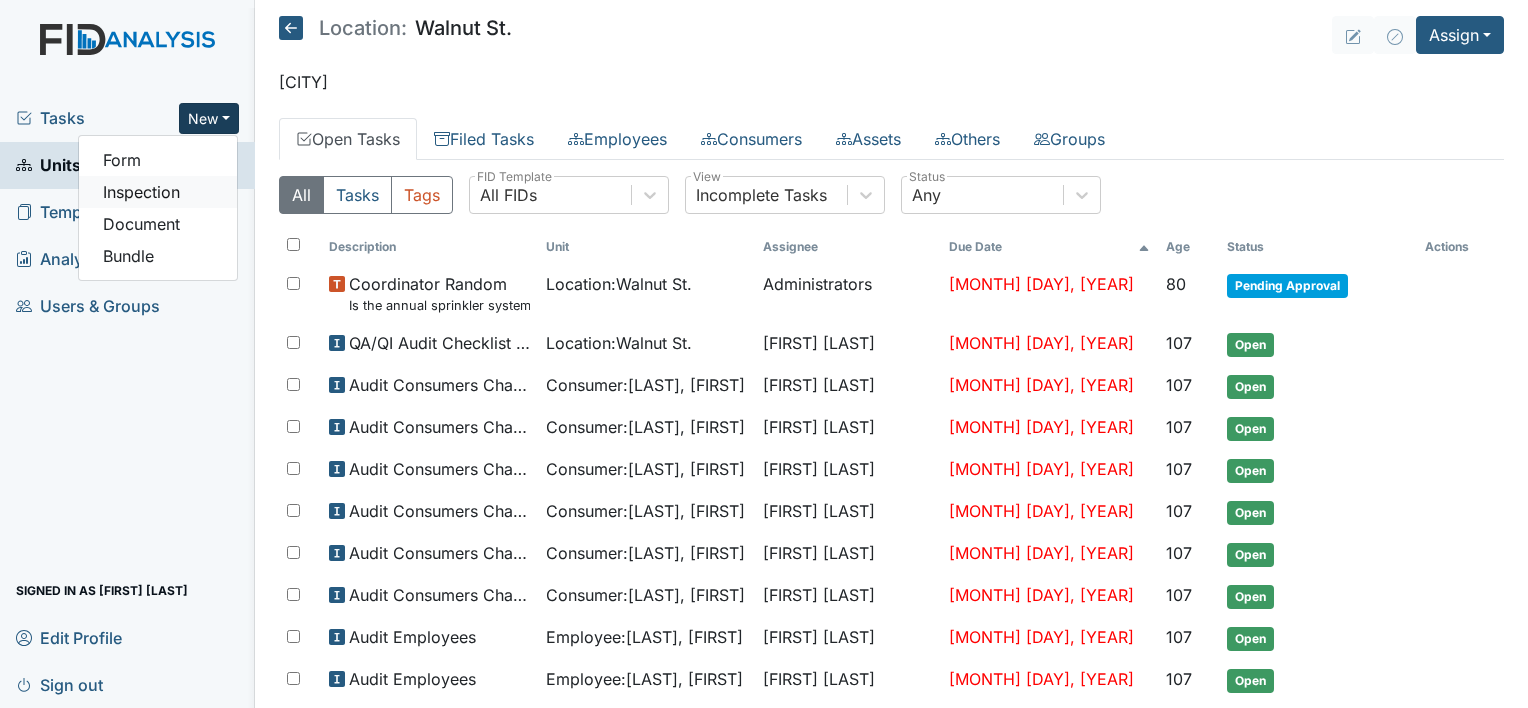 click on "Inspection" at bounding box center (158, 192) 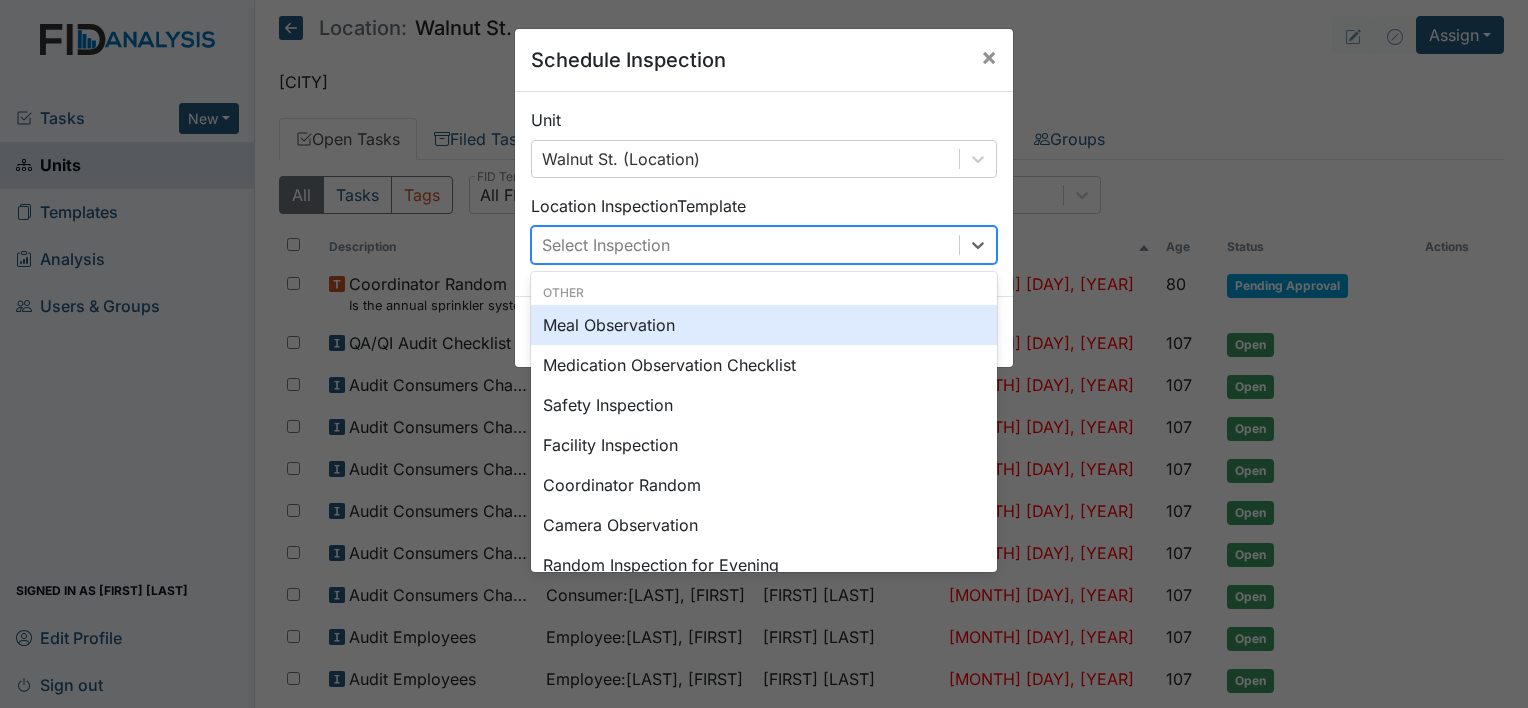 click on "Select Inspection" at bounding box center (745, 245) 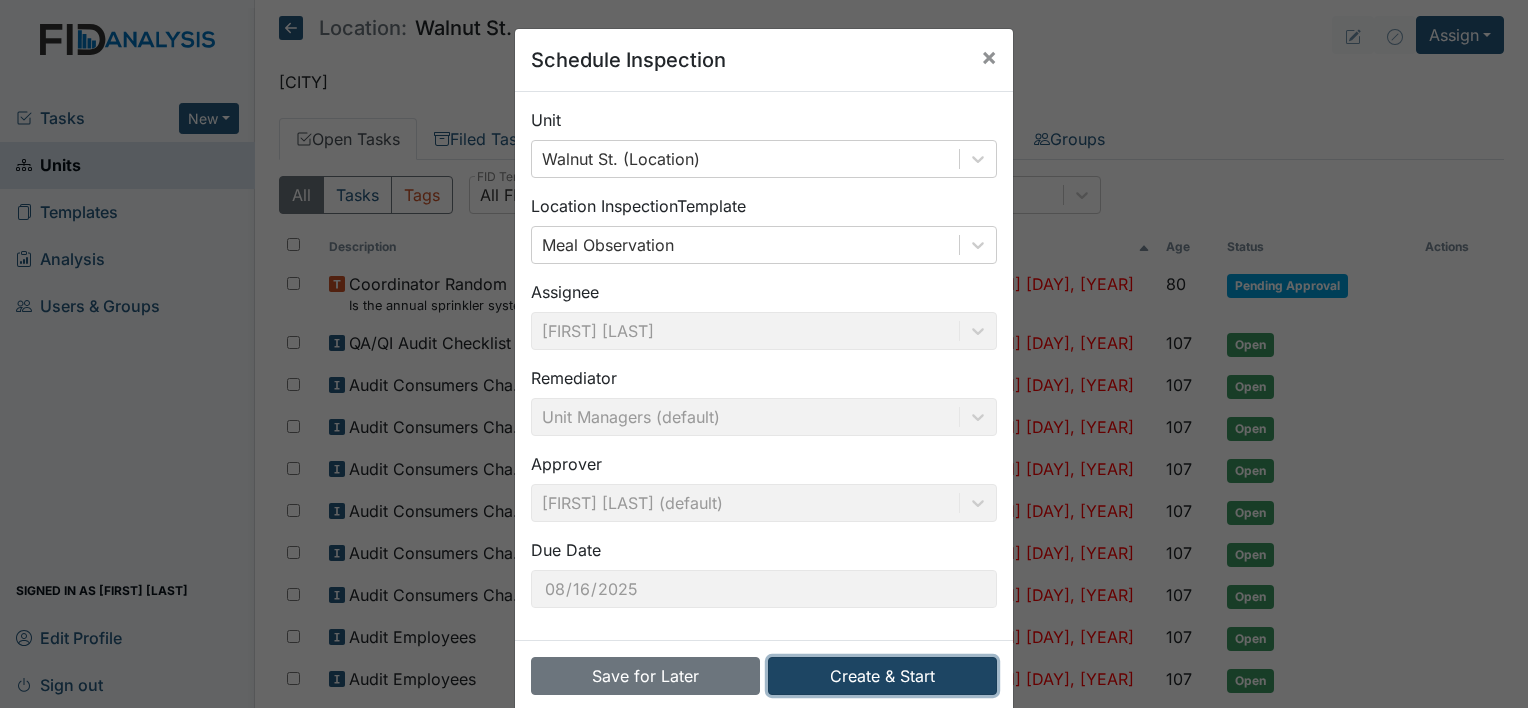 click on "Create & Start" at bounding box center (882, 676) 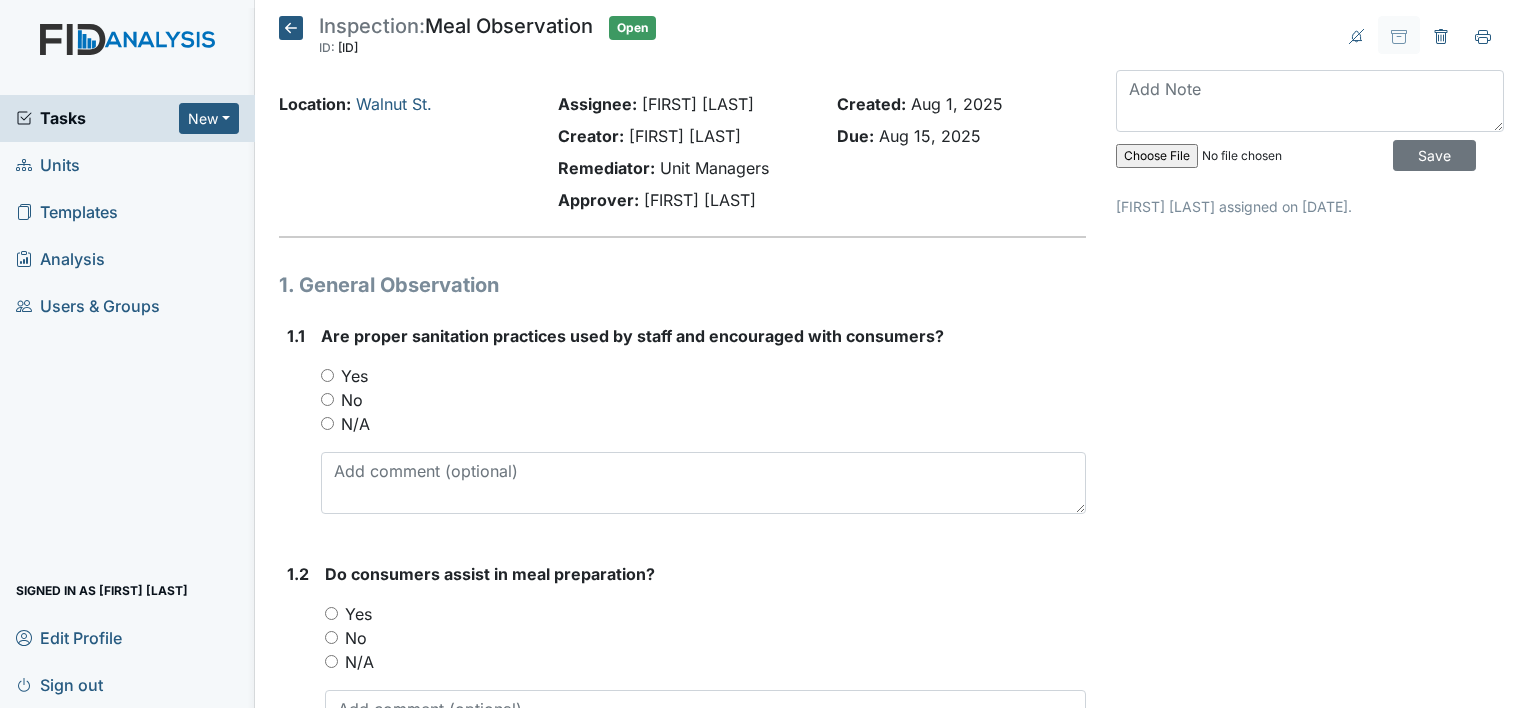 scroll, scrollTop: 0, scrollLeft: 0, axis: both 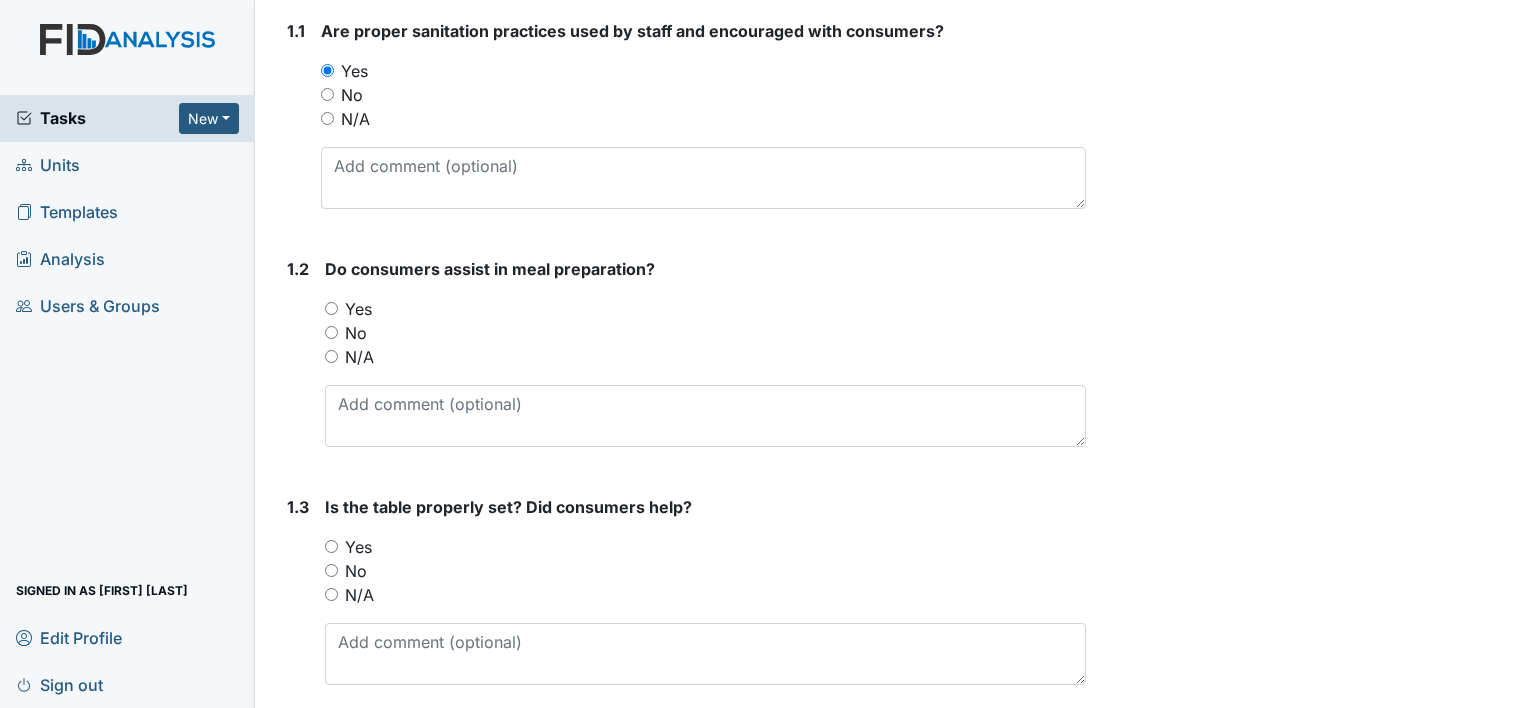 click on "Yes" at bounding box center (331, 308) 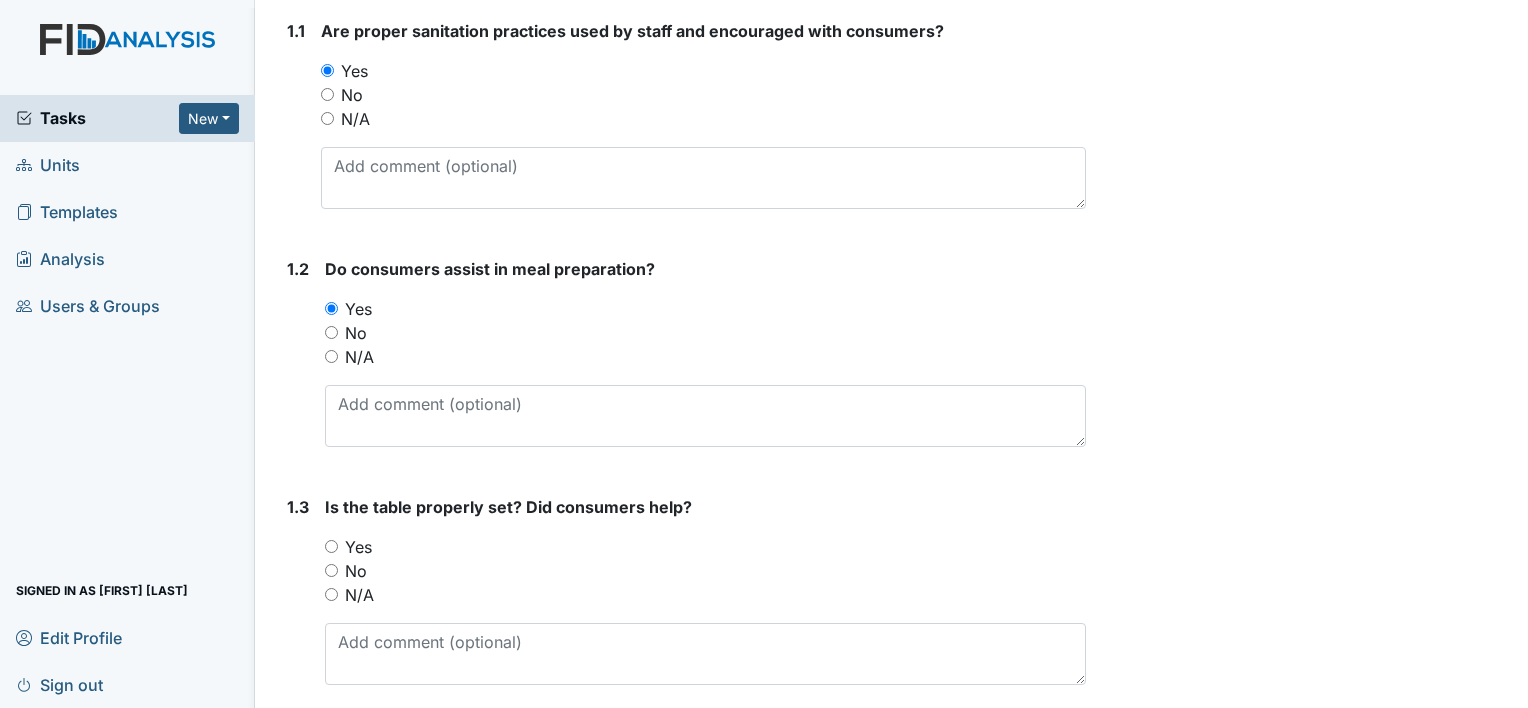 click on "Yes" at bounding box center (705, 547) 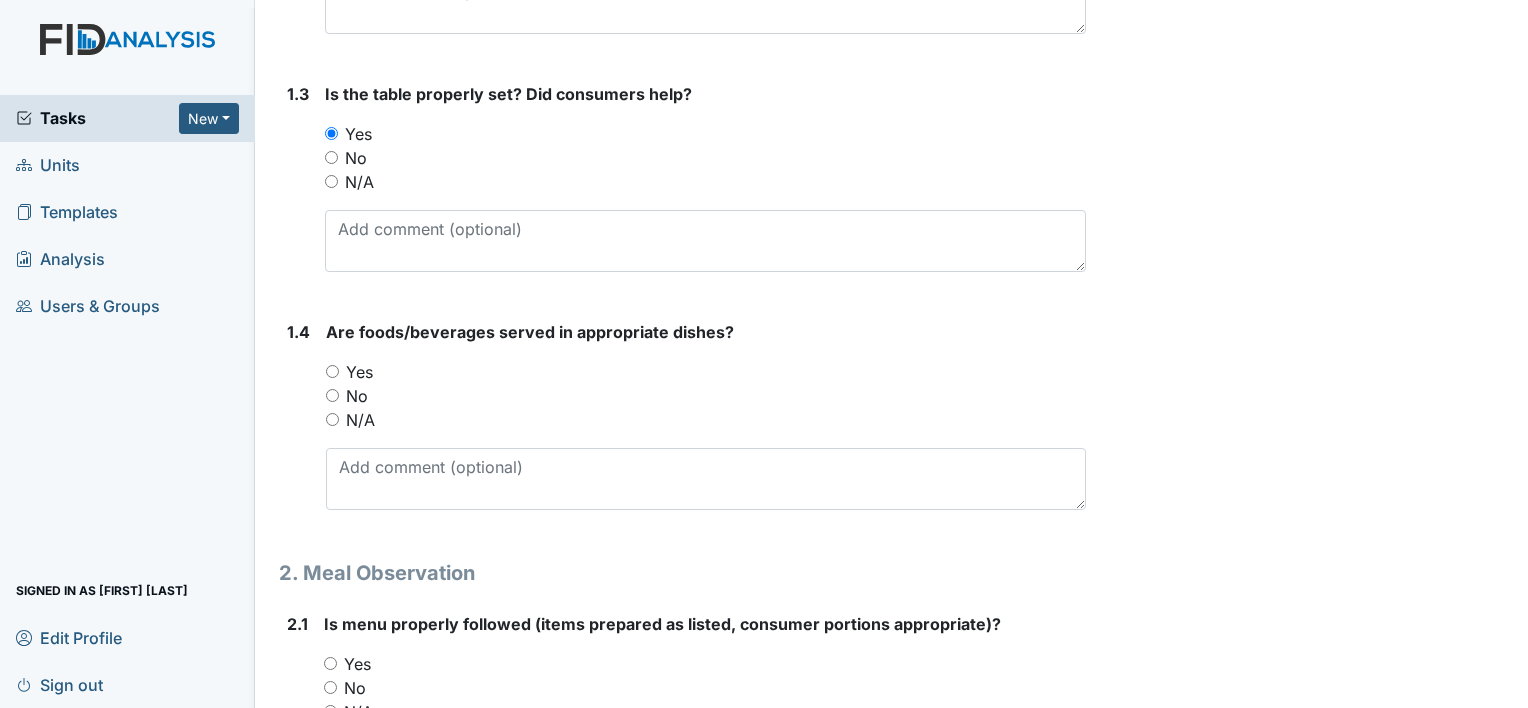 scroll, scrollTop: 771, scrollLeft: 0, axis: vertical 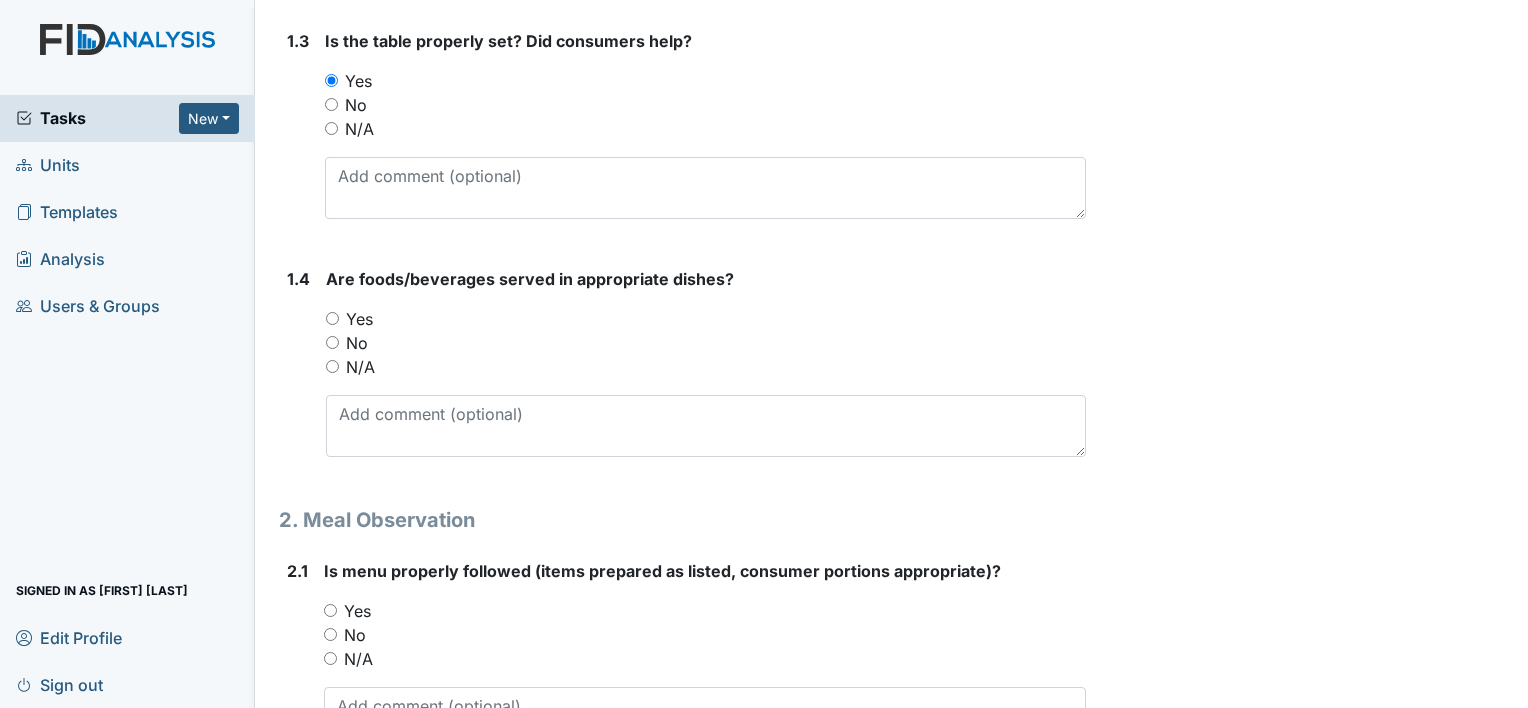 click on "Yes" at bounding box center [332, 318] 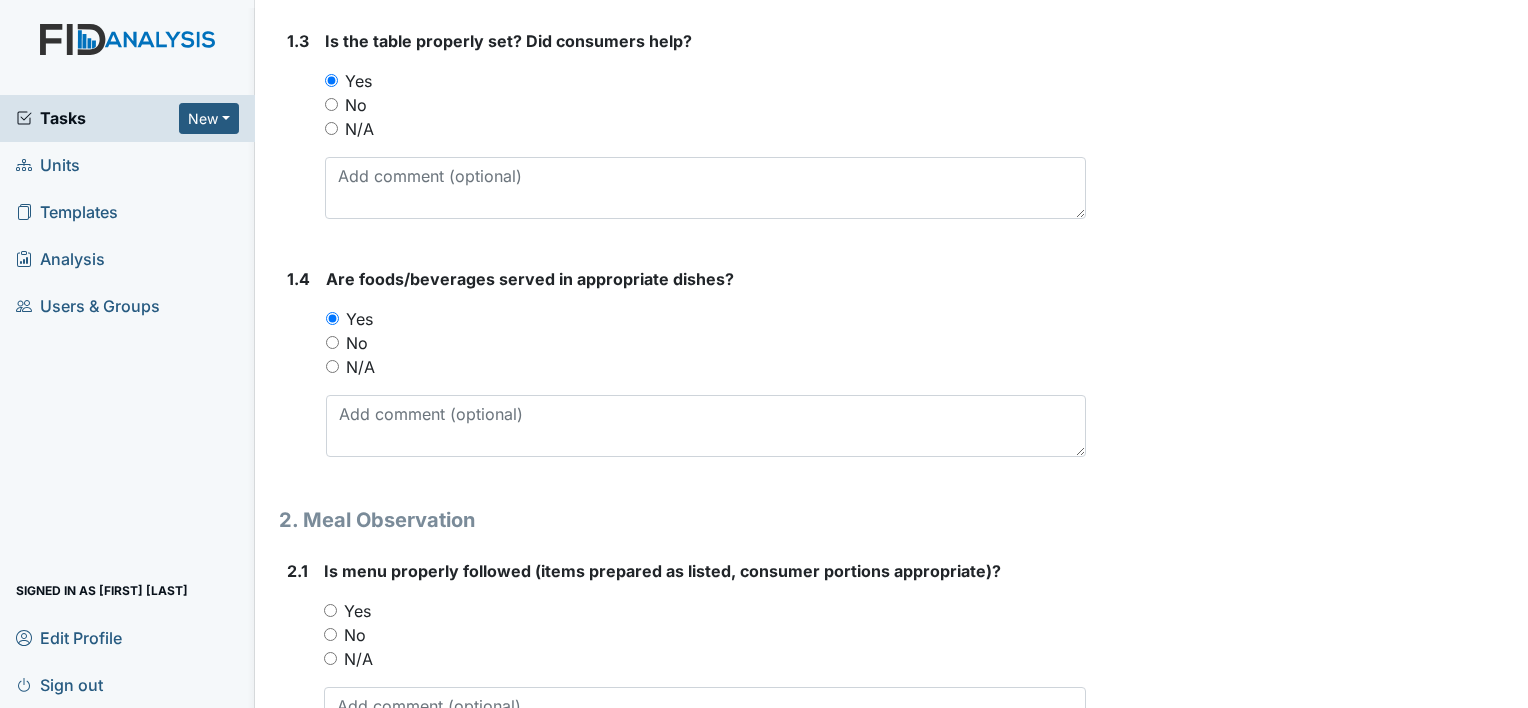 click on "Yes" at bounding box center [330, 610] 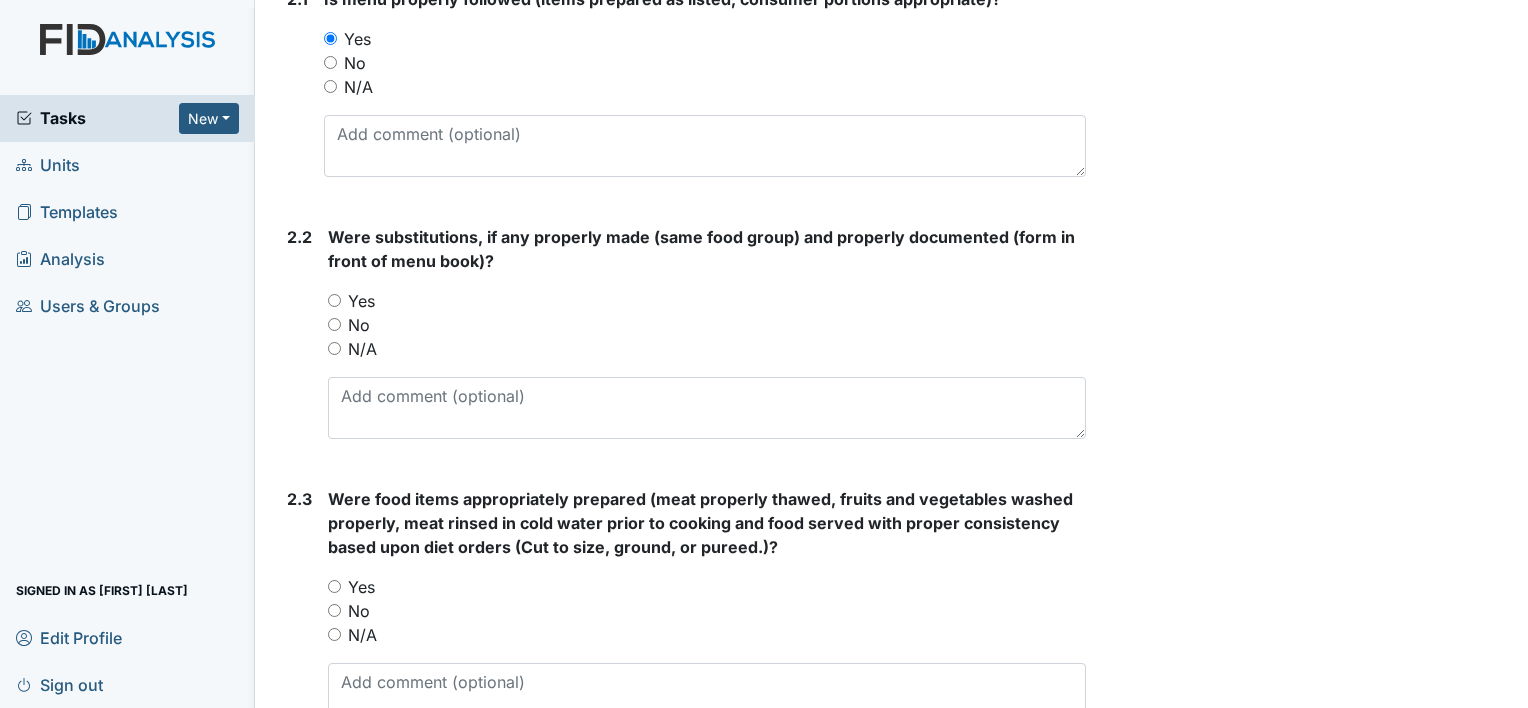 scroll, scrollTop: 1370, scrollLeft: 0, axis: vertical 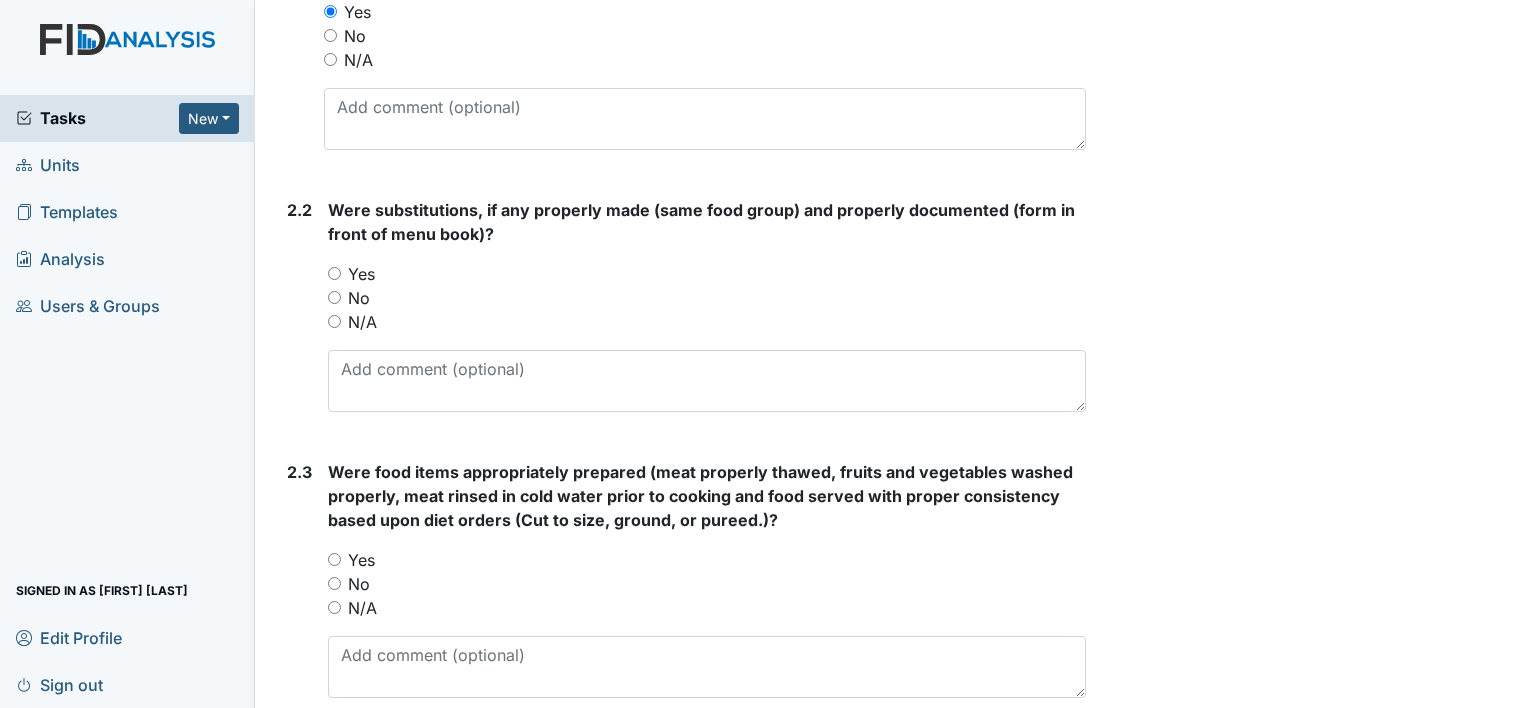 click on "Yes" at bounding box center (334, 273) 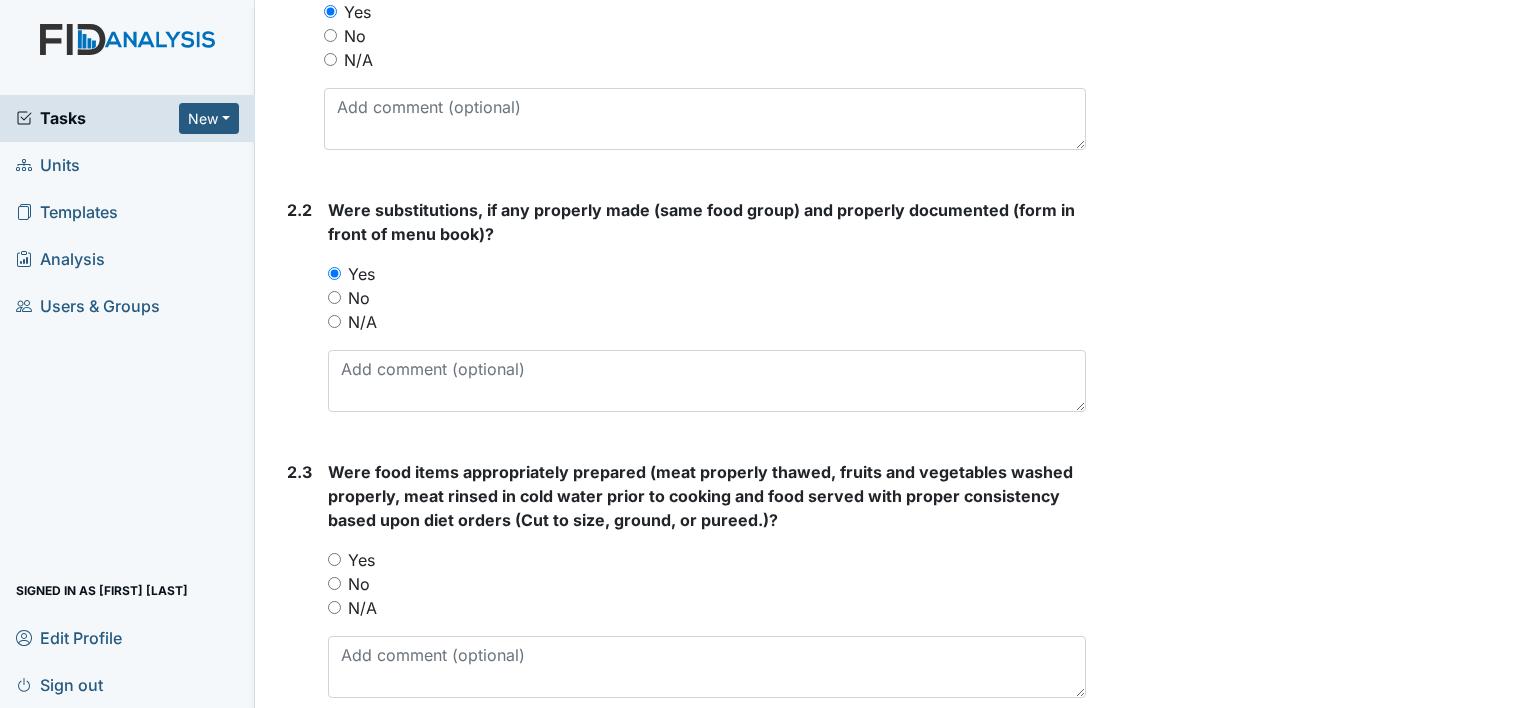 click on "Yes" at bounding box center (334, 559) 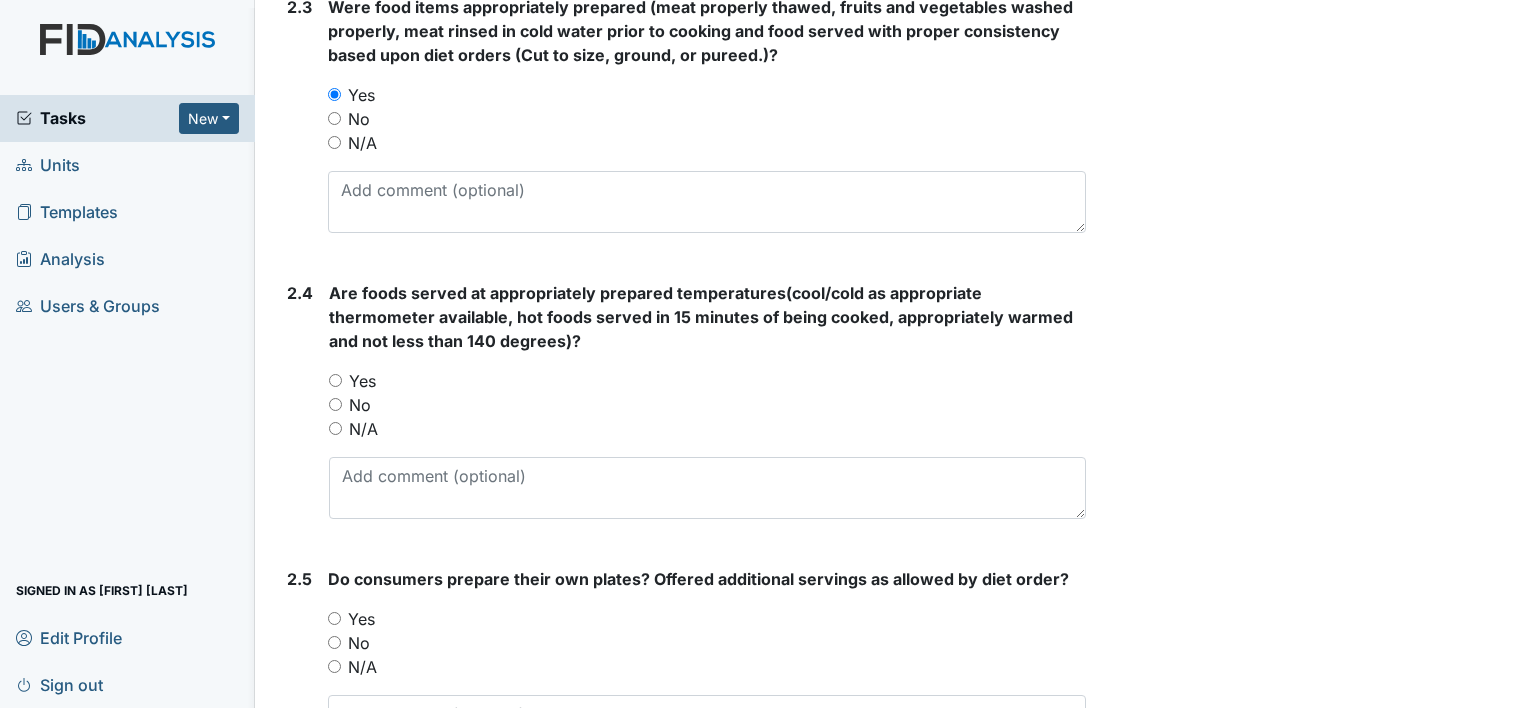 scroll, scrollTop: 1928, scrollLeft: 0, axis: vertical 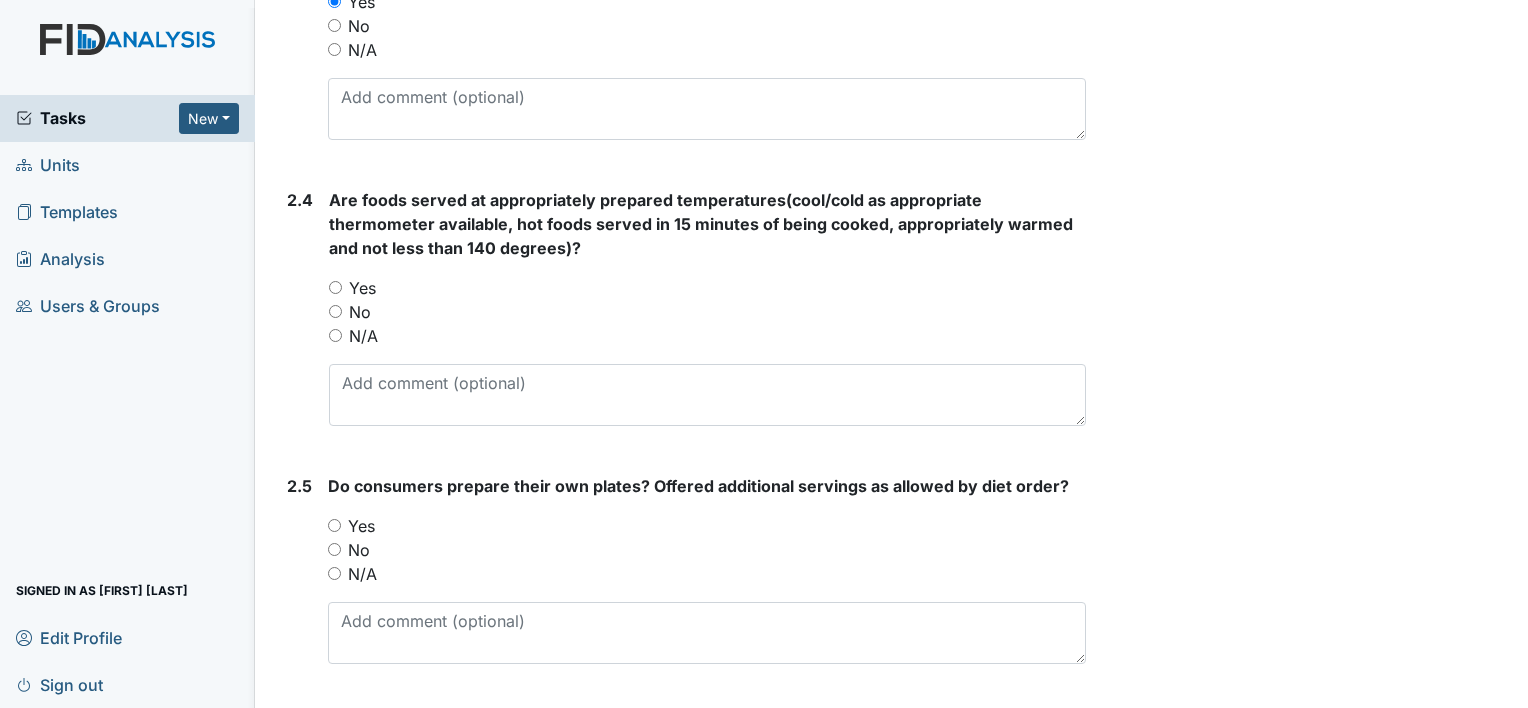 click on "Yes" at bounding box center [335, 287] 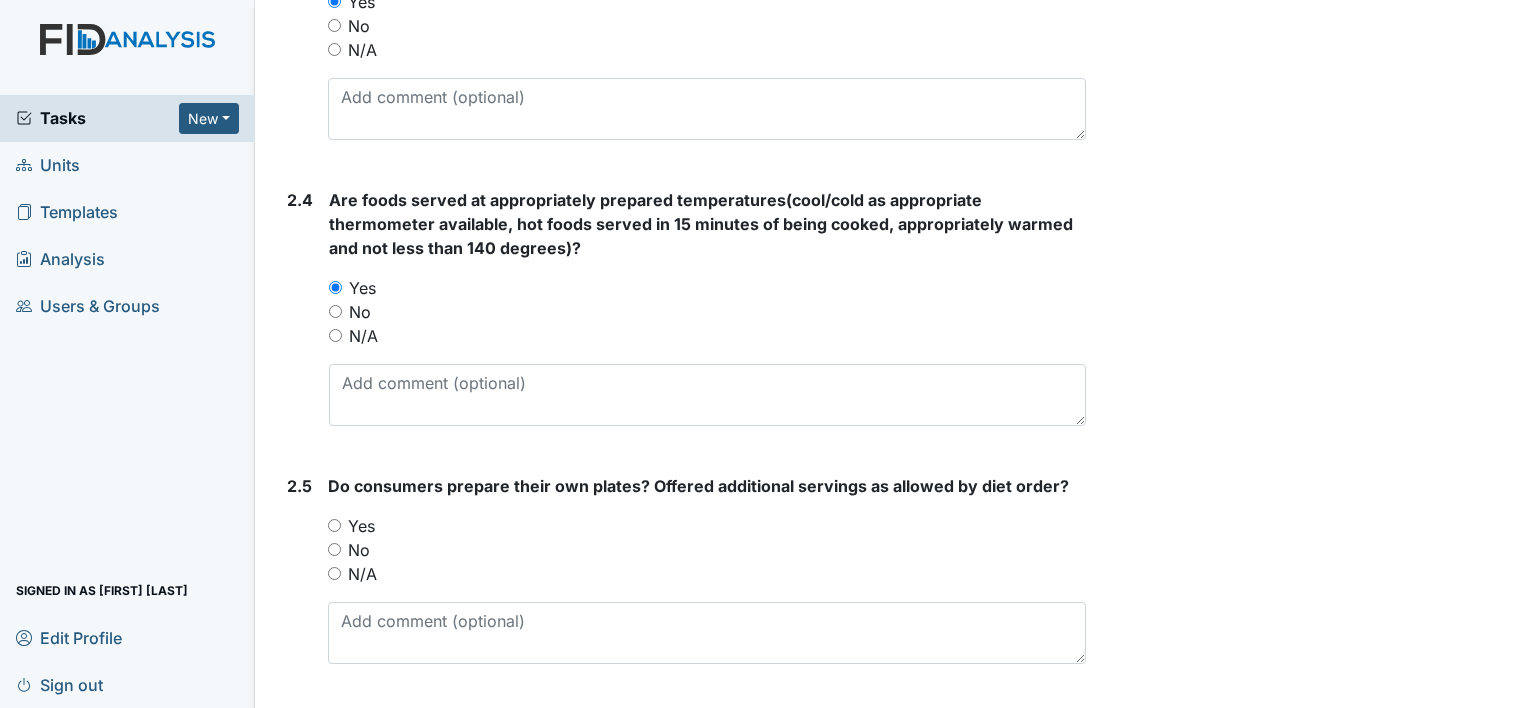 click on "Yes" at bounding box center [707, 526] 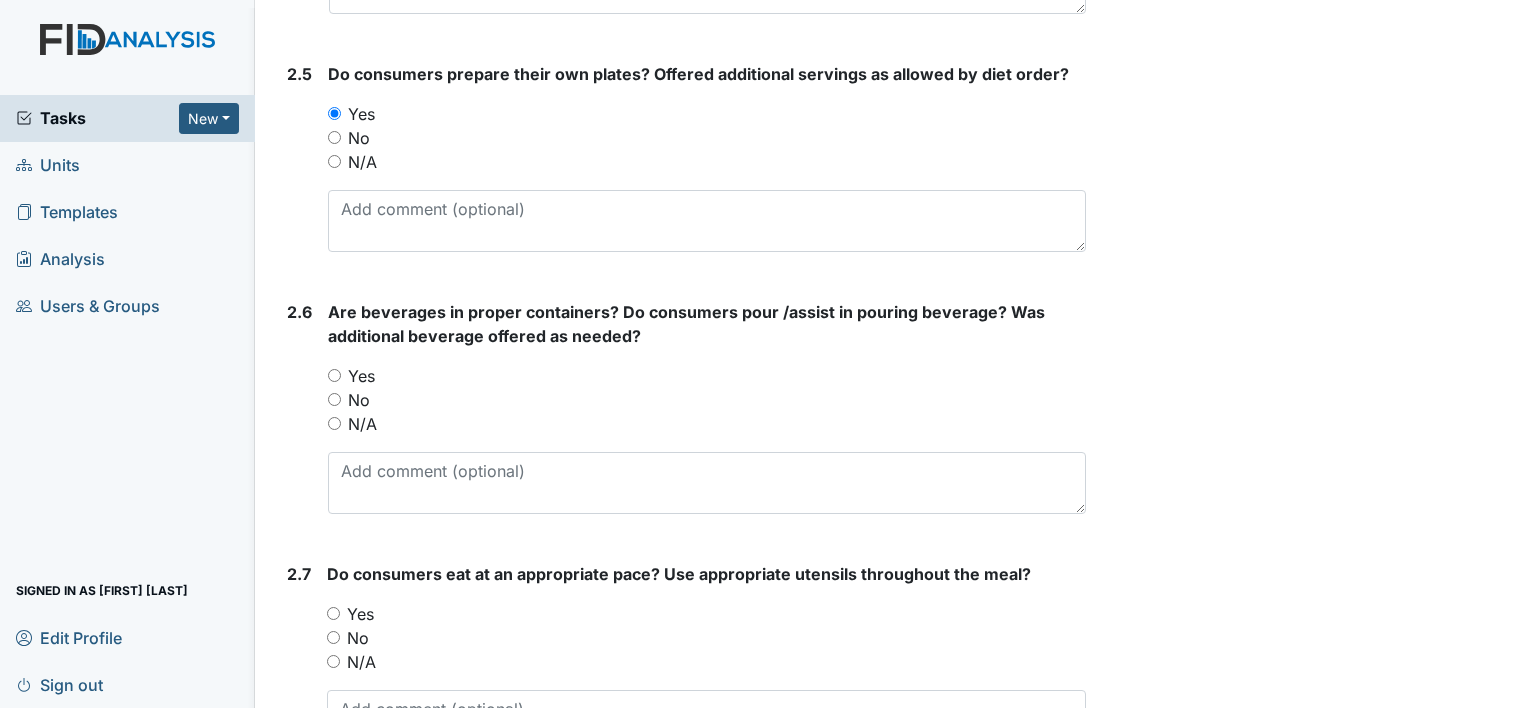 scroll, scrollTop: 2487, scrollLeft: 0, axis: vertical 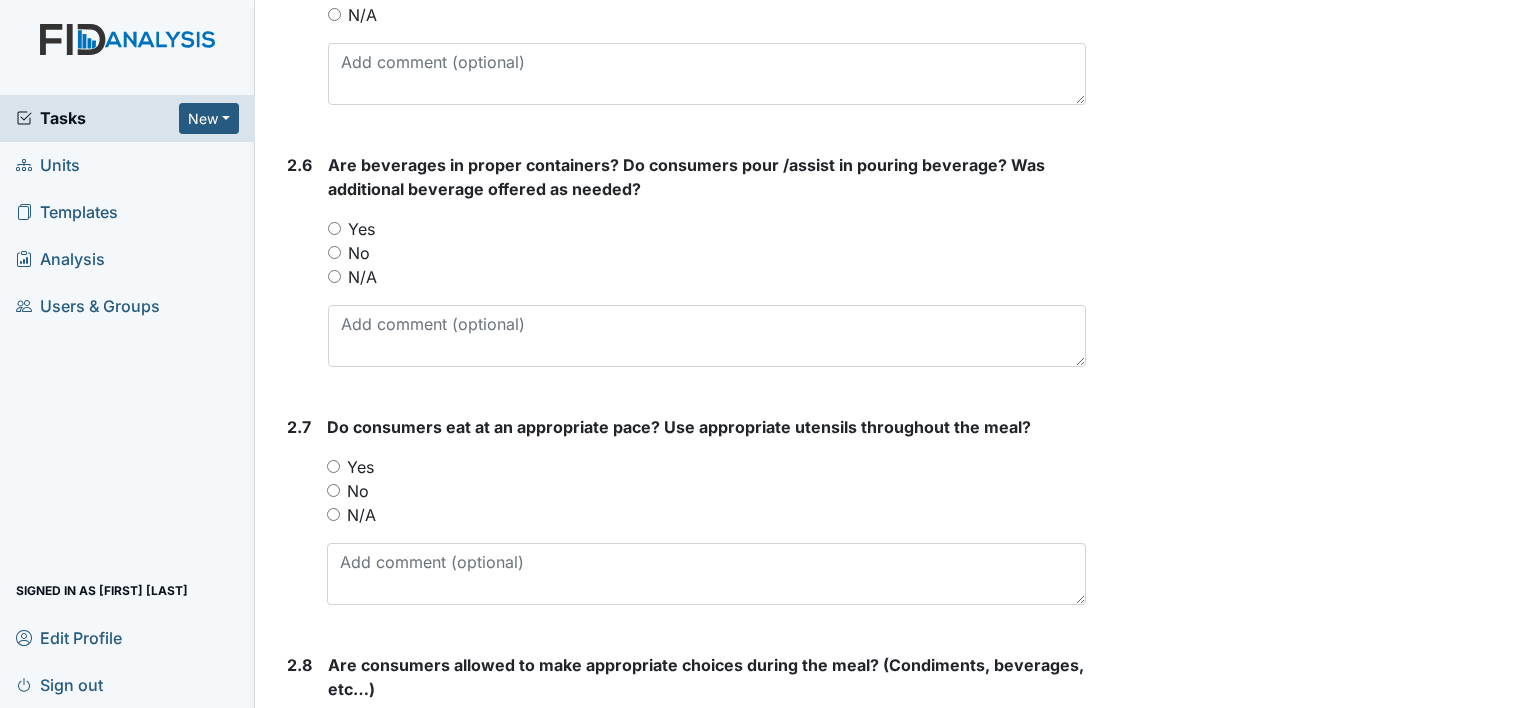 click on "Yes" at bounding box center [334, 228] 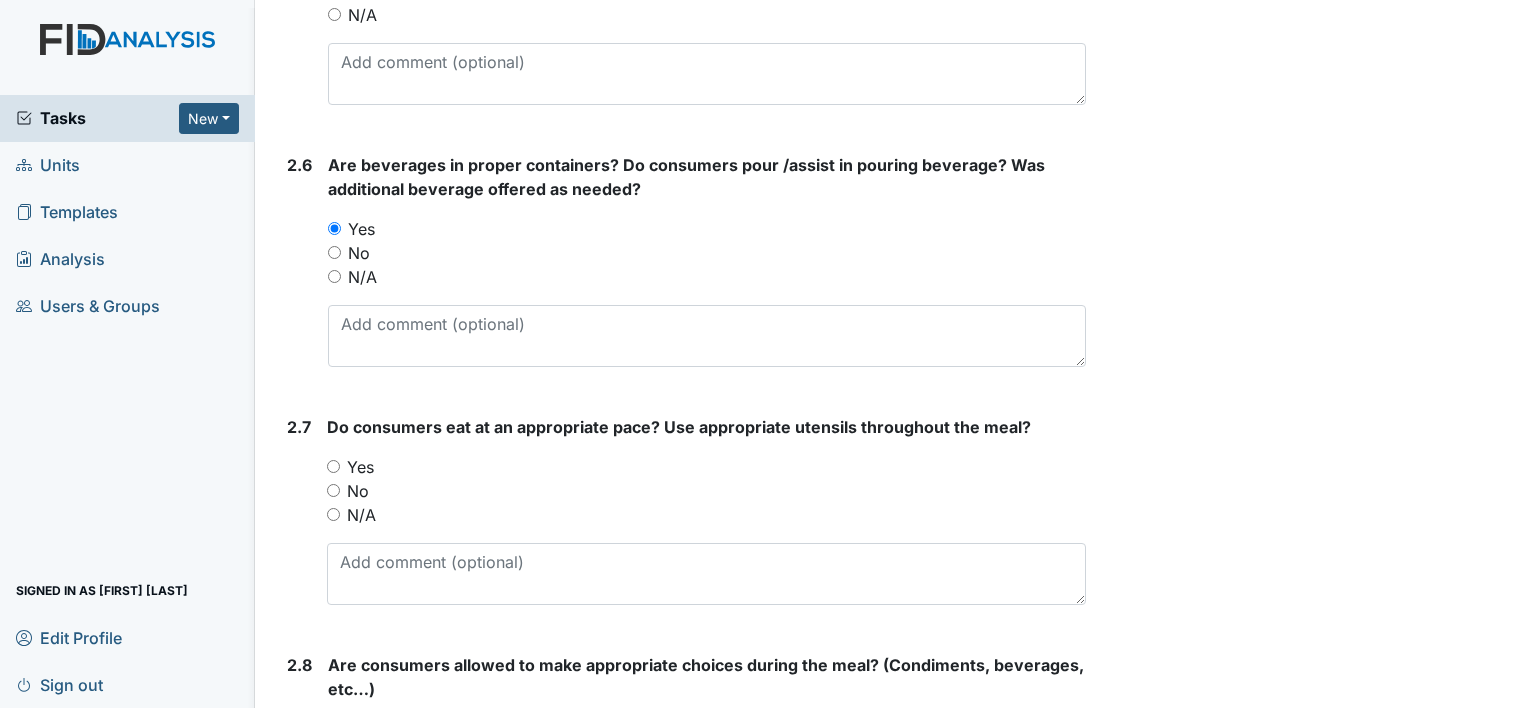 click on "Yes" at bounding box center (333, 466) 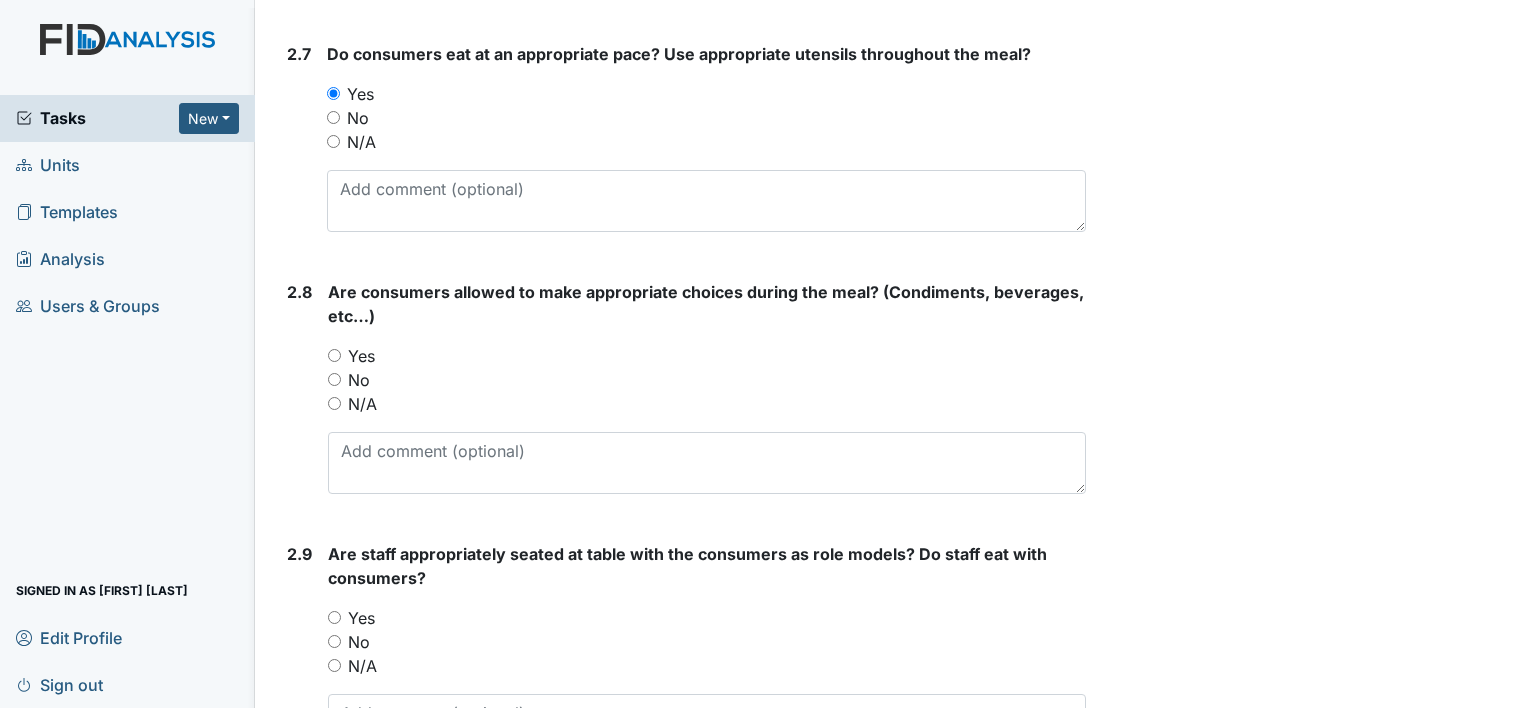 scroll, scrollTop: 3045, scrollLeft: 0, axis: vertical 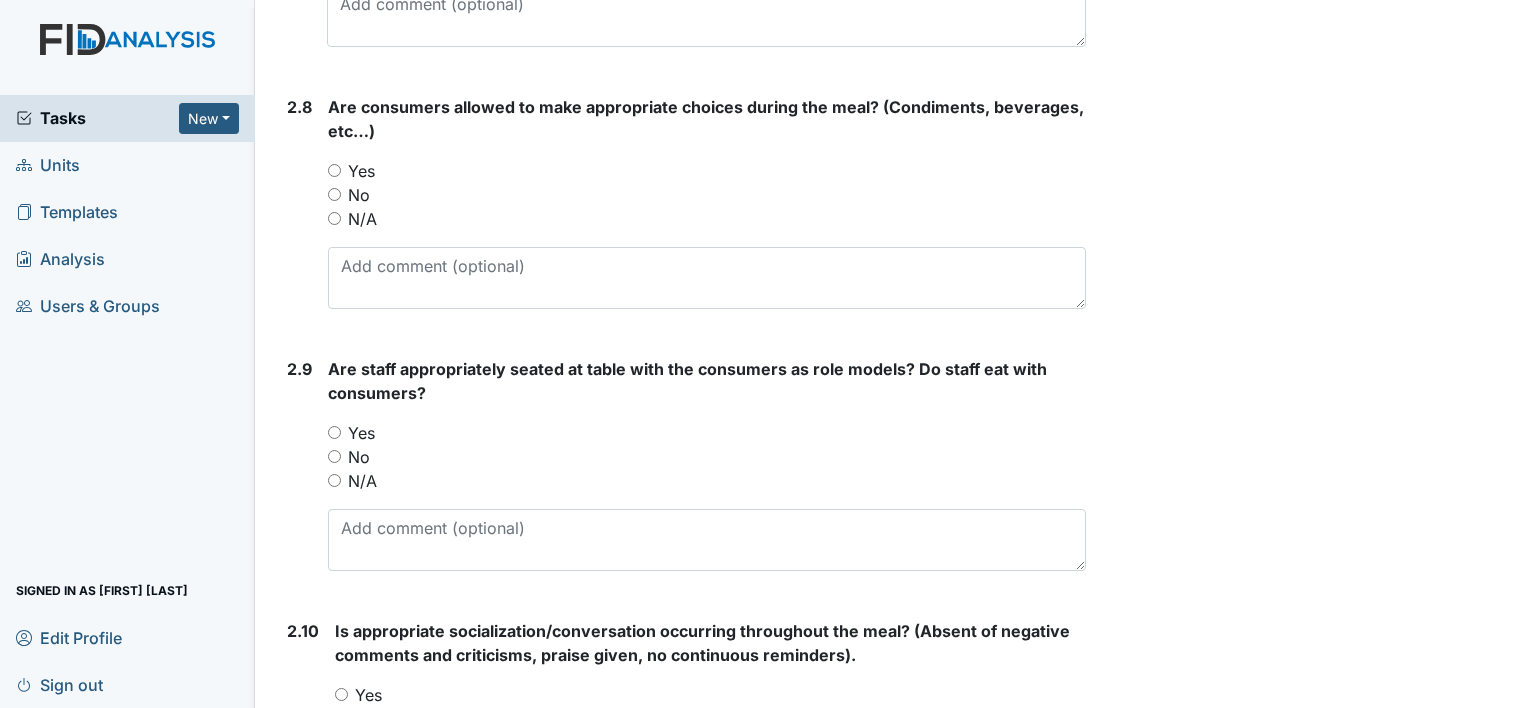 click on "Yes" at bounding box center [707, 171] 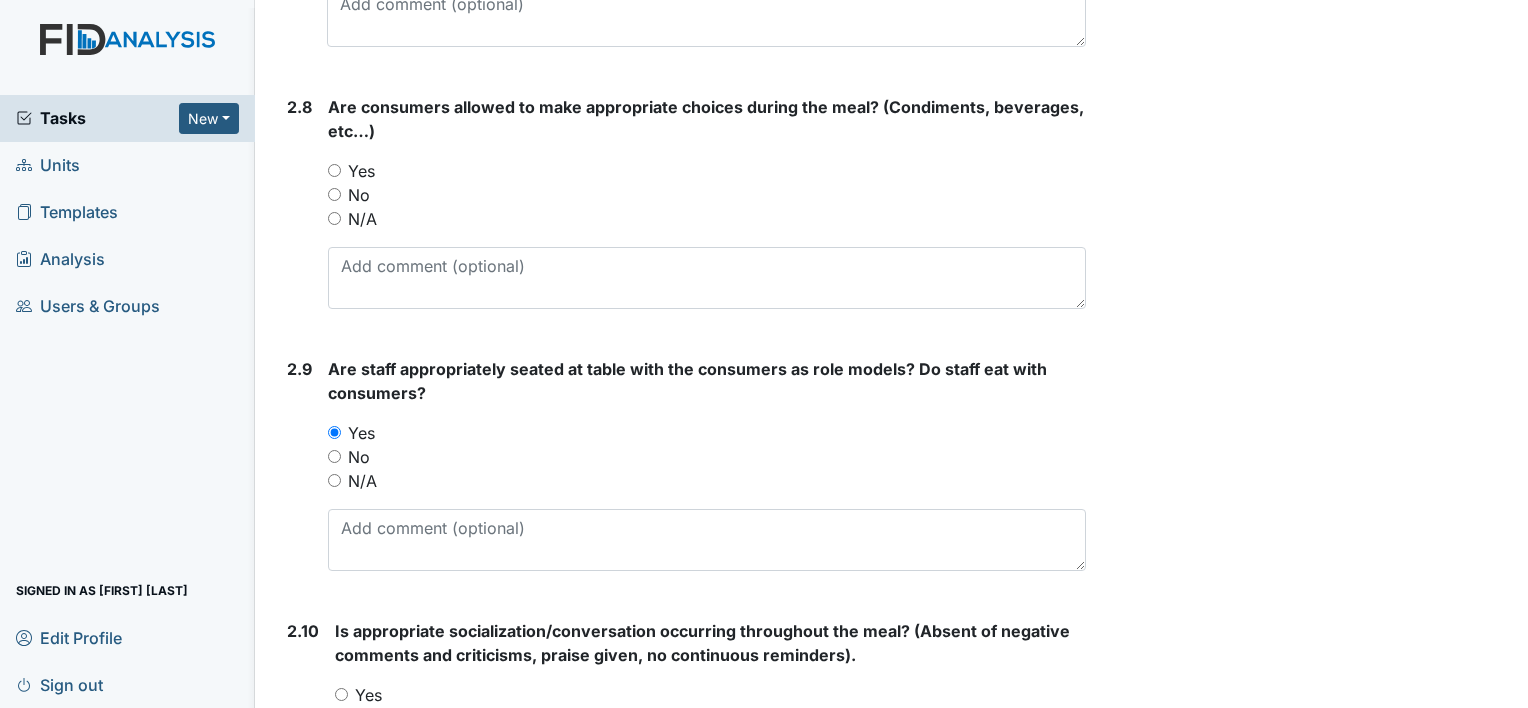 click on "No" at bounding box center [334, 456] 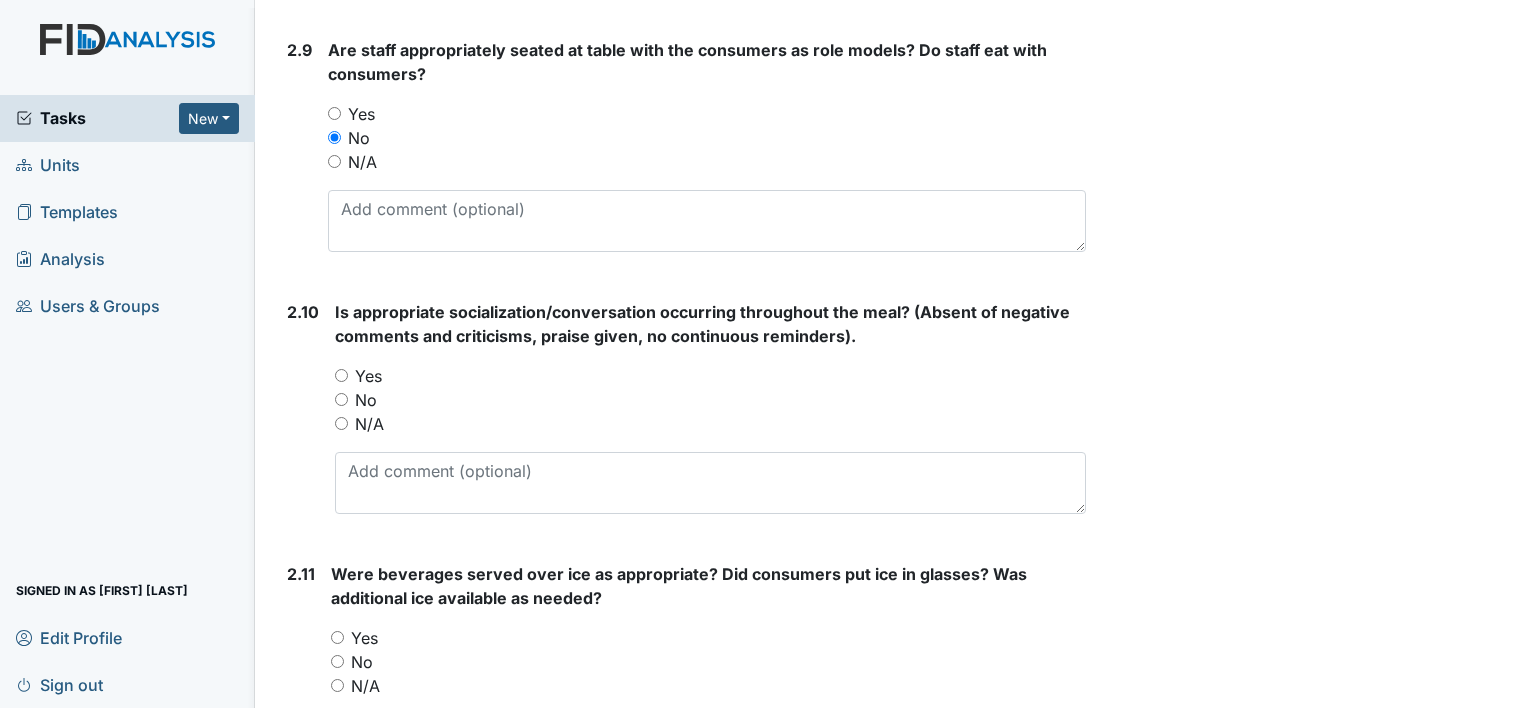 scroll, scrollTop: 3418, scrollLeft: 0, axis: vertical 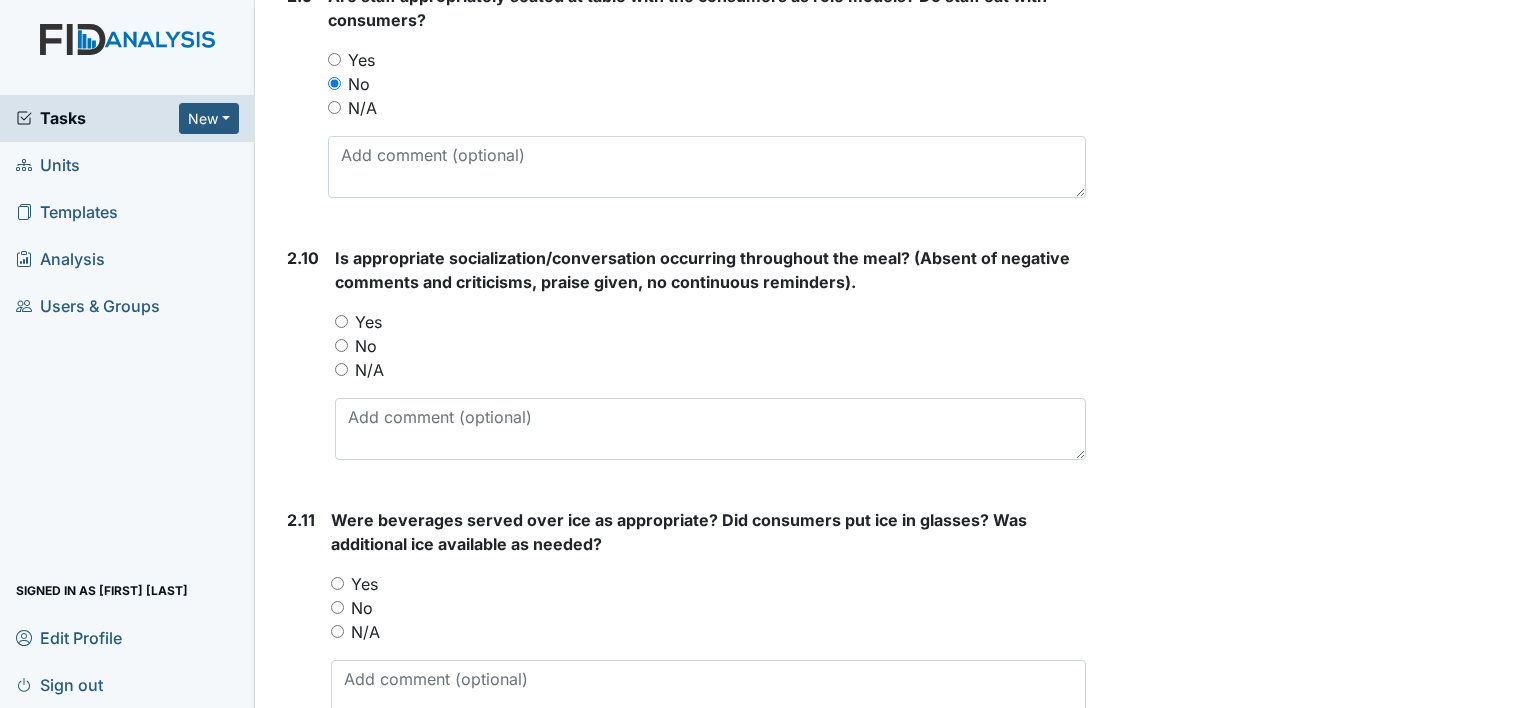 click on "Yes" at bounding box center (341, 321) 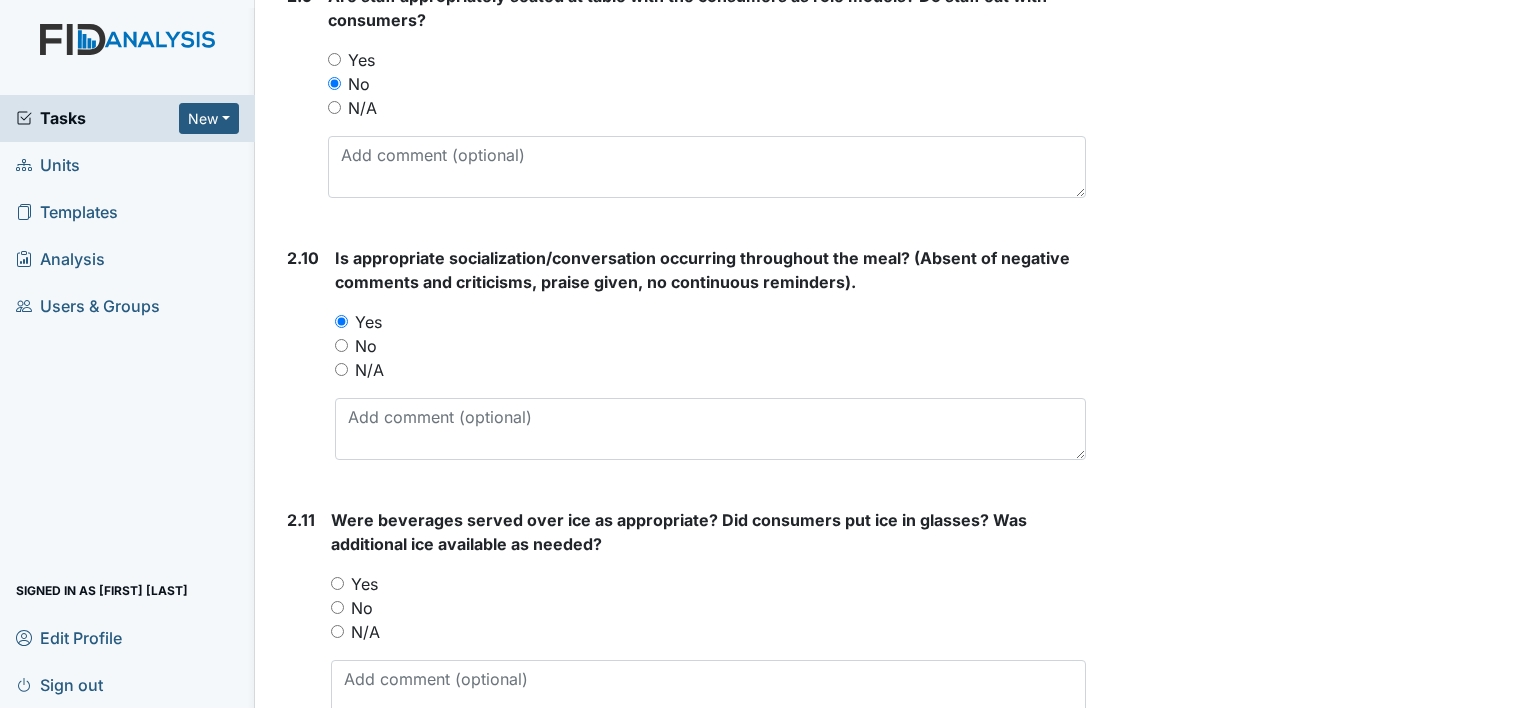 click on "Yes" at bounding box center (337, 583) 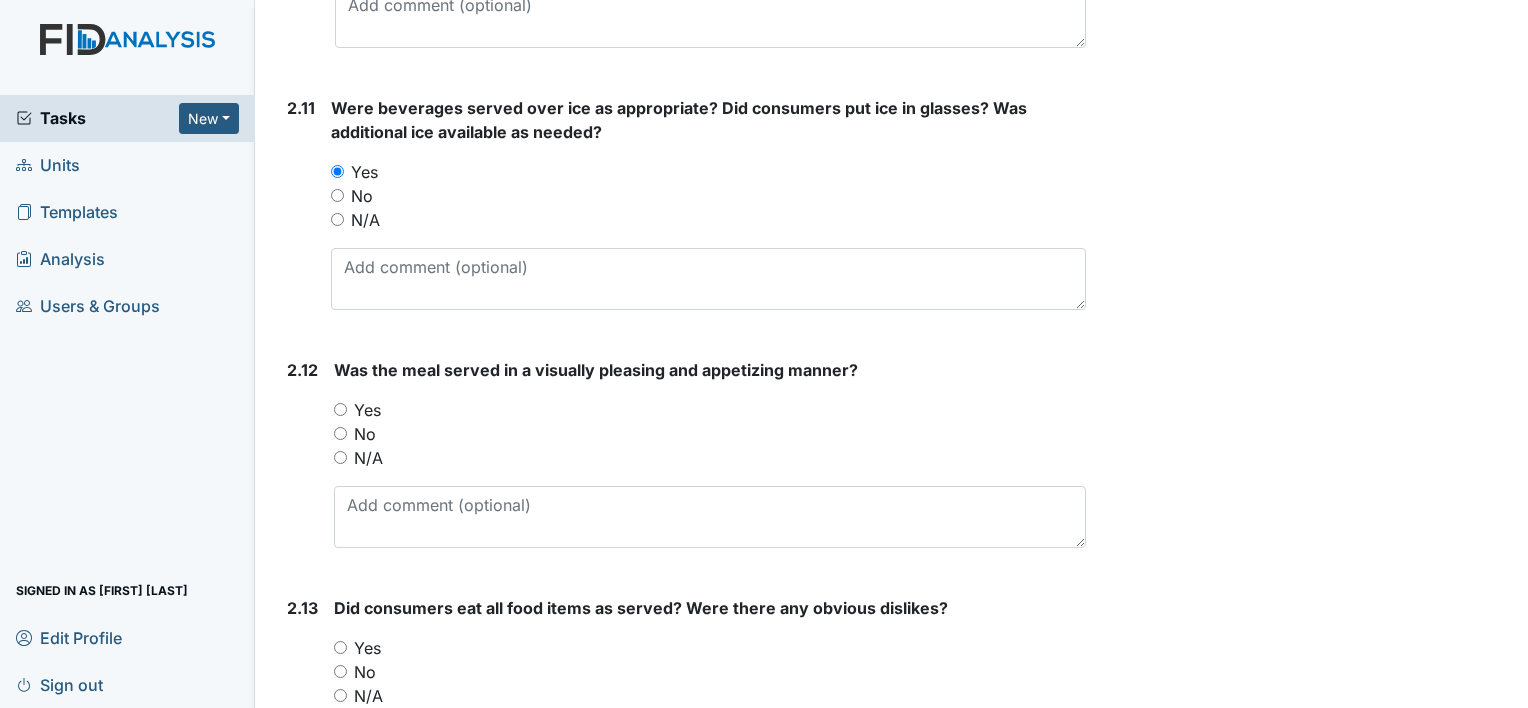 scroll, scrollTop: 3923, scrollLeft: 0, axis: vertical 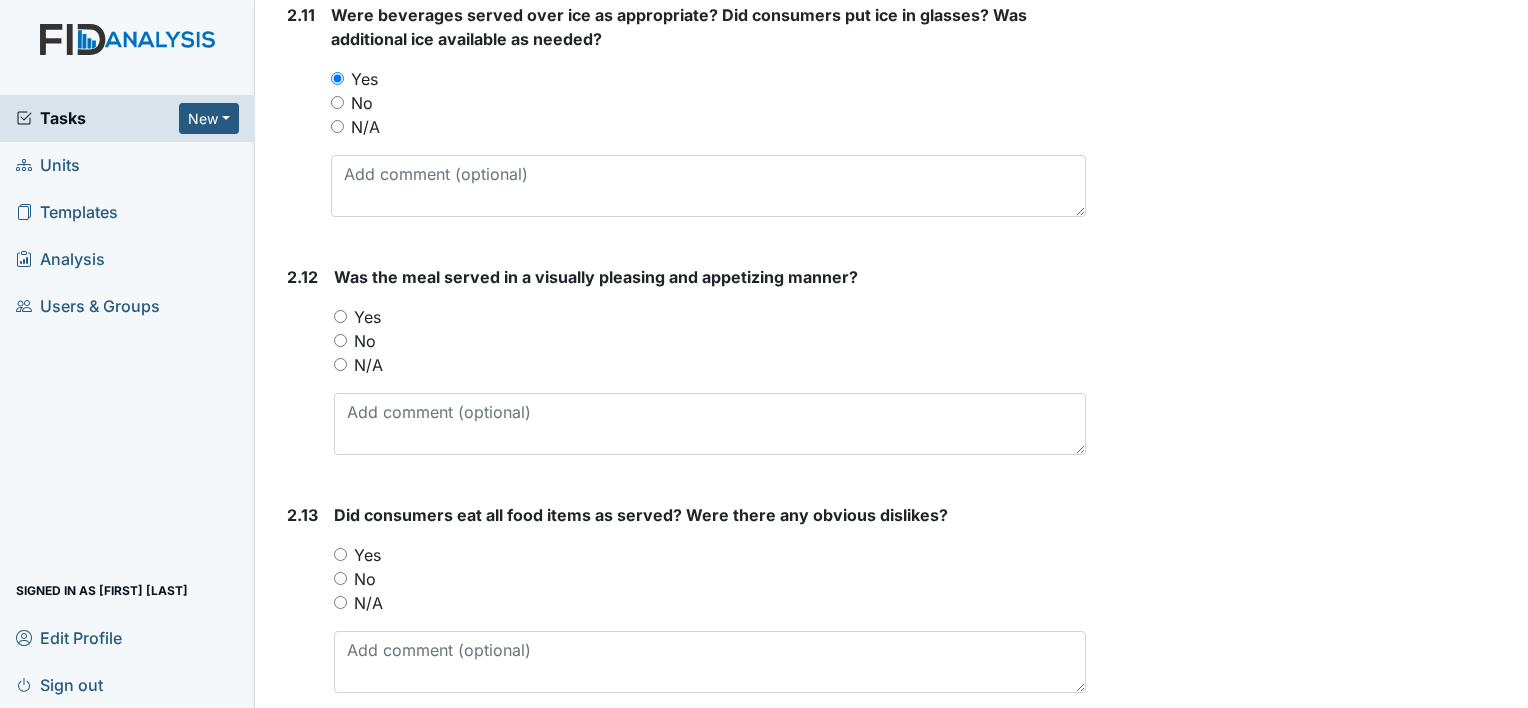 click on "Yes" at bounding box center (340, 316) 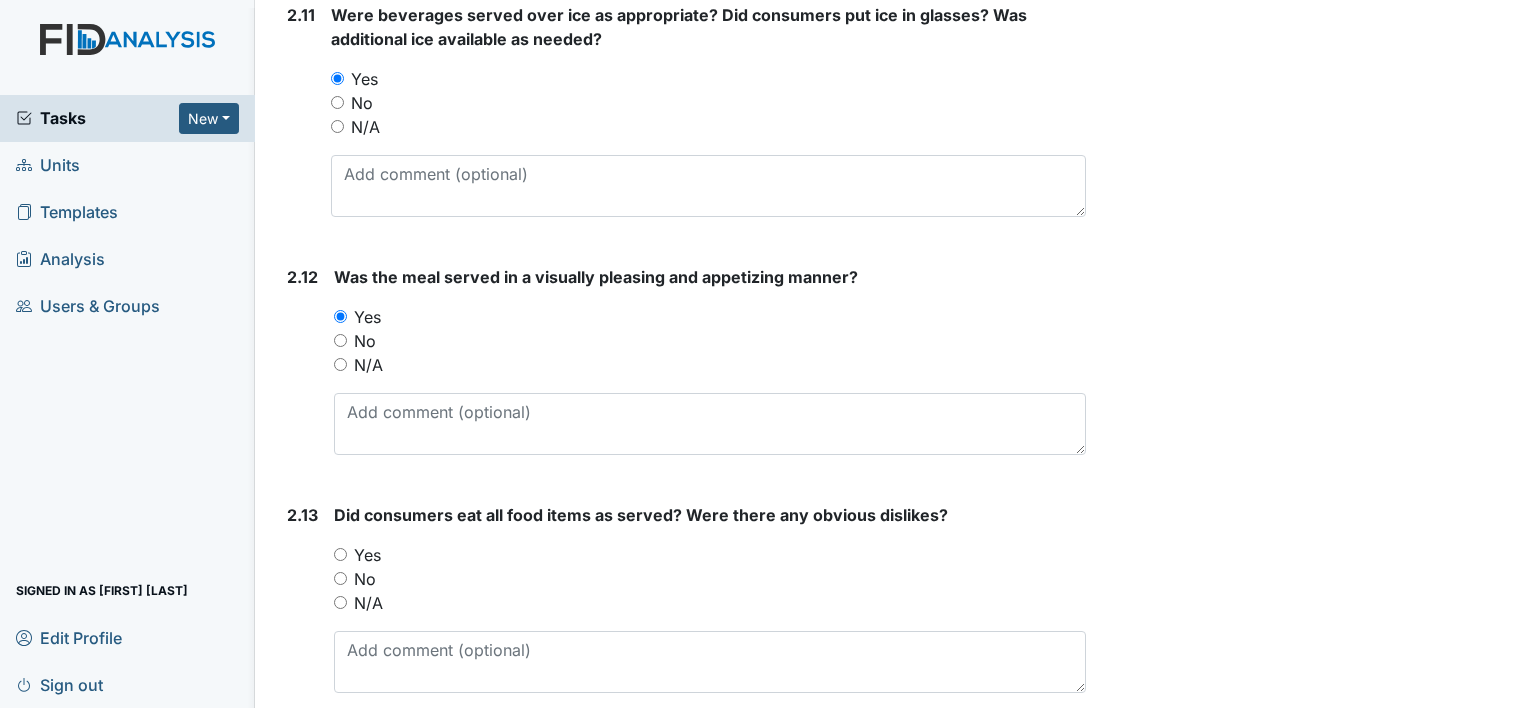 click on "Yes" at bounding box center (340, 554) 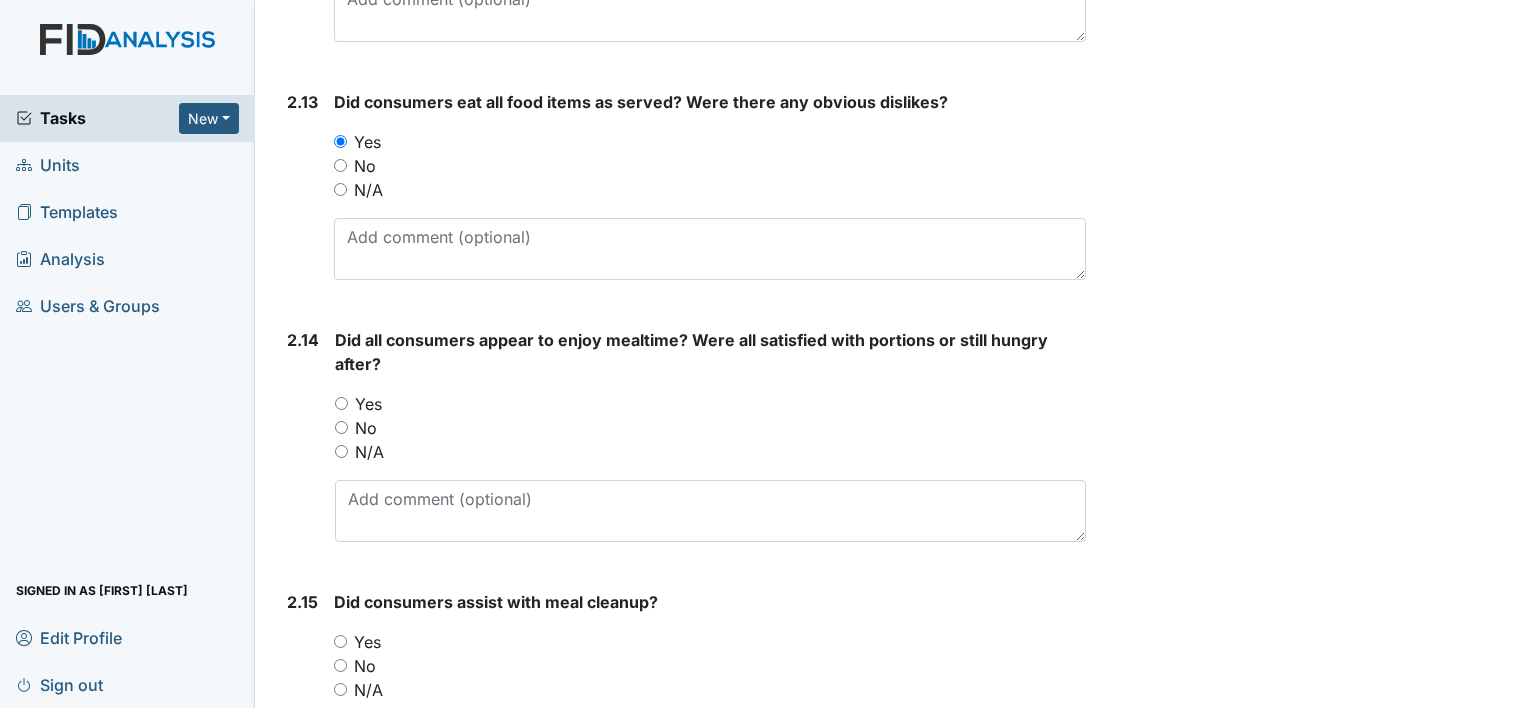 scroll, scrollTop: 4442, scrollLeft: 0, axis: vertical 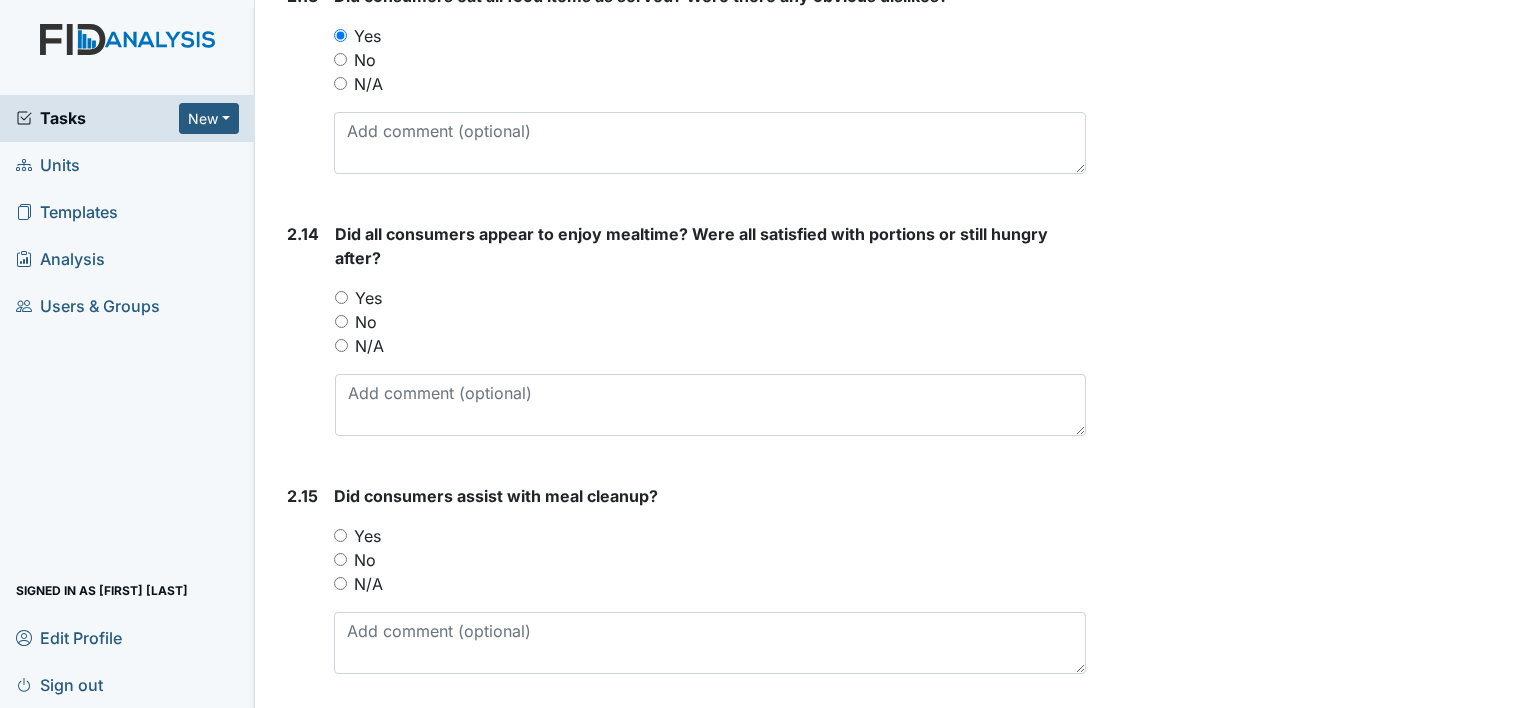 click on "Yes" at bounding box center (341, 297) 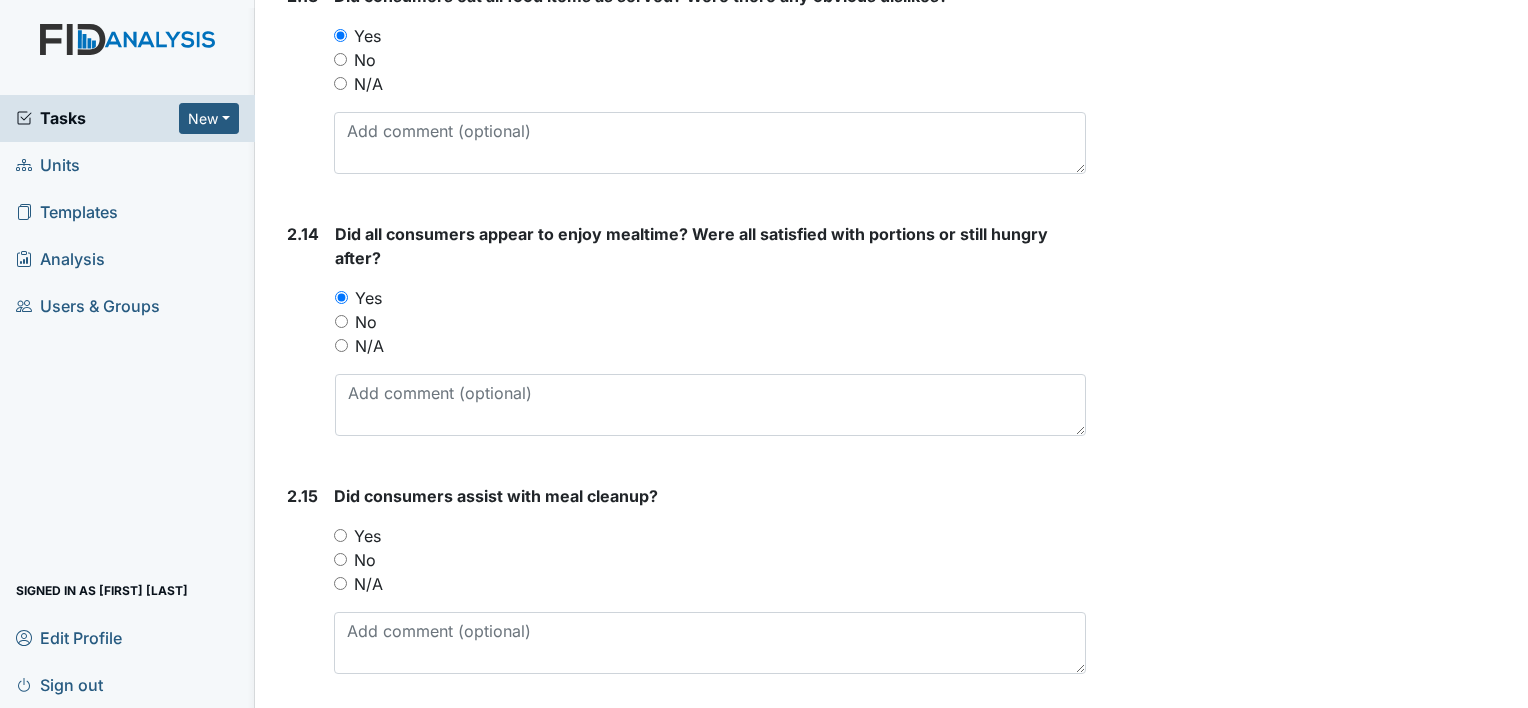 click on "Yes" at bounding box center [340, 535] 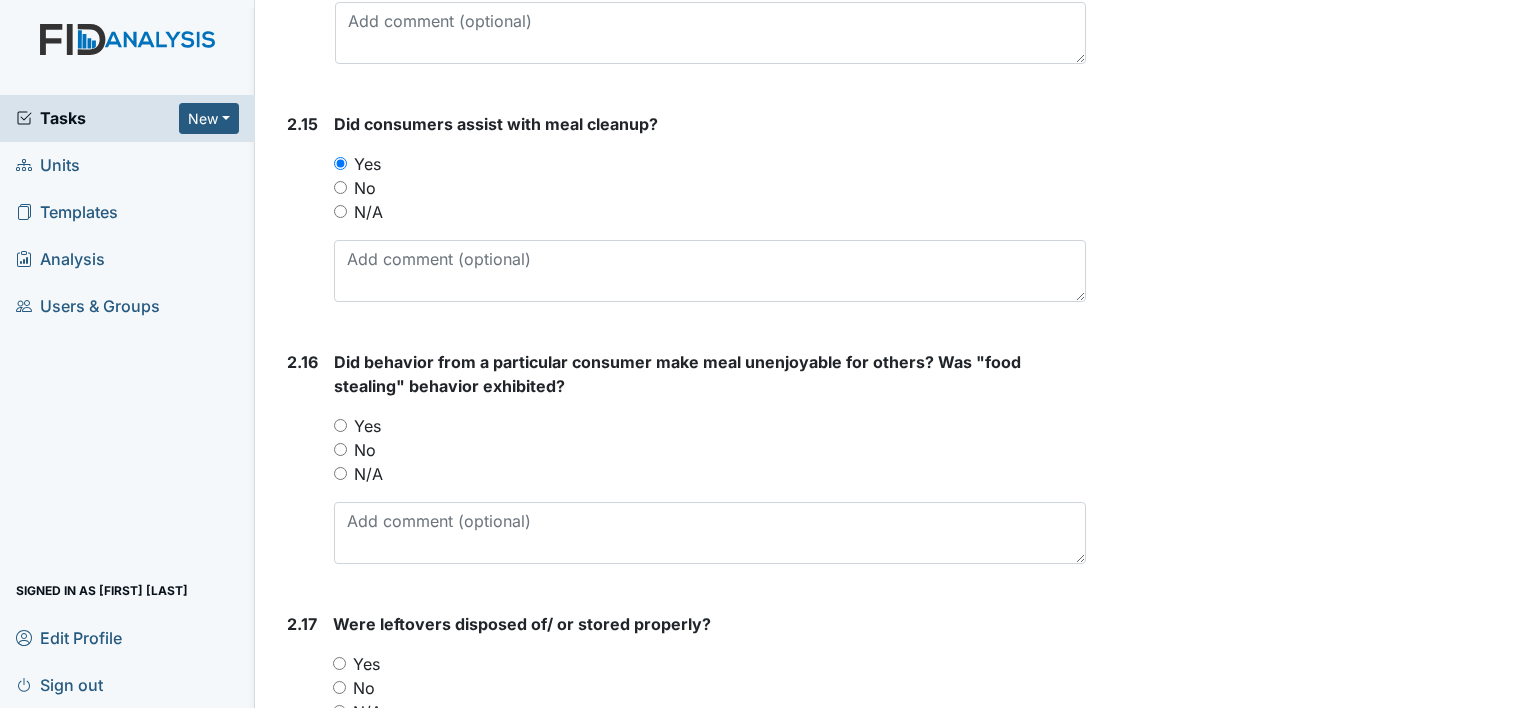 scroll, scrollTop: 4868, scrollLeft: 0, axis: vertical 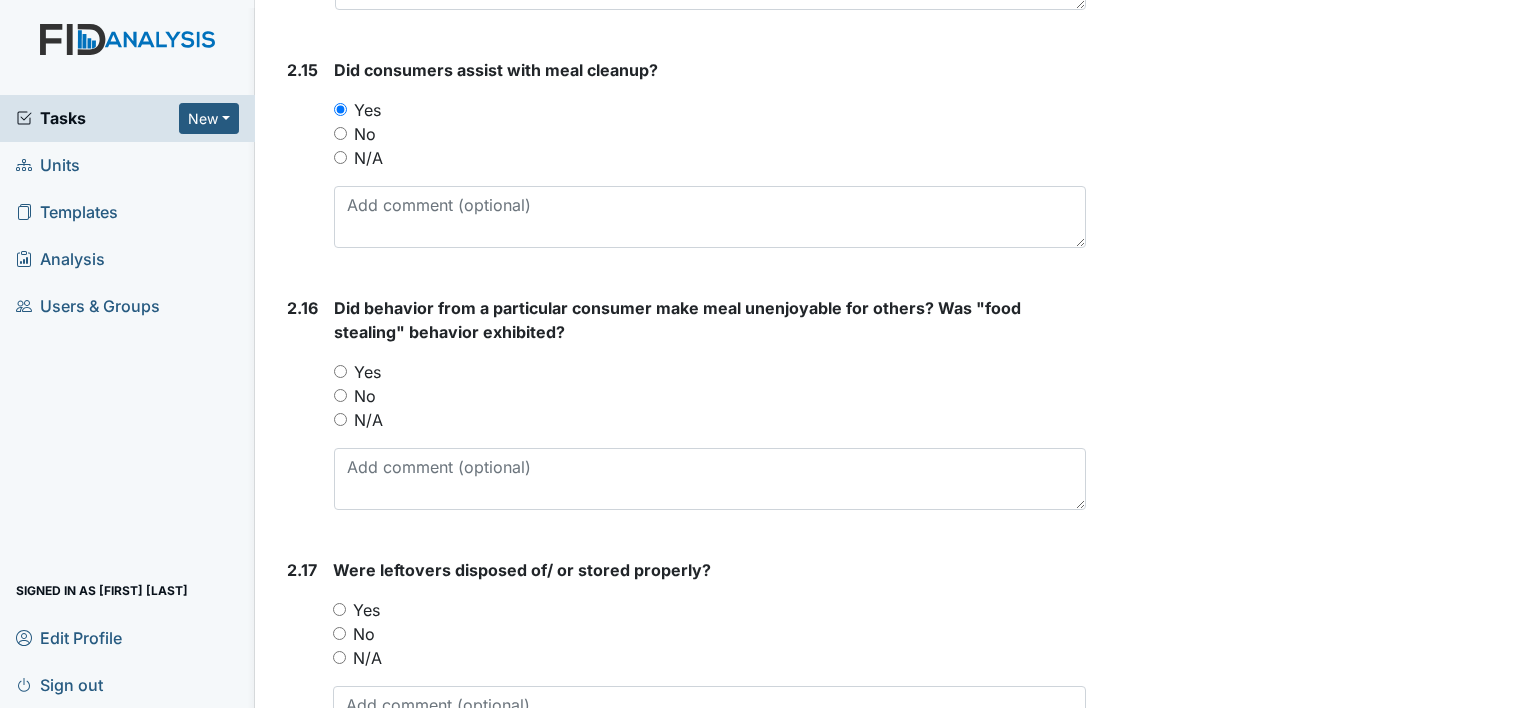 click on "No" at bounding box center (340, 395) 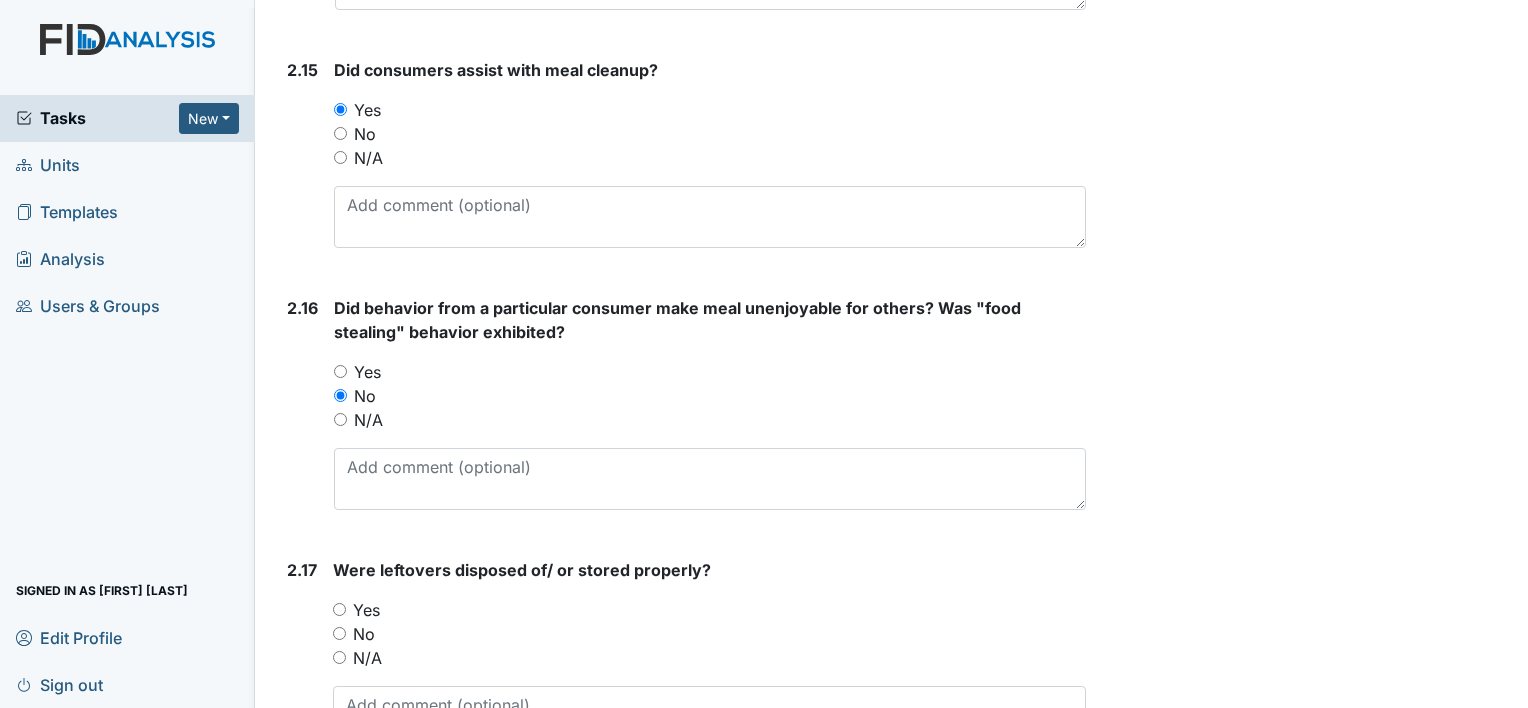 click on "Yes" at bounding box center [339, 609] 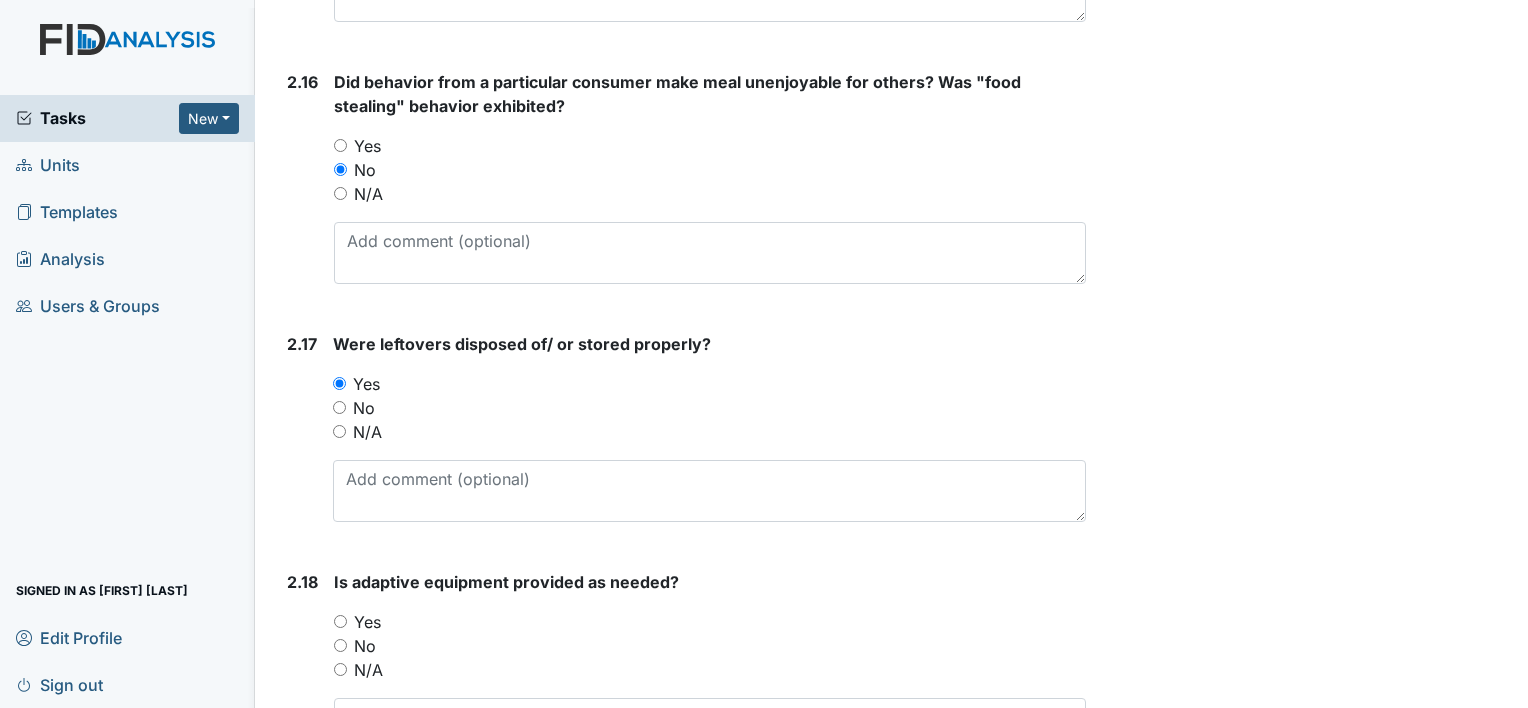 scroll, scrollTop: 5200, scrollLeft: 0, axis: vertical 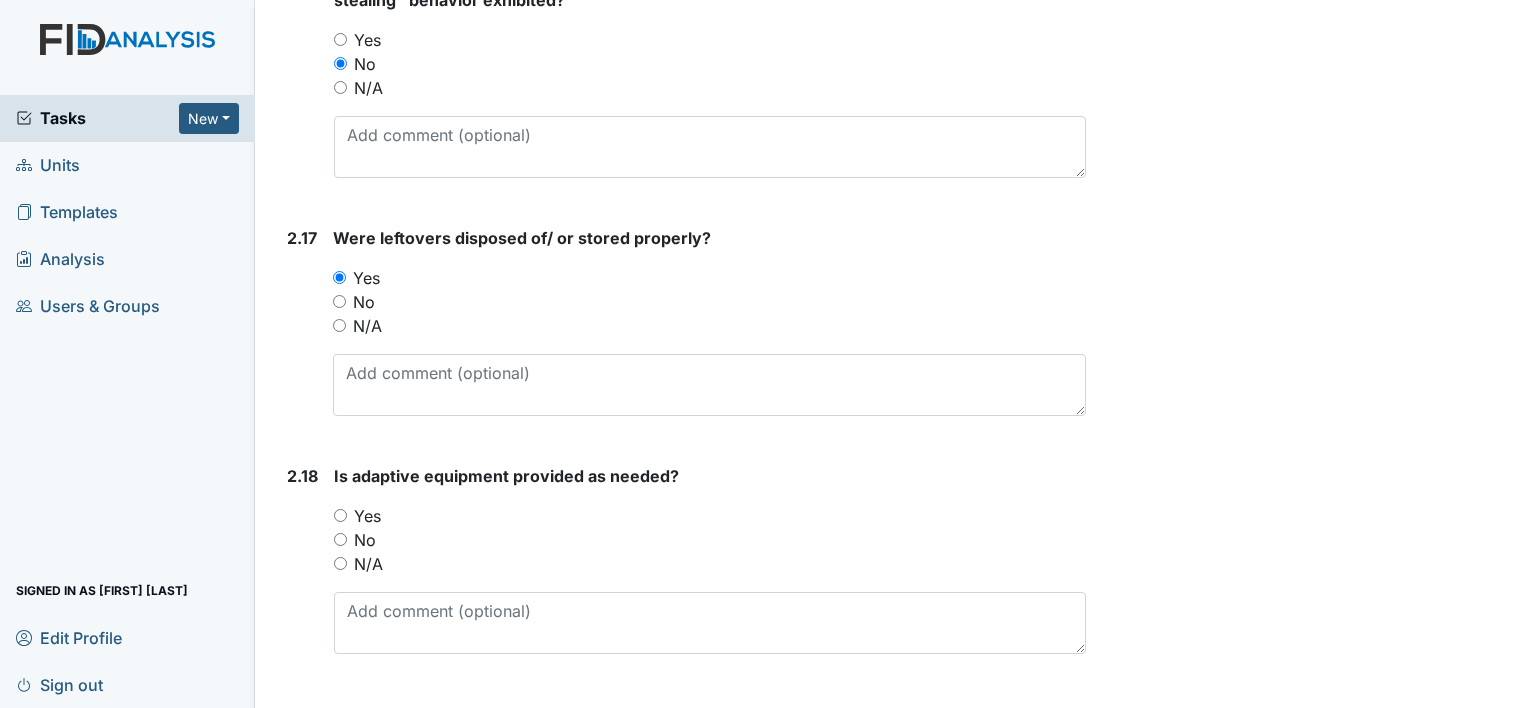 click on "Yes" at bounding box center (340, 515) 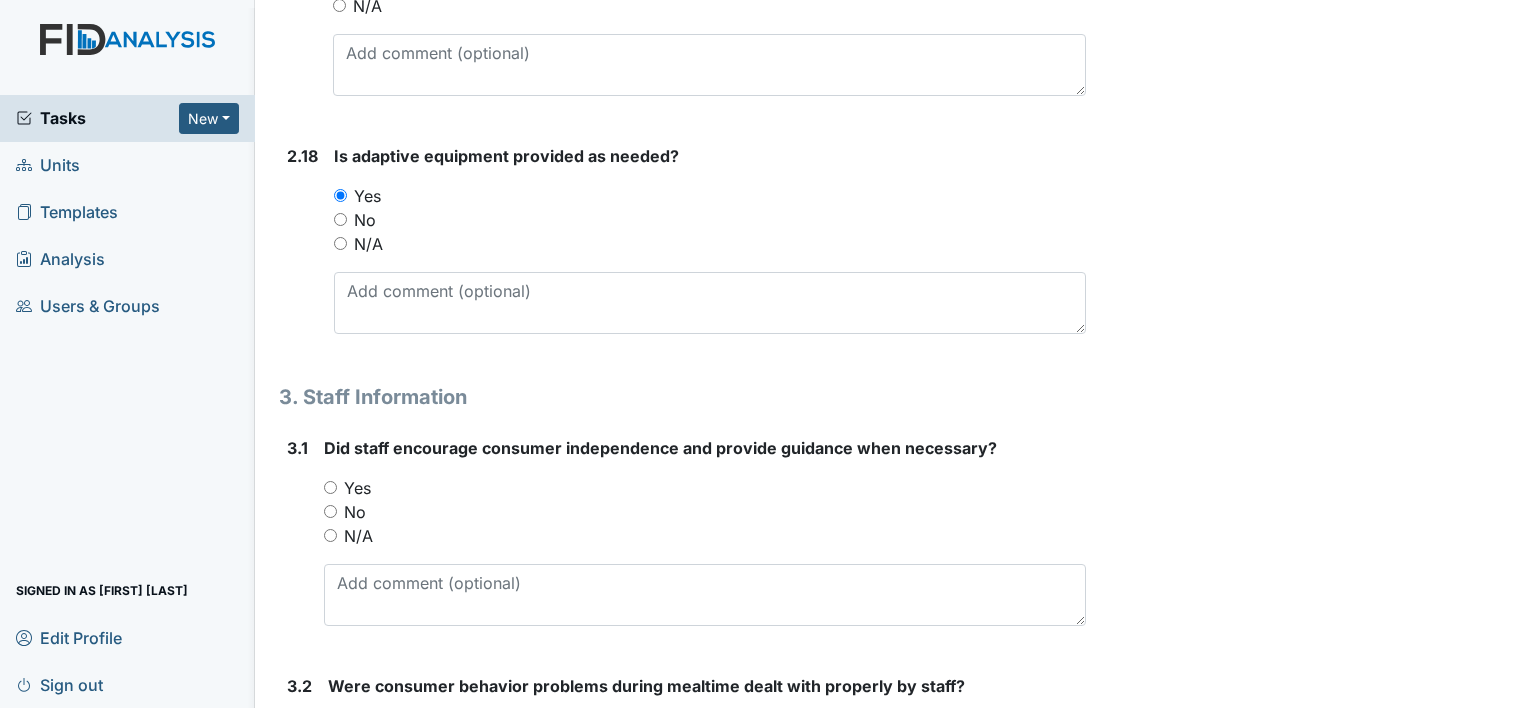scroll, scrollTop: 5559, scrollLeft: 0, axis: vertical 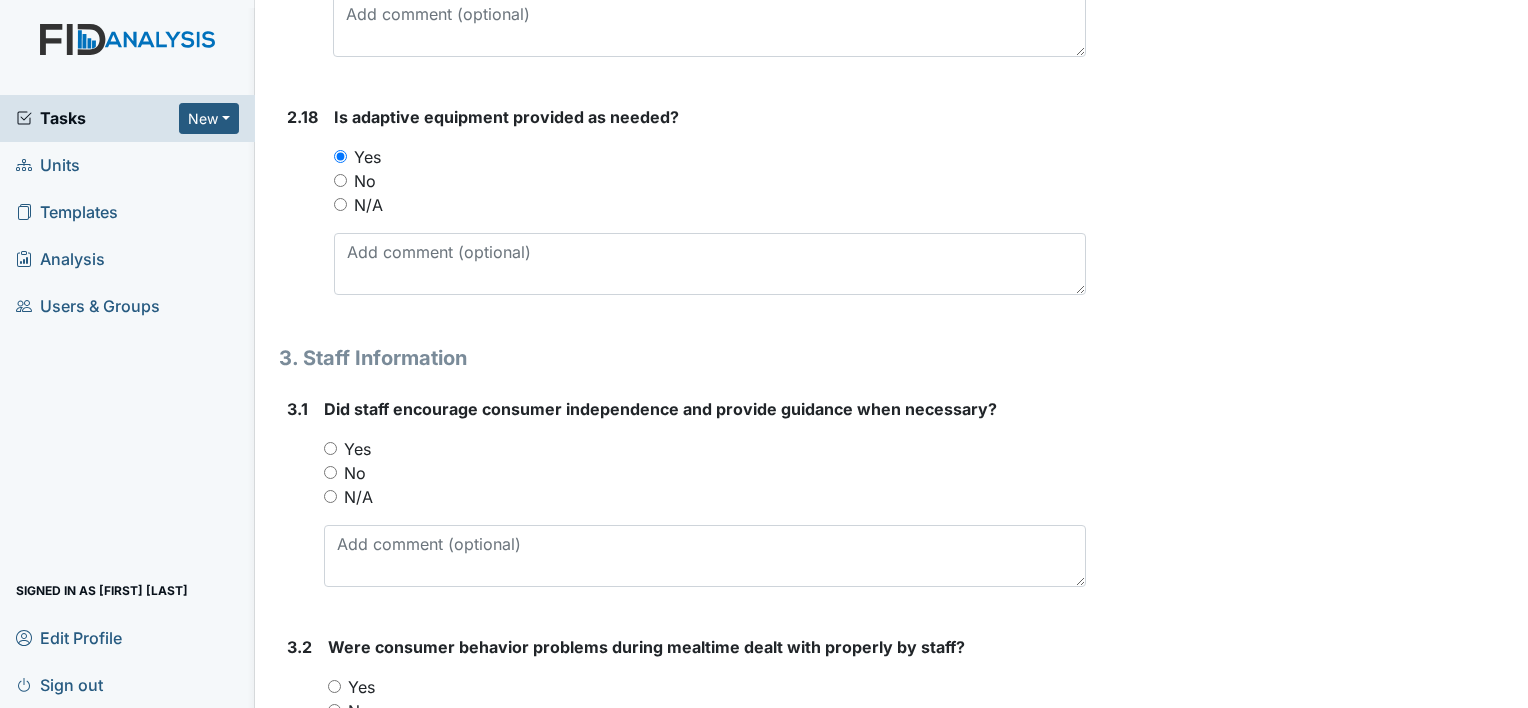 click on "Yes" at bounding box center [330, 448] 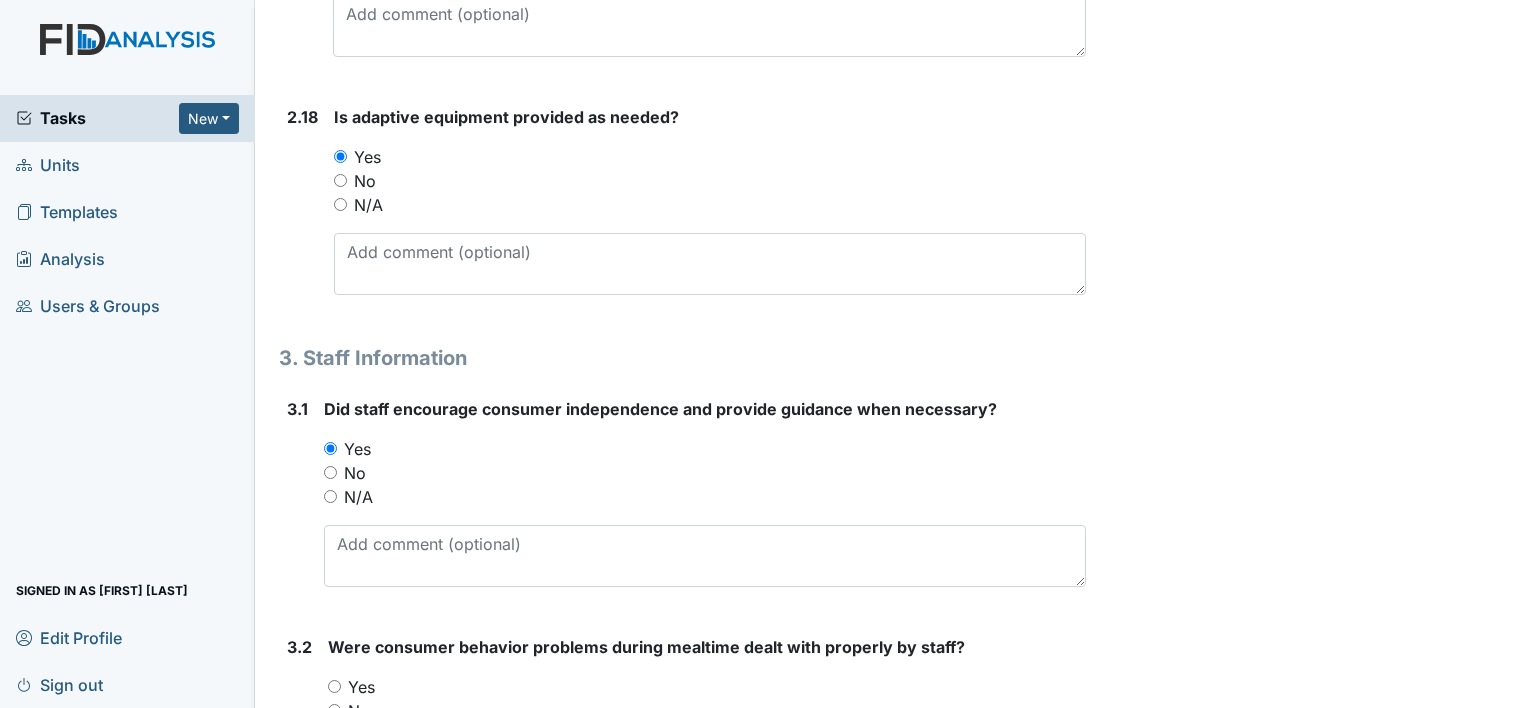 click on "Were consumer behavior problems during mealtime dealt
with properly by staff?
You must select one of the below options.
Yes
No
N/A" at bounding box center [707, 730] 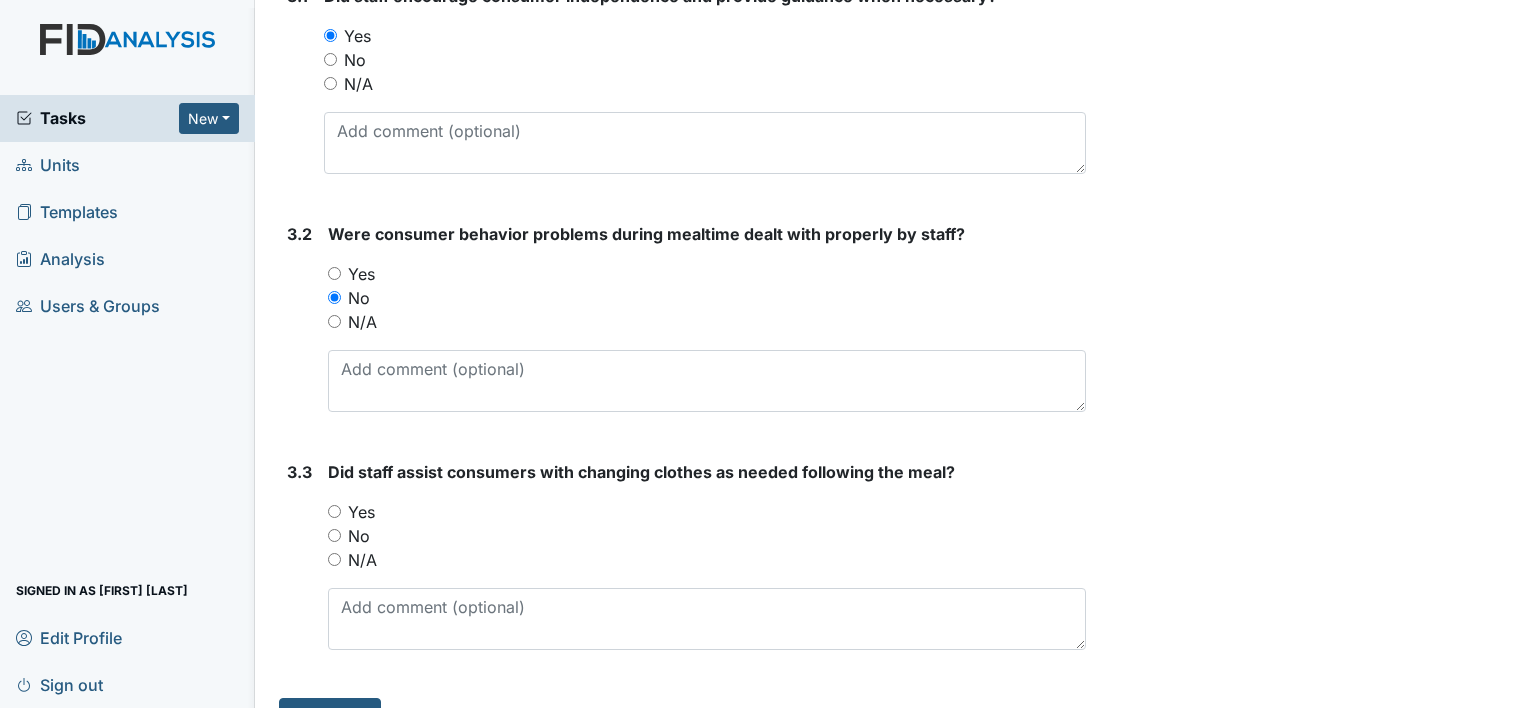 scroll, scrollTop: 6005, scrollLeft: 0, axis: vertical 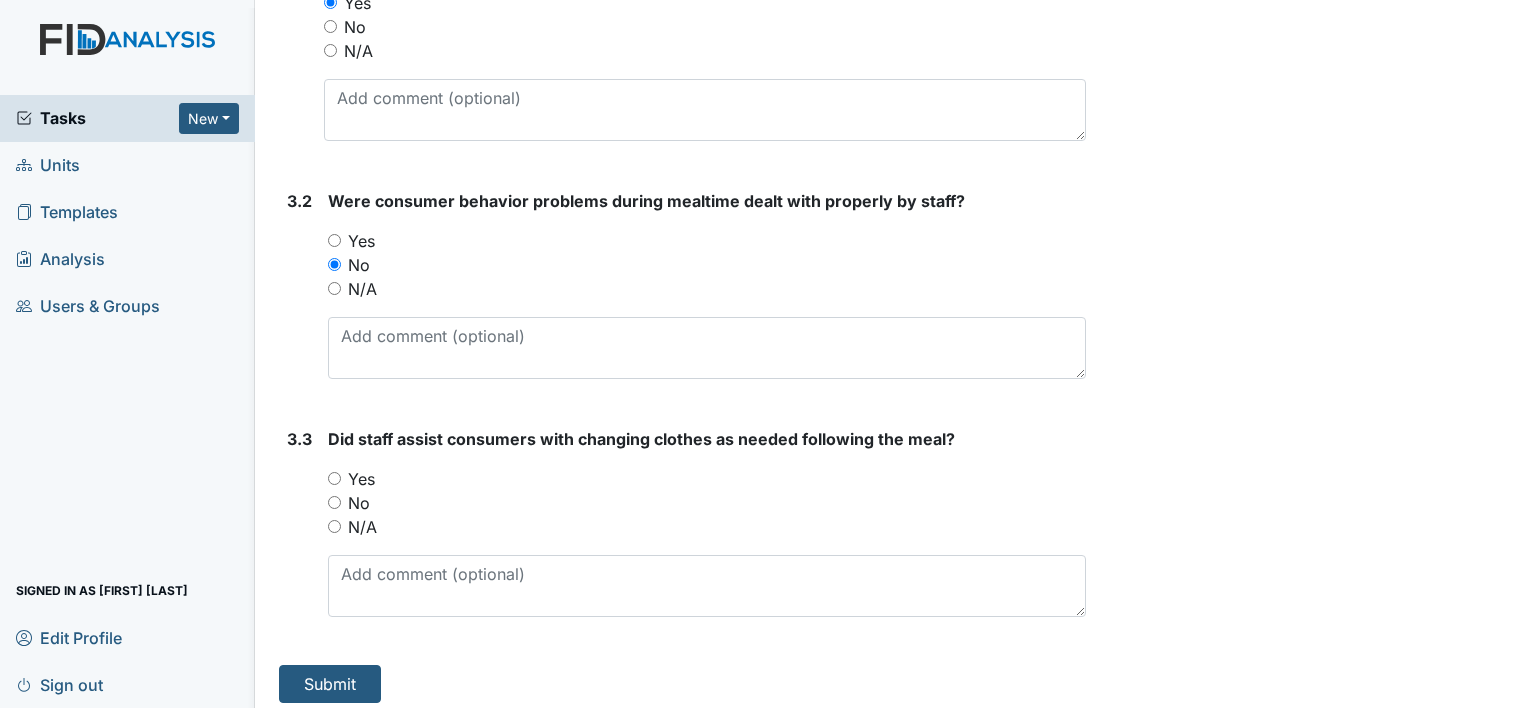 click on "Yes" at bounding box center (334, 478) 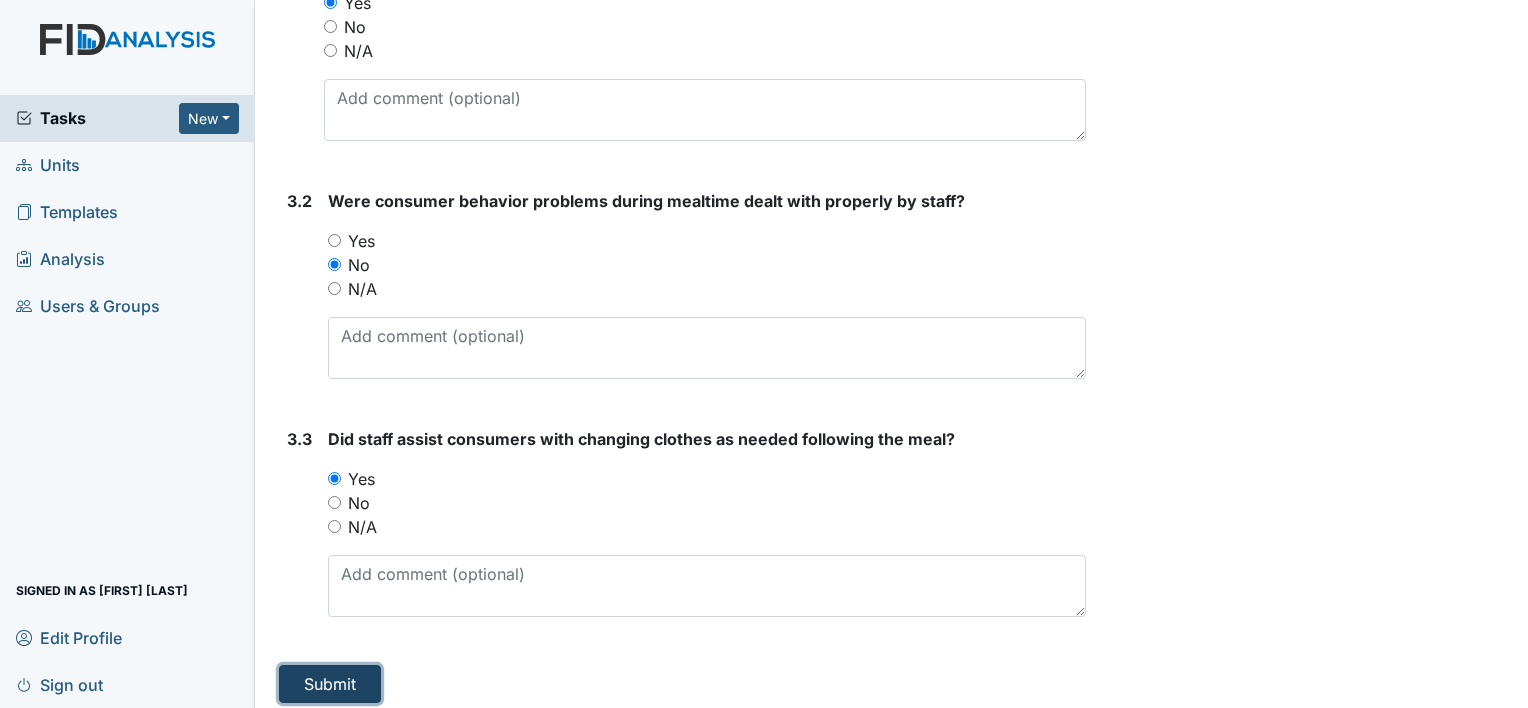 click on "Submit" at bounding box center (330, 684) 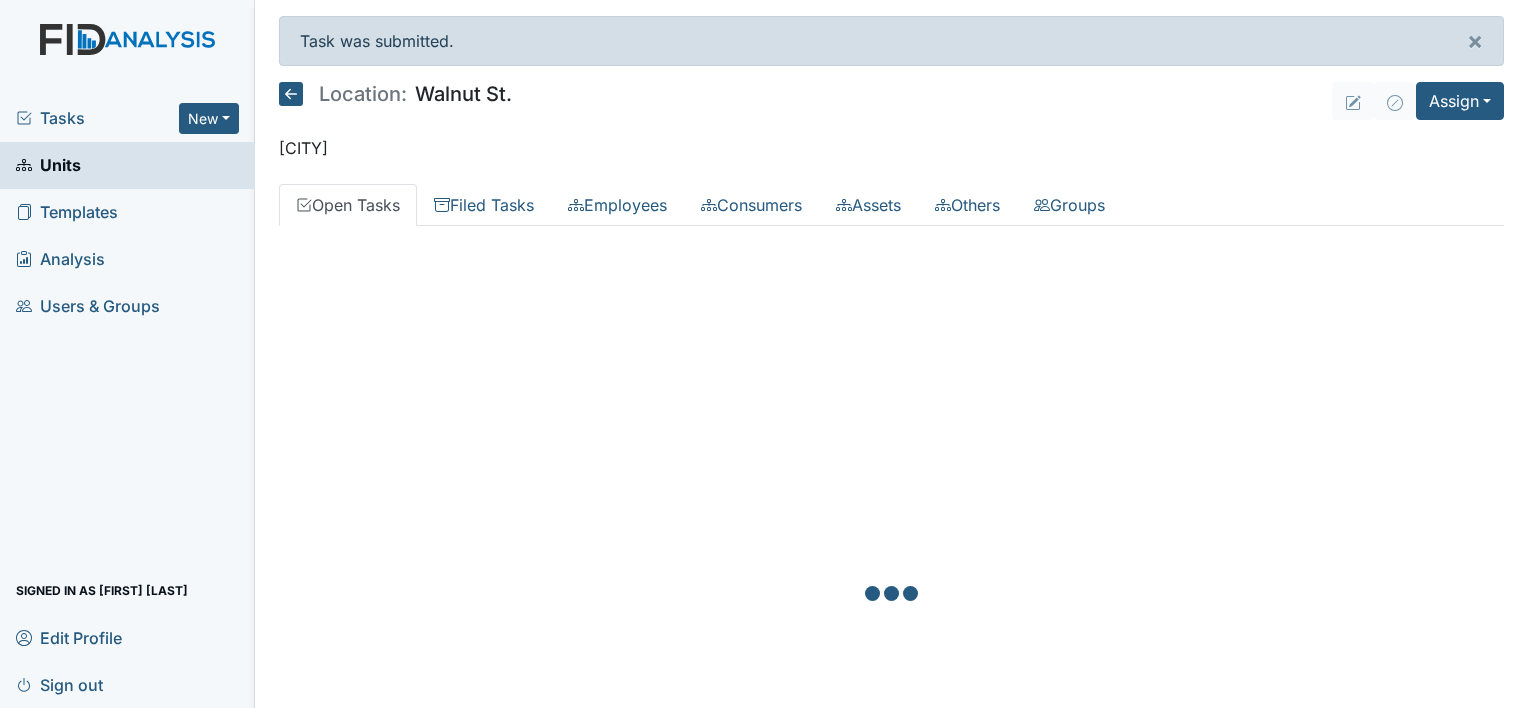 scroll, scrollTop: 0, scrollLeft: 0, axis: both 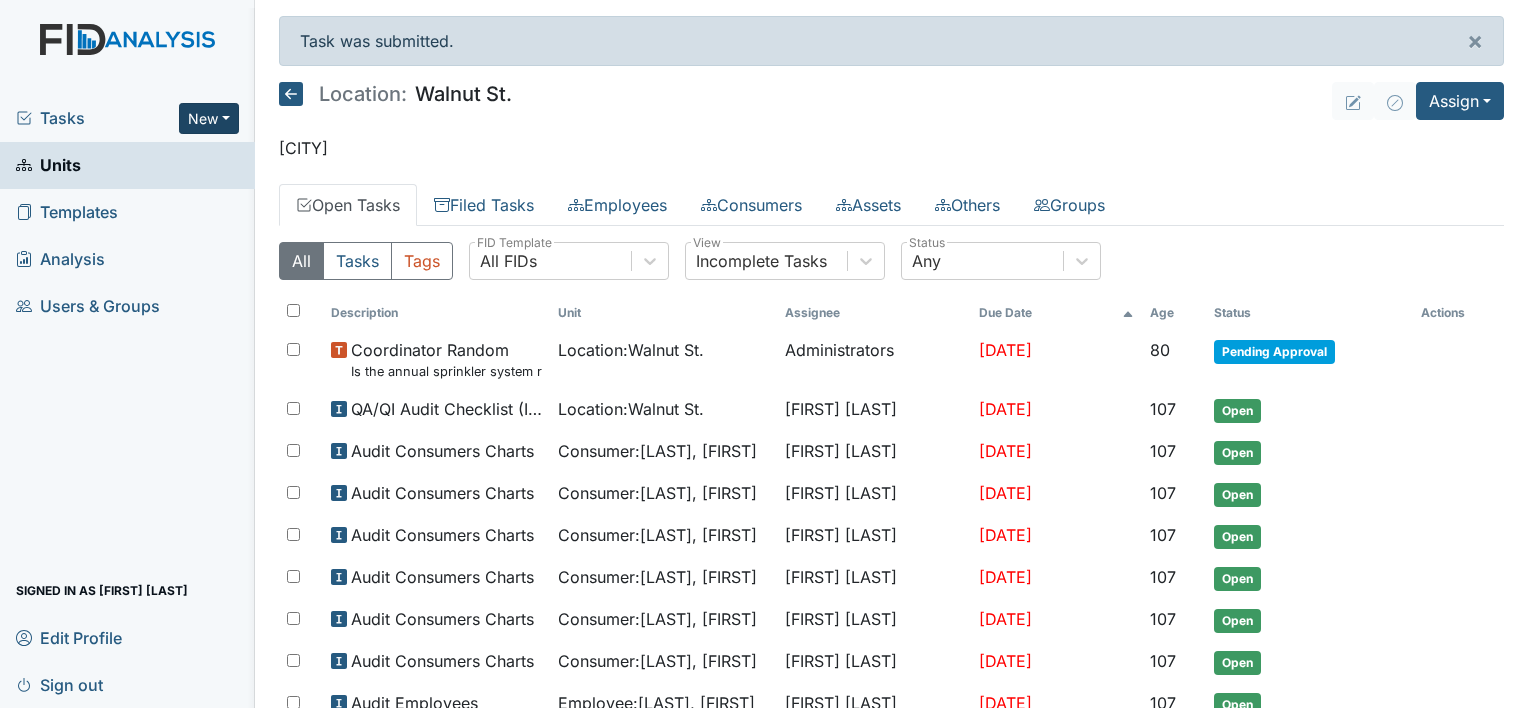 click on "New" at bounding box center [209, 118] 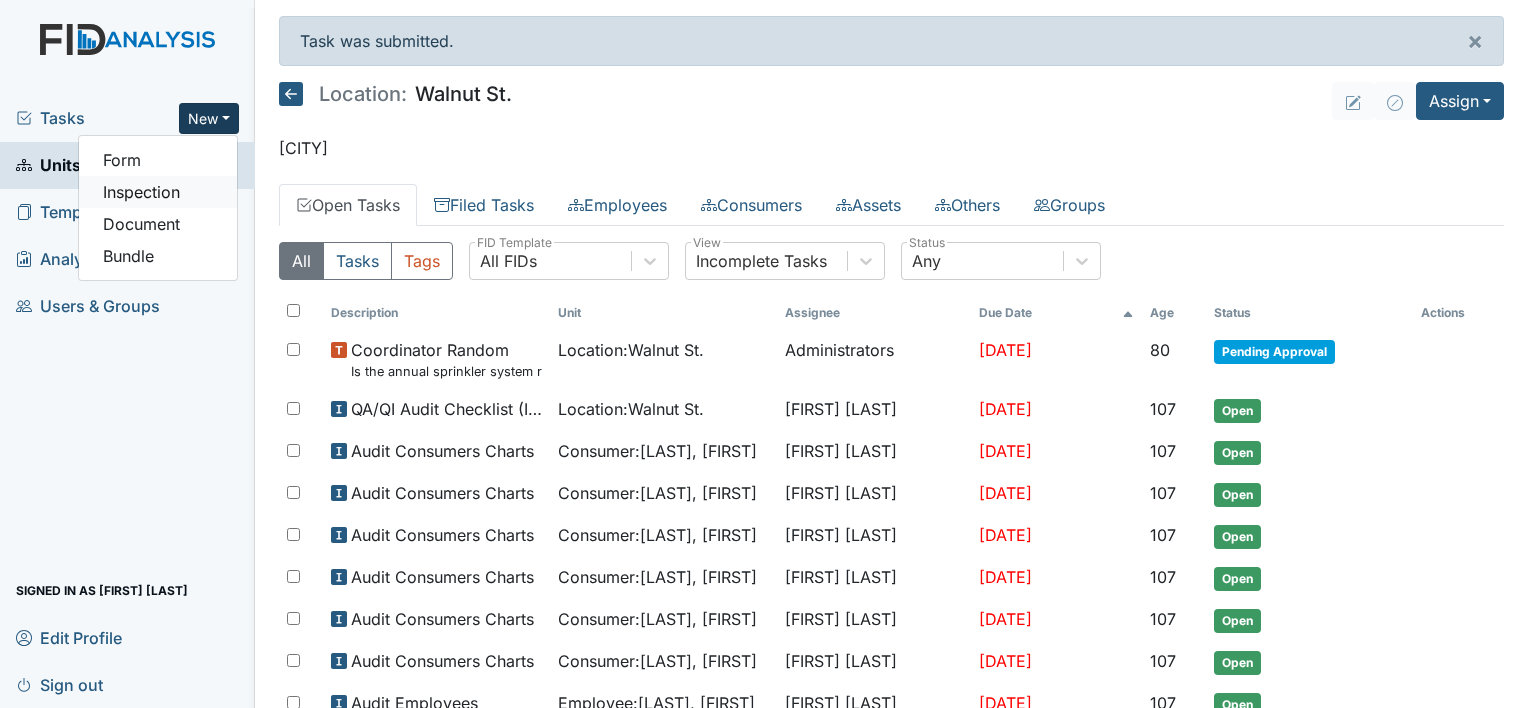 click on "Inspection" at bounding box center [158, 192] 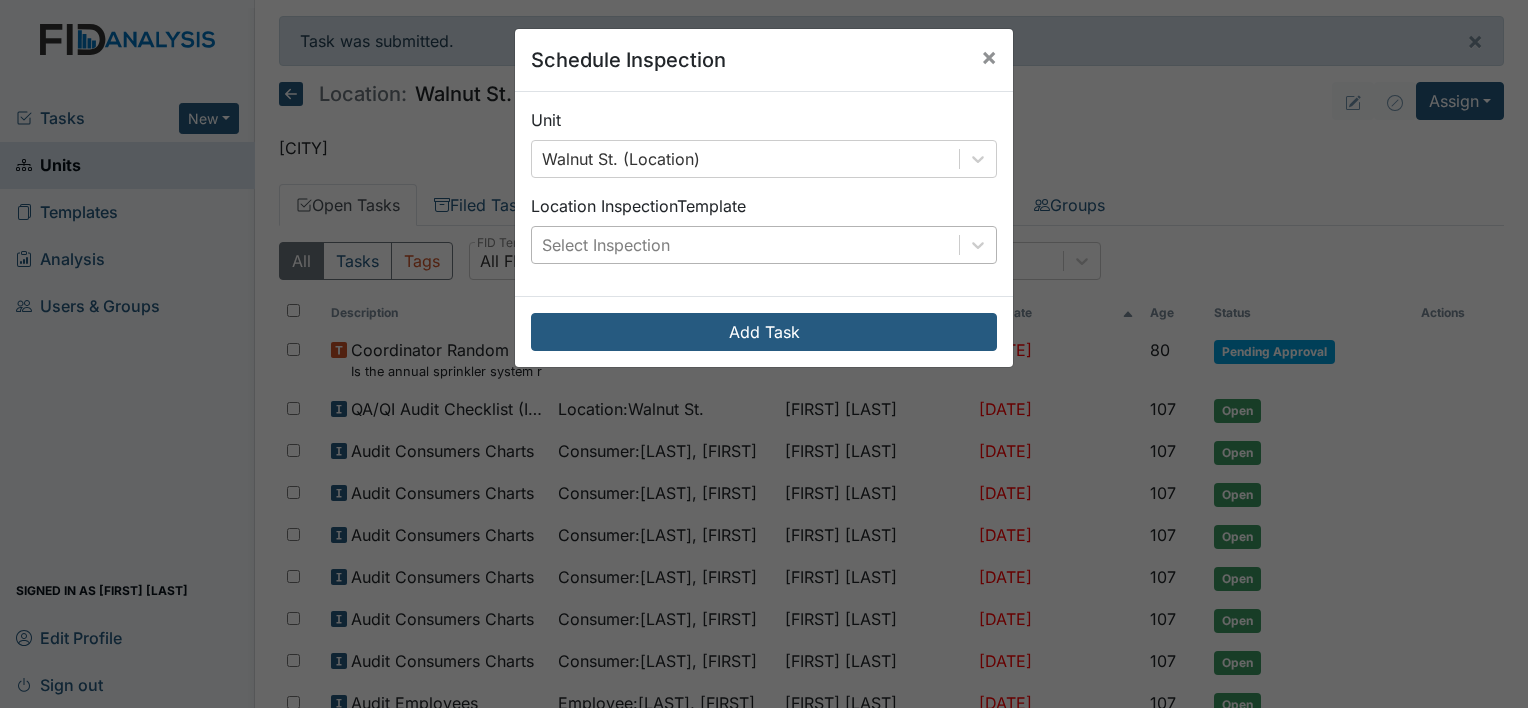 click on "Select Inspection" at bounding box center (606, 245) 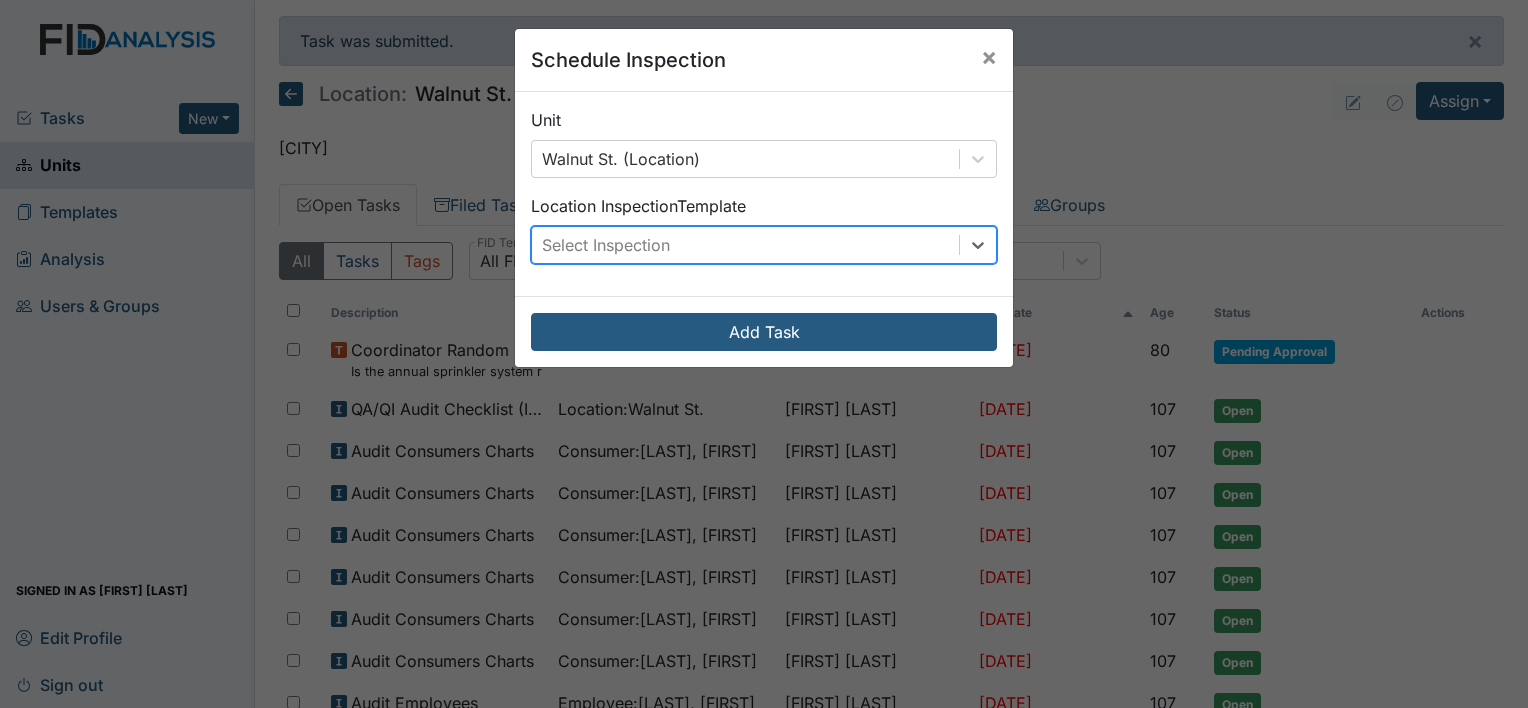click on "Select Inspection" at bounding box center (606, 245) 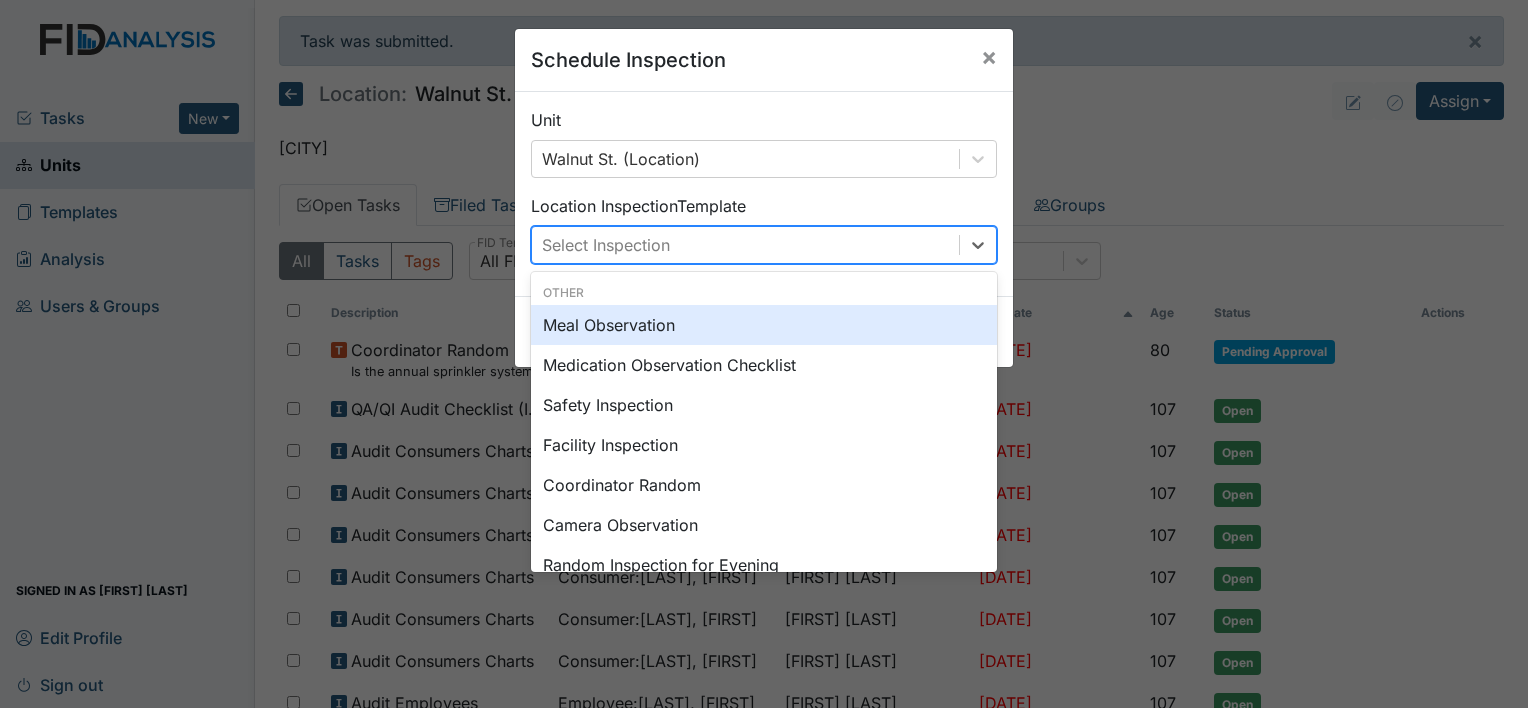 click on "Select Inspection" at bounding box center (606, 245) 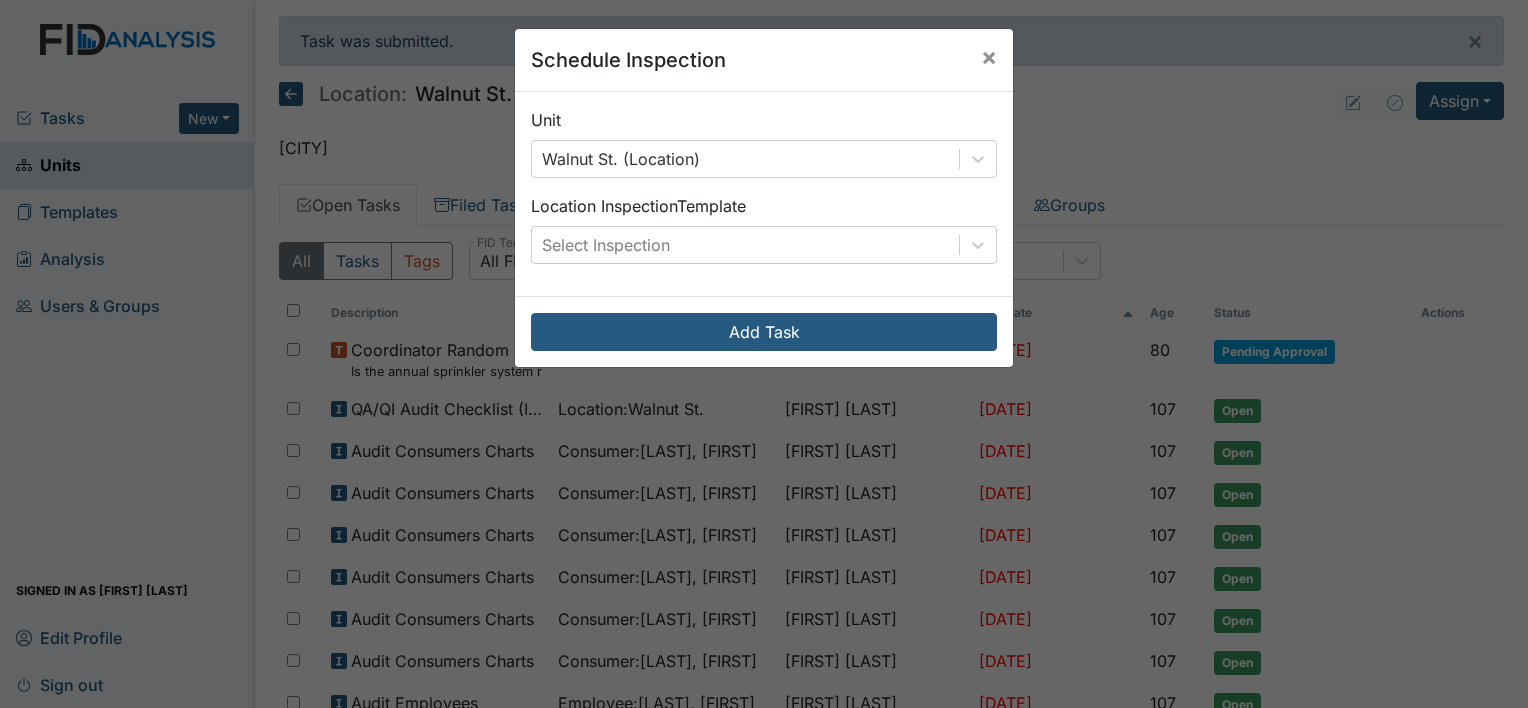 click on "Schedule Inspection   × Unit  Walnut St. (Location)   Location   Inspection  Template Select Inspection Add Task" at bounding box center [764, 354] 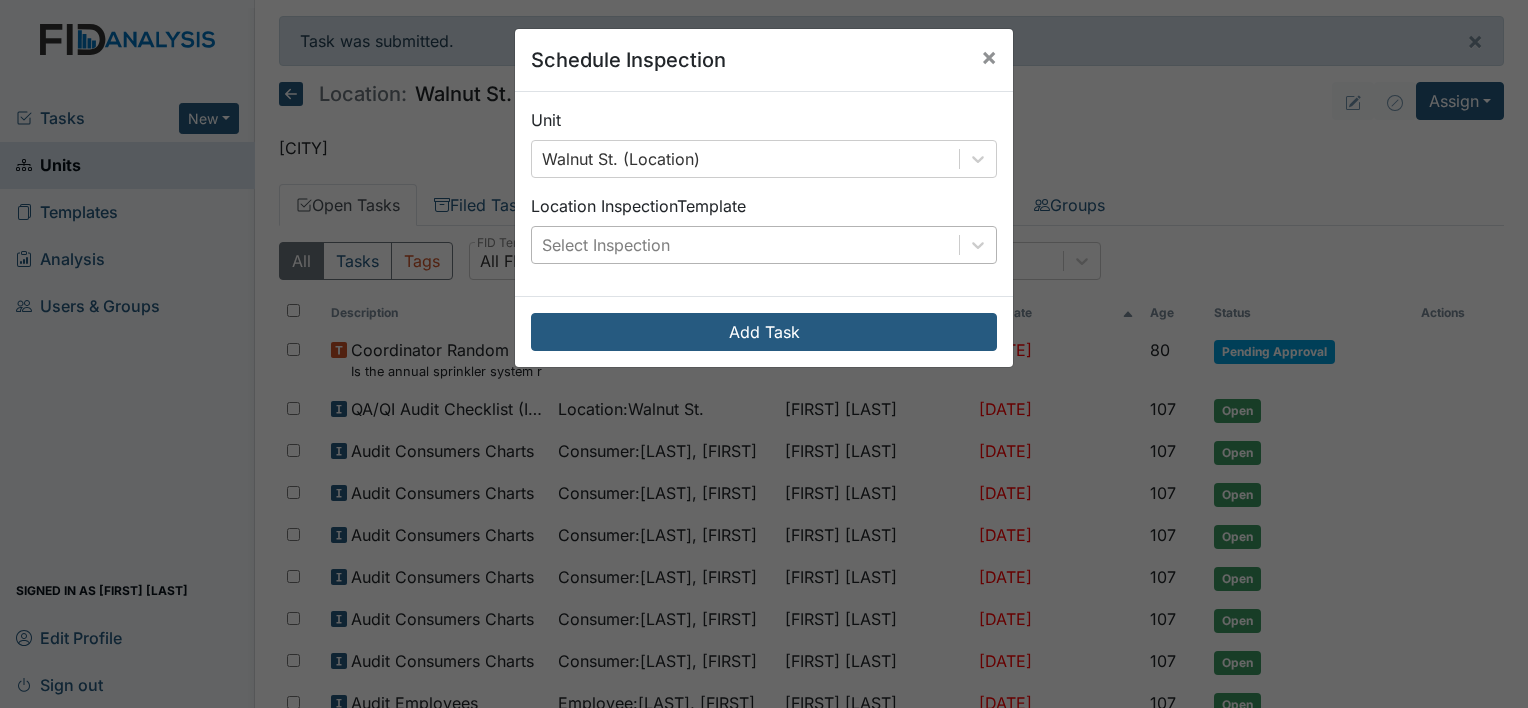 click on "Select Inspection" at bounding box center [606, 245] 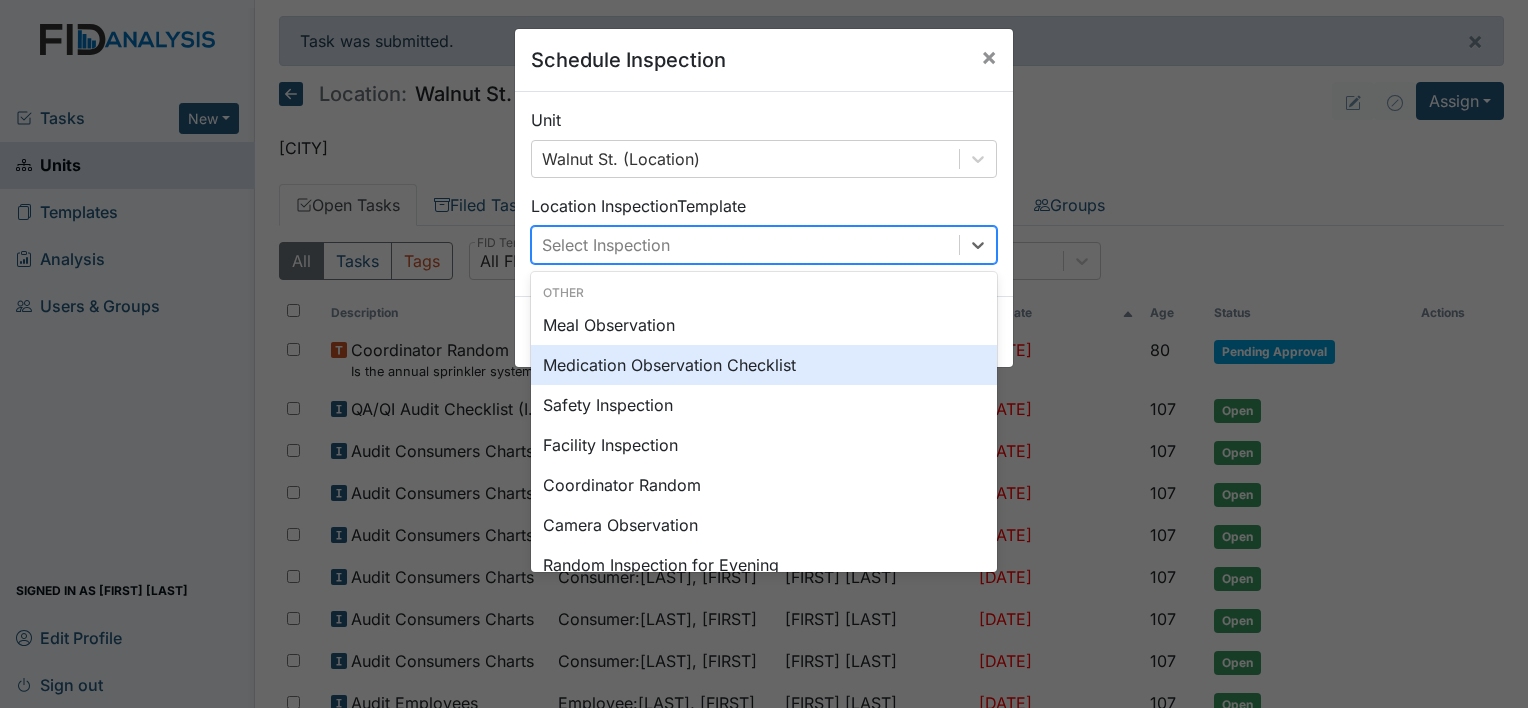 click on "Medication Observation Checklist" at bounding box center [764, 365] 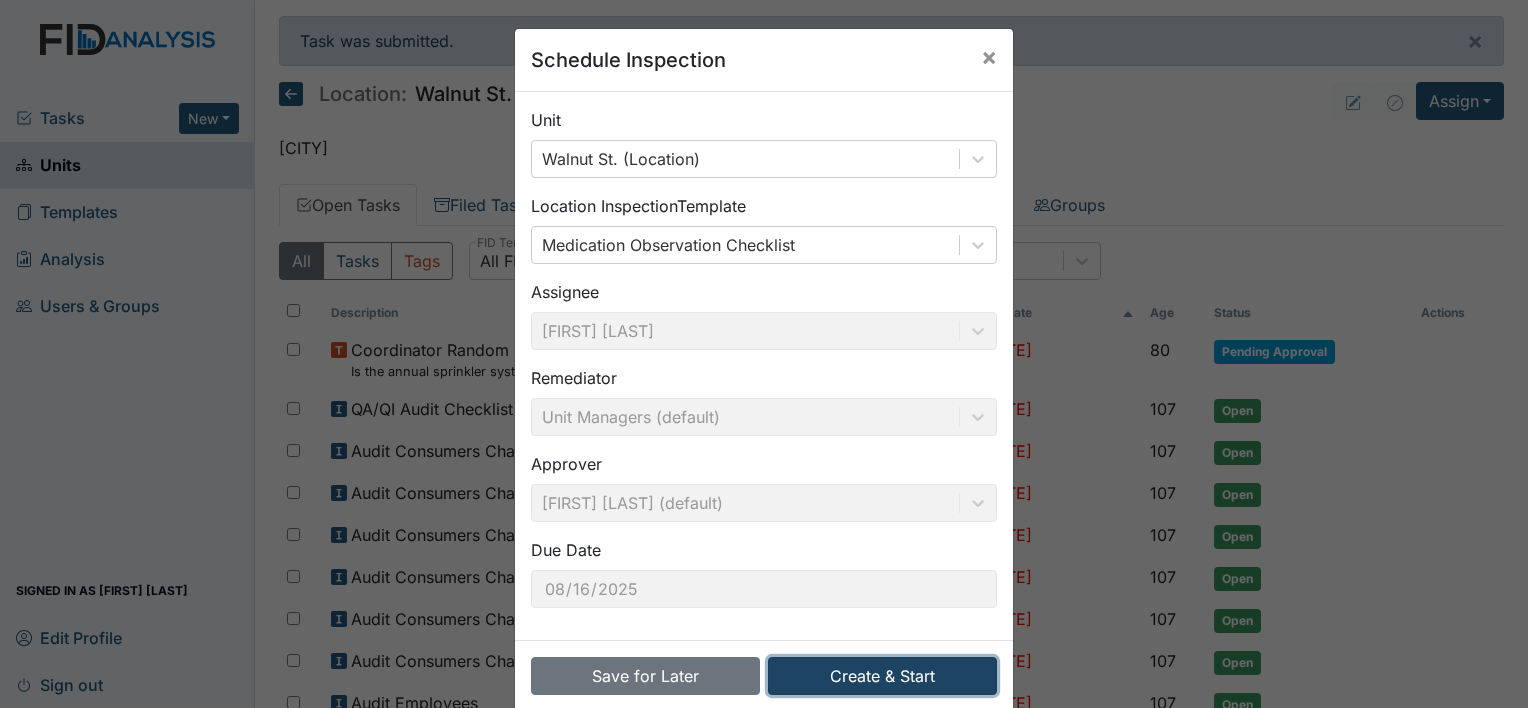 click on "Create & Start" at bounding box center (882, 676) 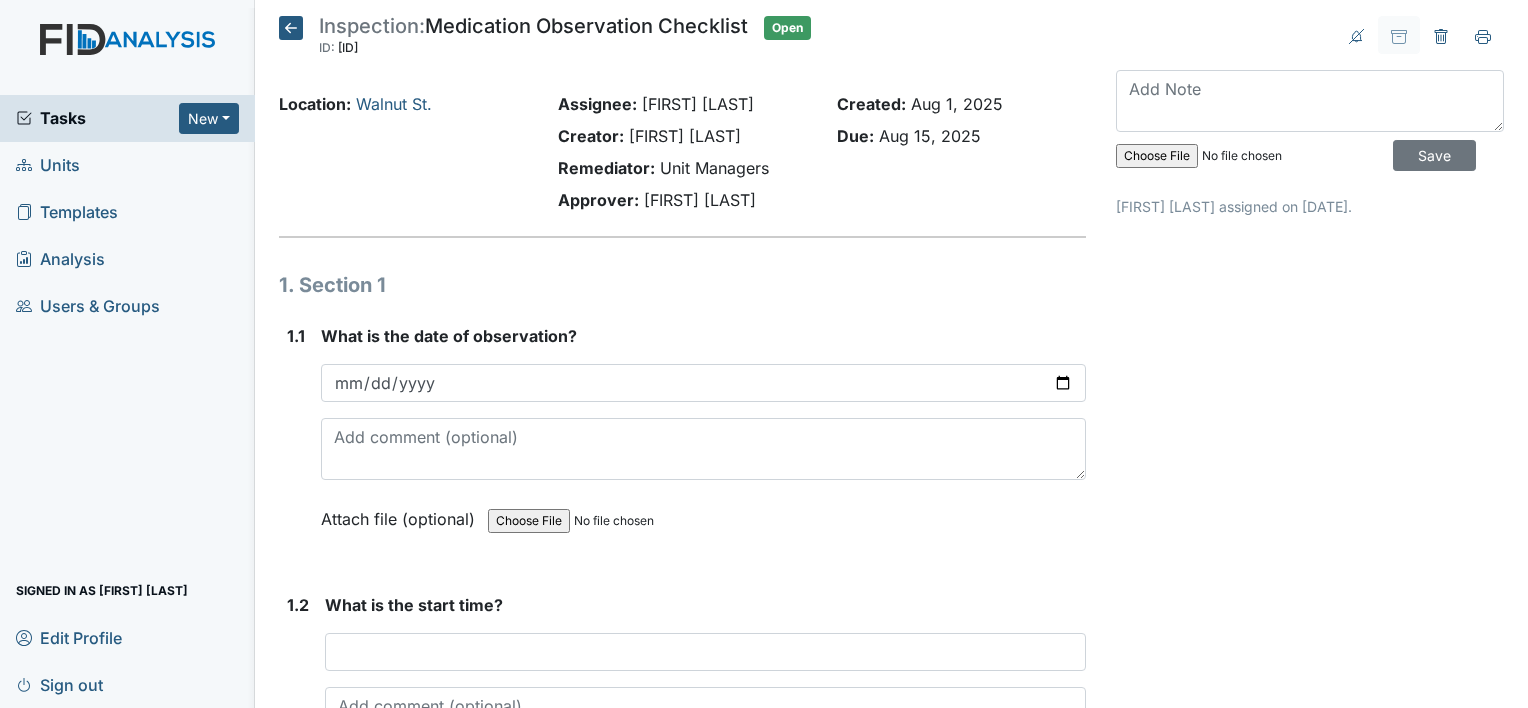 scroll, scrollTop: 0, scrollLeft: 0, axis: both 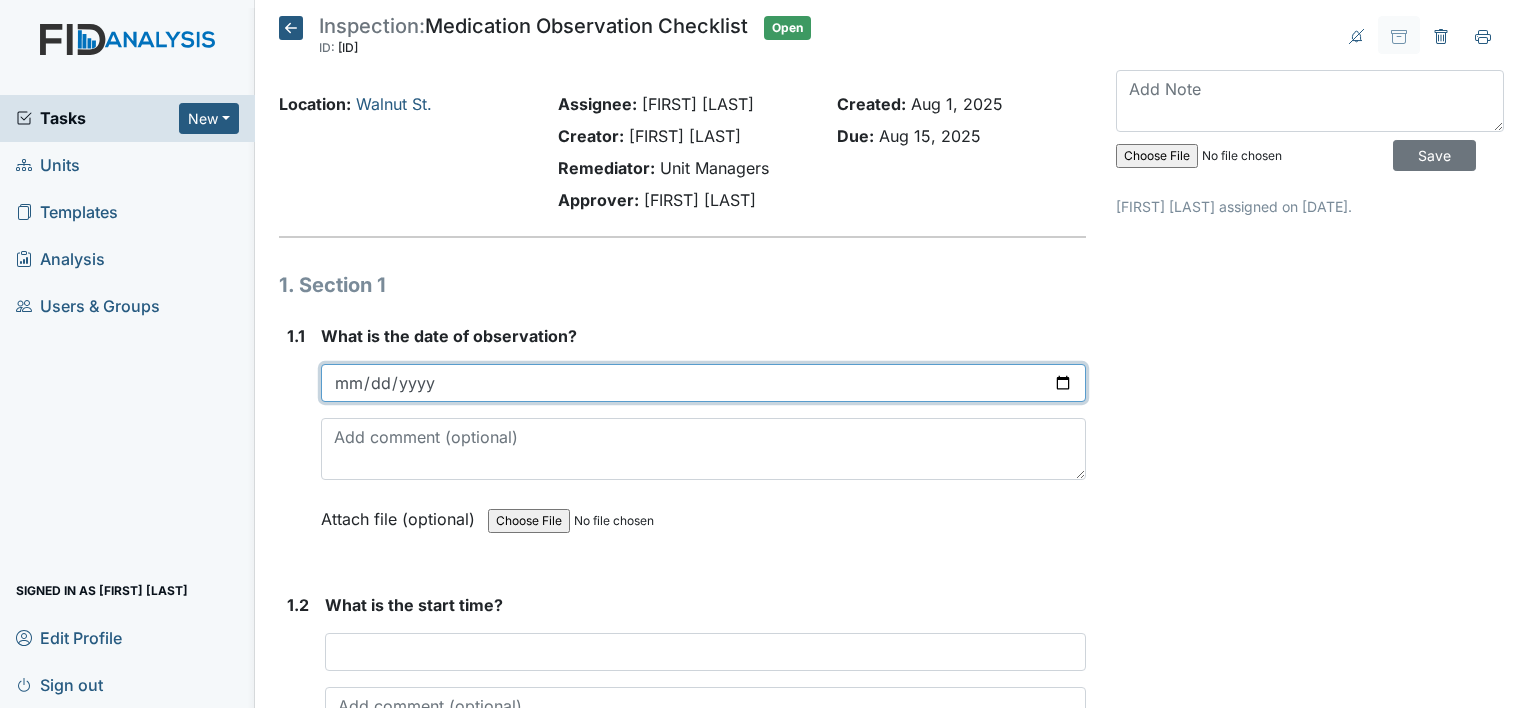 click at bounding box center [703, 383] 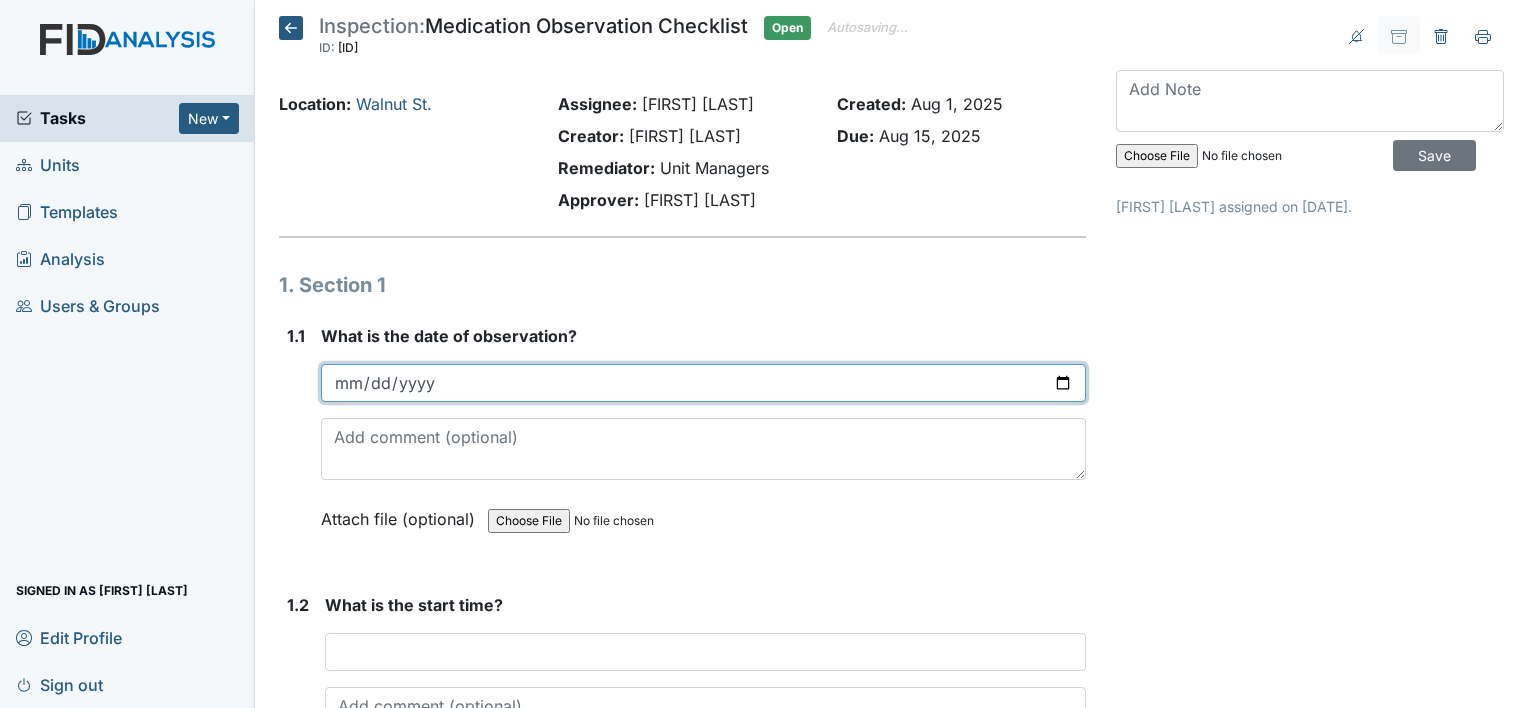 type on "[DATE]" 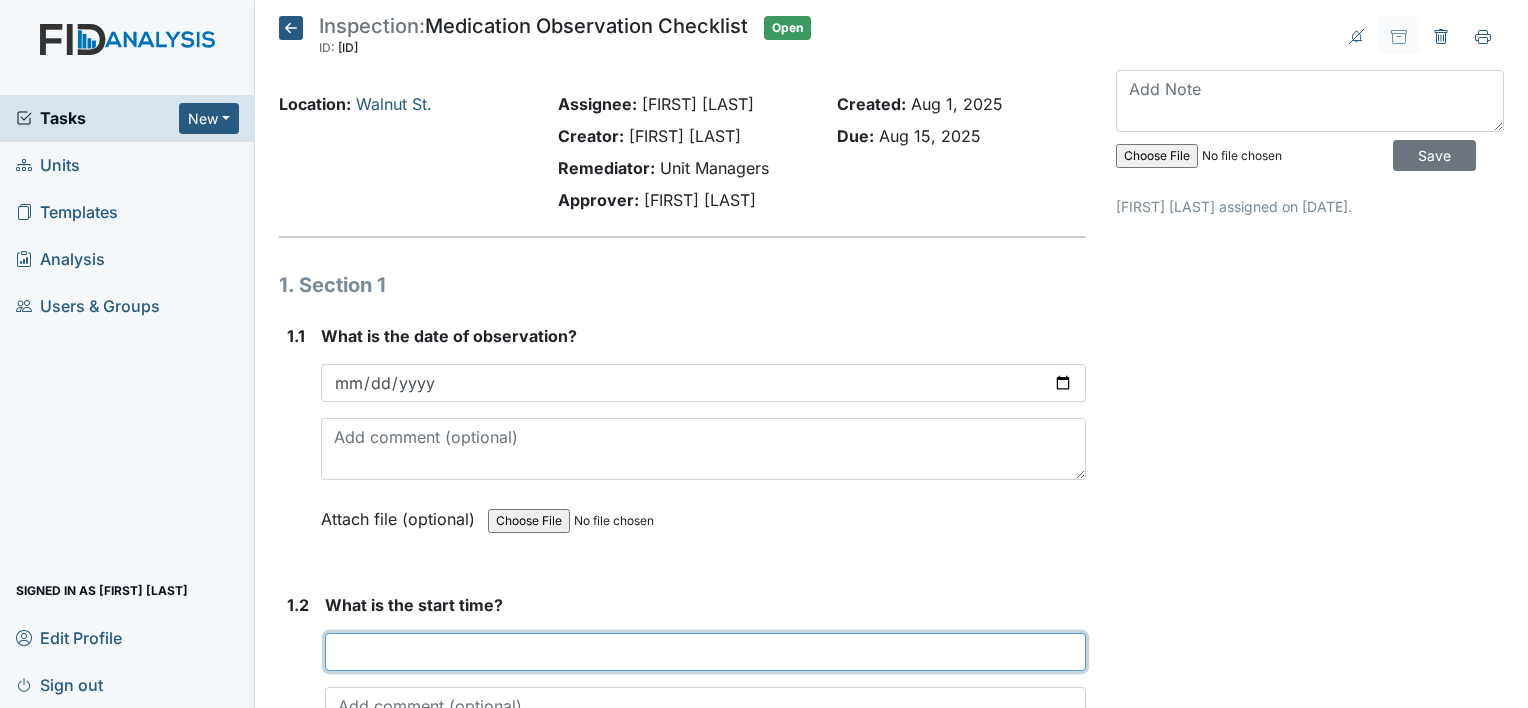 click at bounding box center (705, 652) 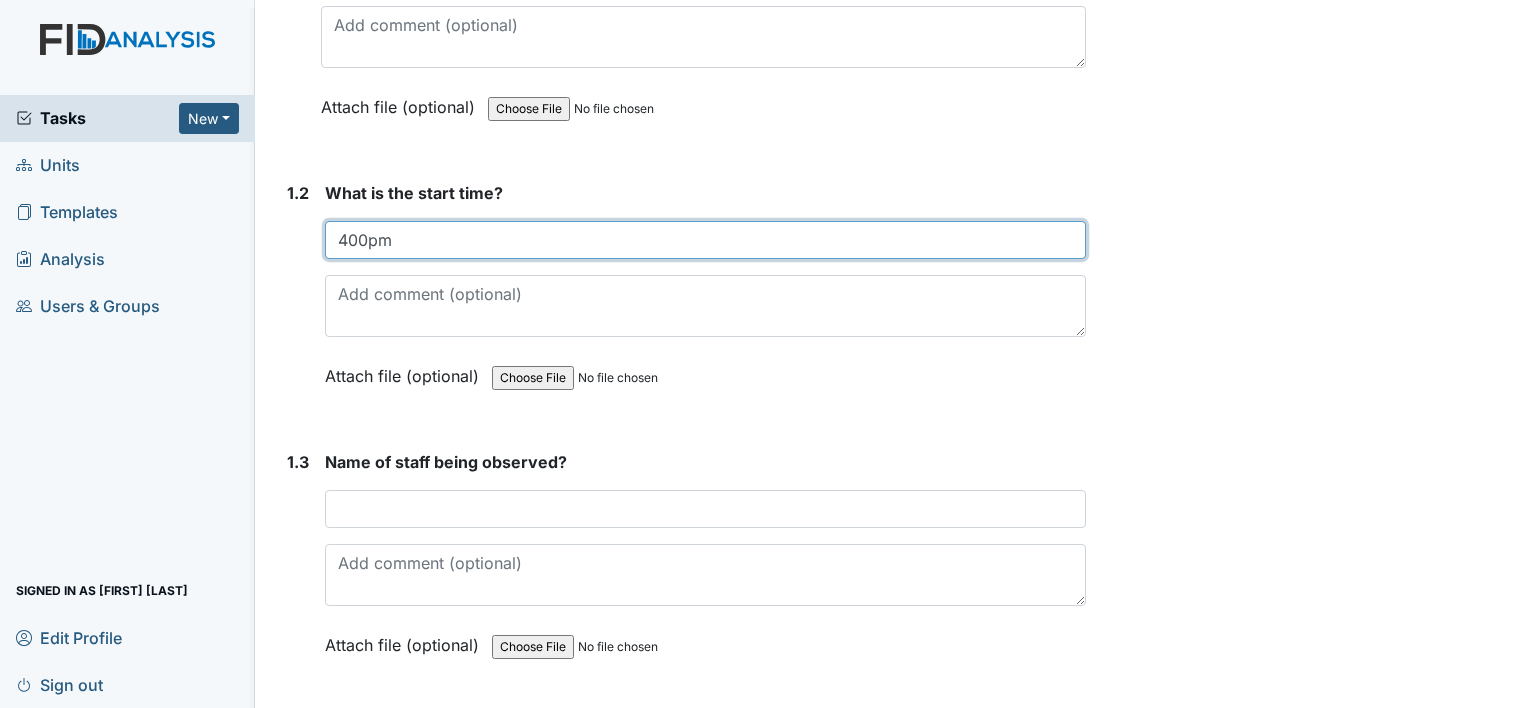 scroll, scrollTop: 439, scrollLeft: 0, axis: vertical 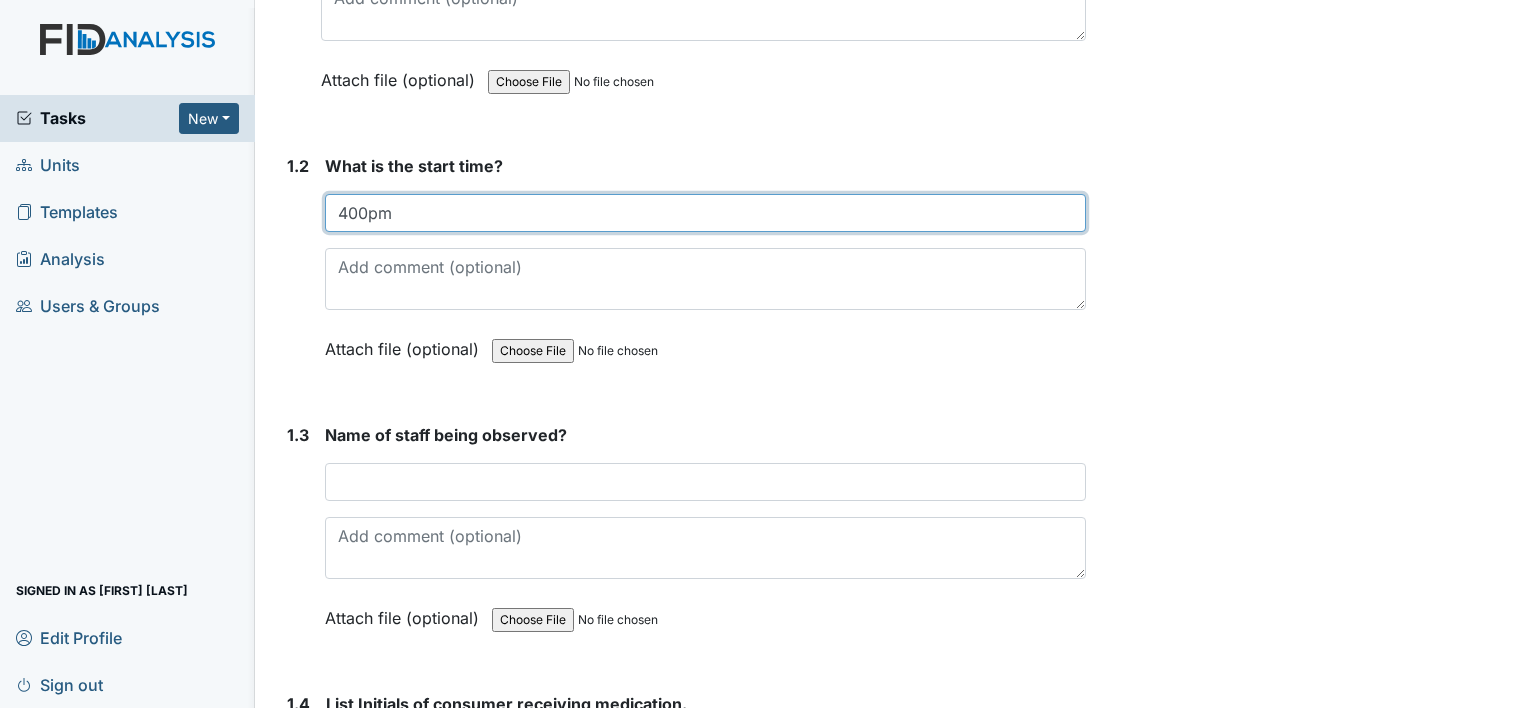 type on "400pm" 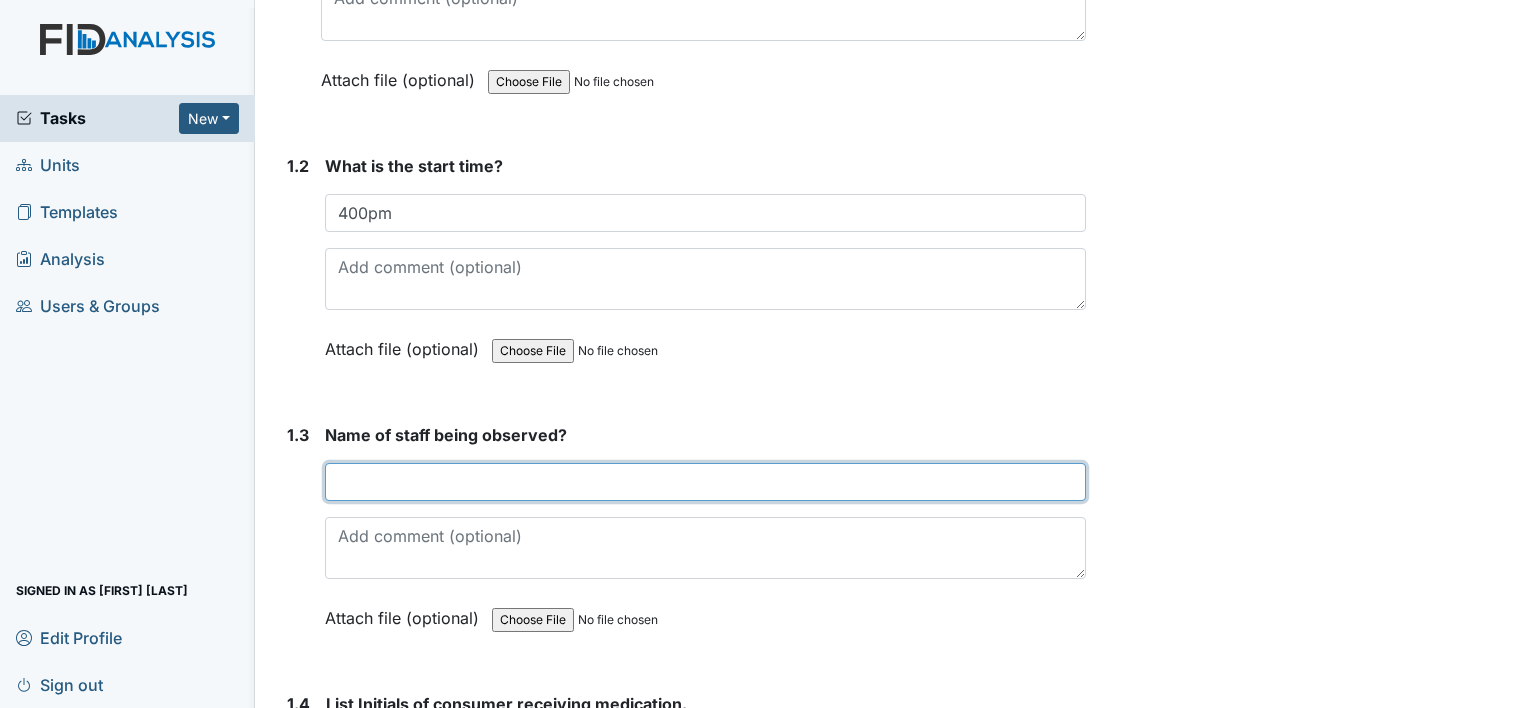 click at bounding box center (705, 482) 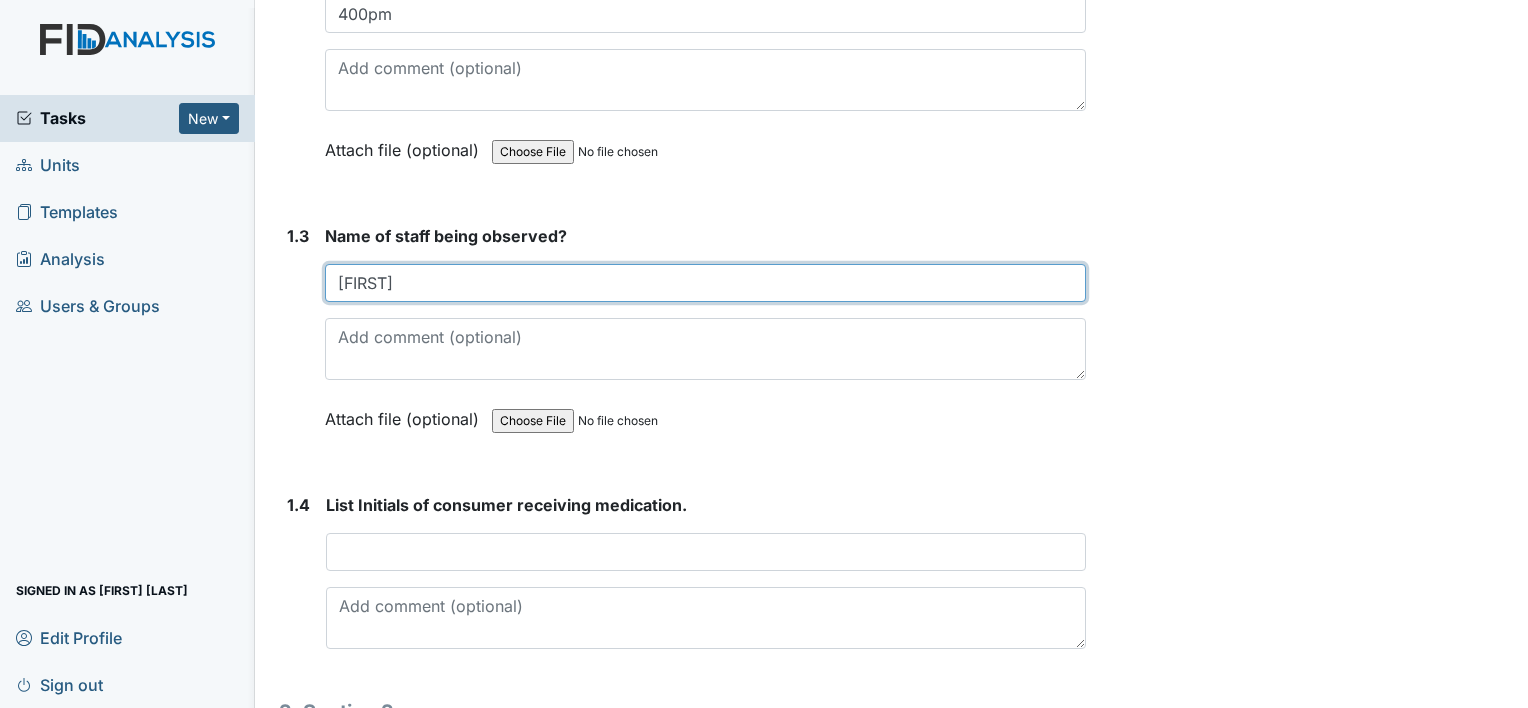 scroll, scrollTop: 732, scrollLeft: 0, axis: vertical 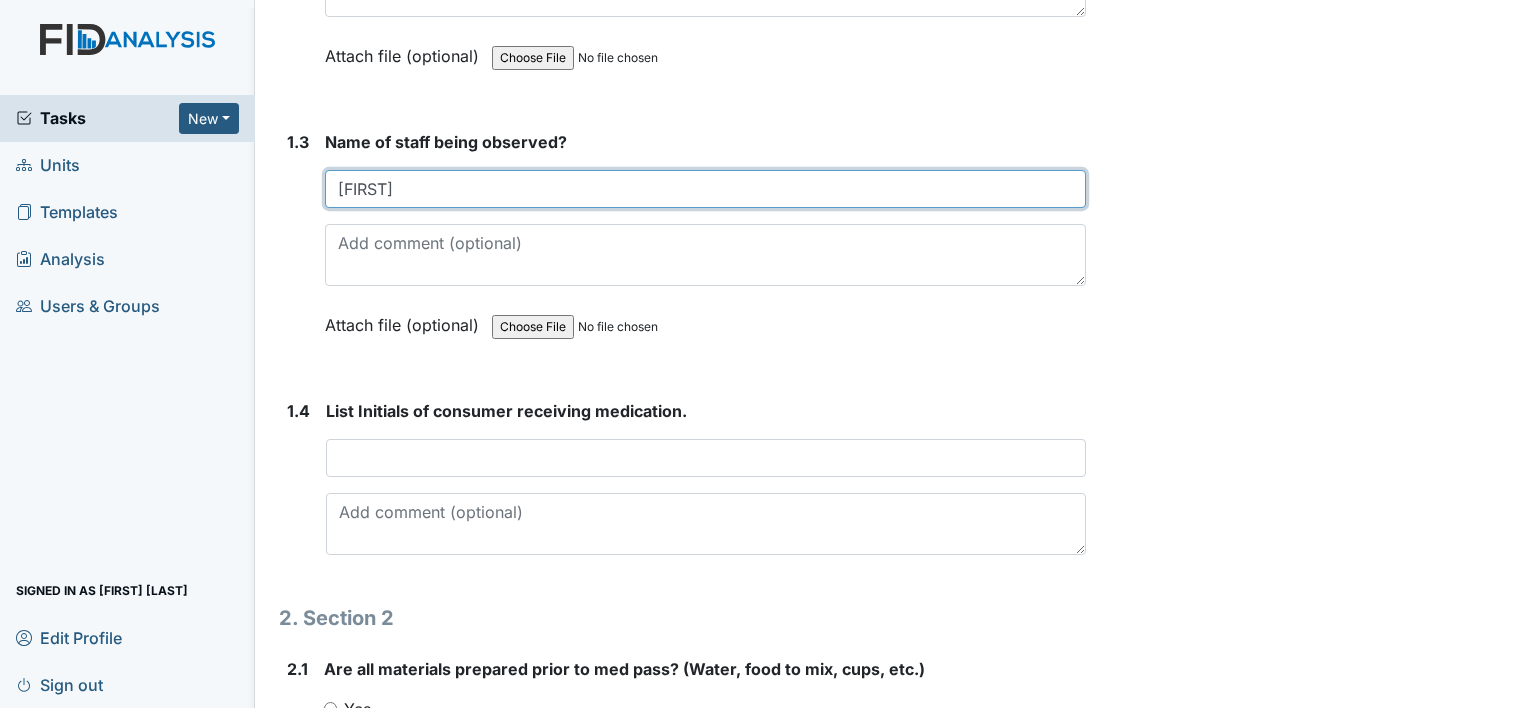 type on "Kailla" 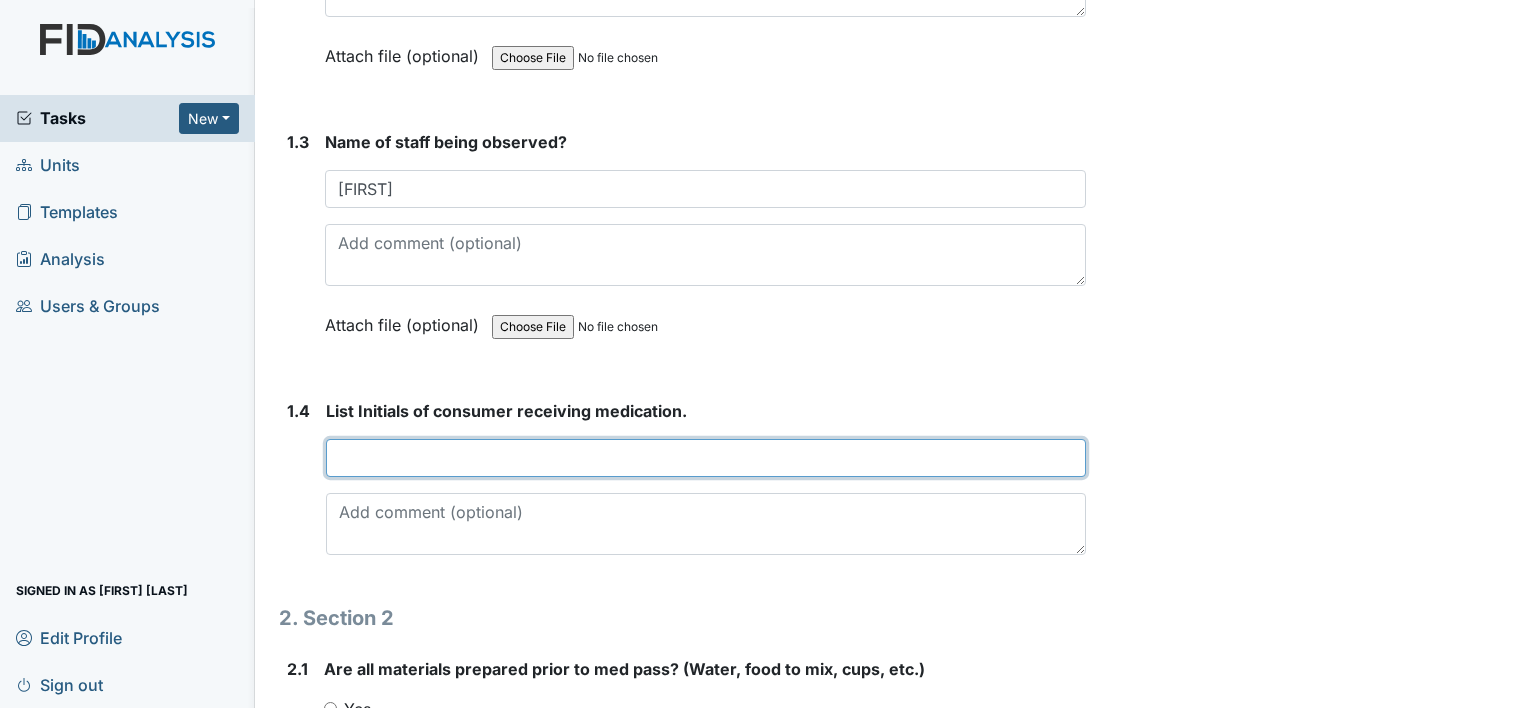 click at bounding box center (706, 458) 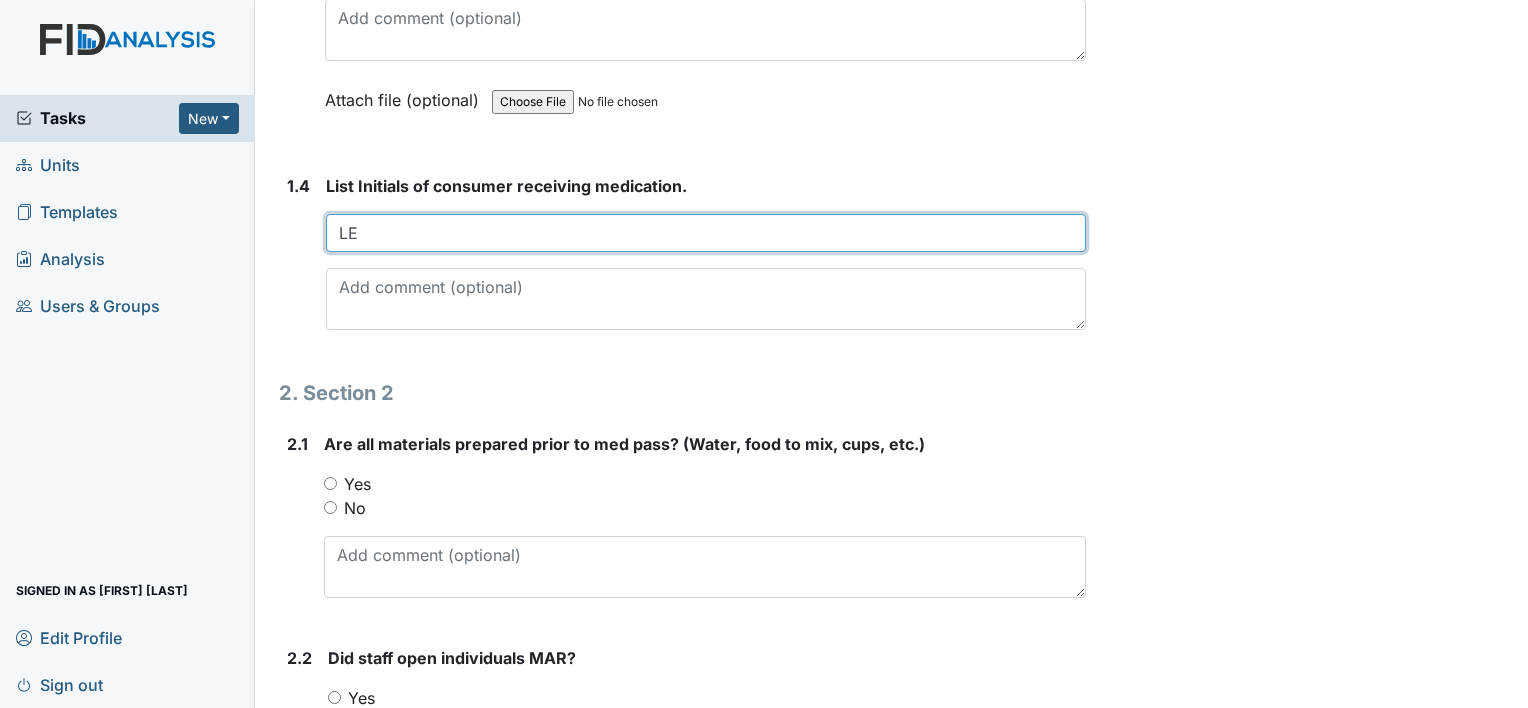 scroll, scrollTop: 1024, scrollLeft: 0, axis: vertical 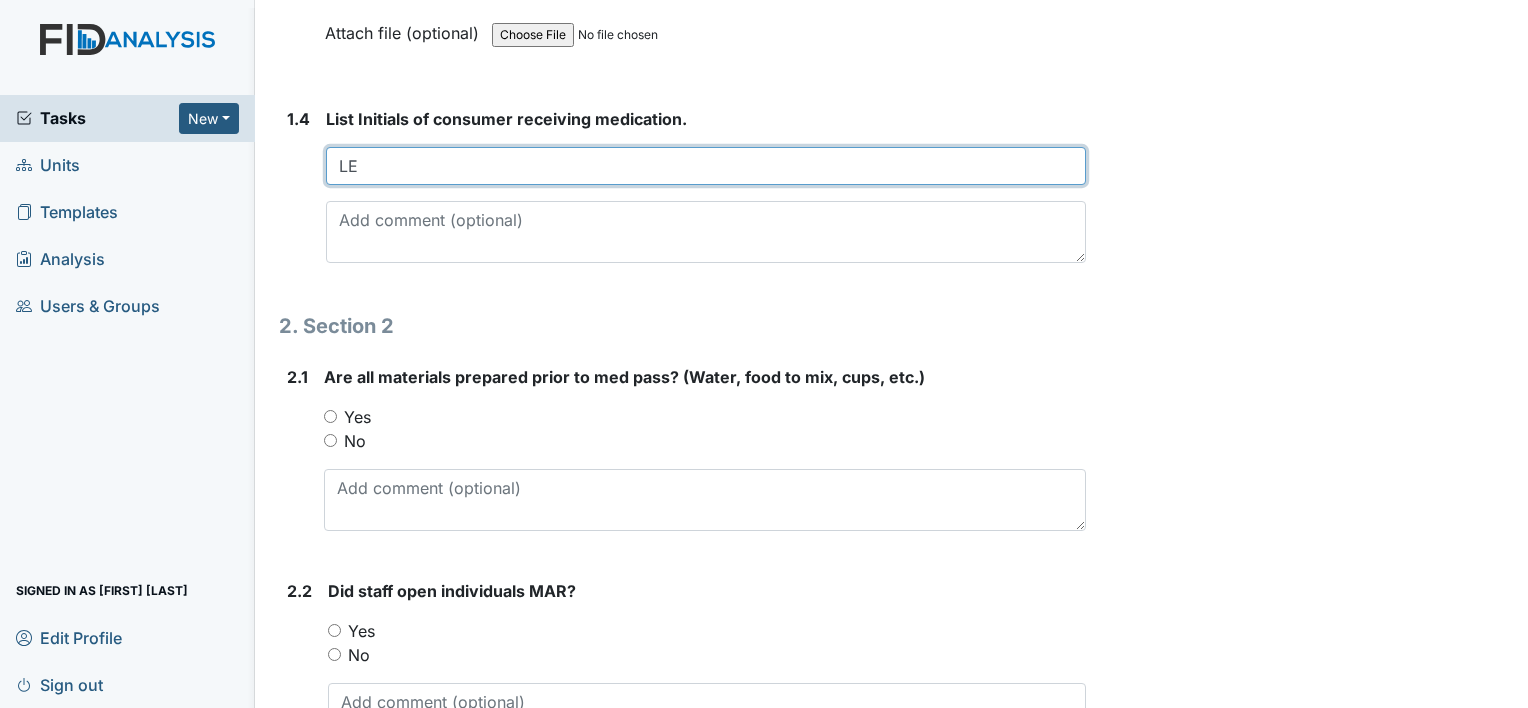 type on "LE" 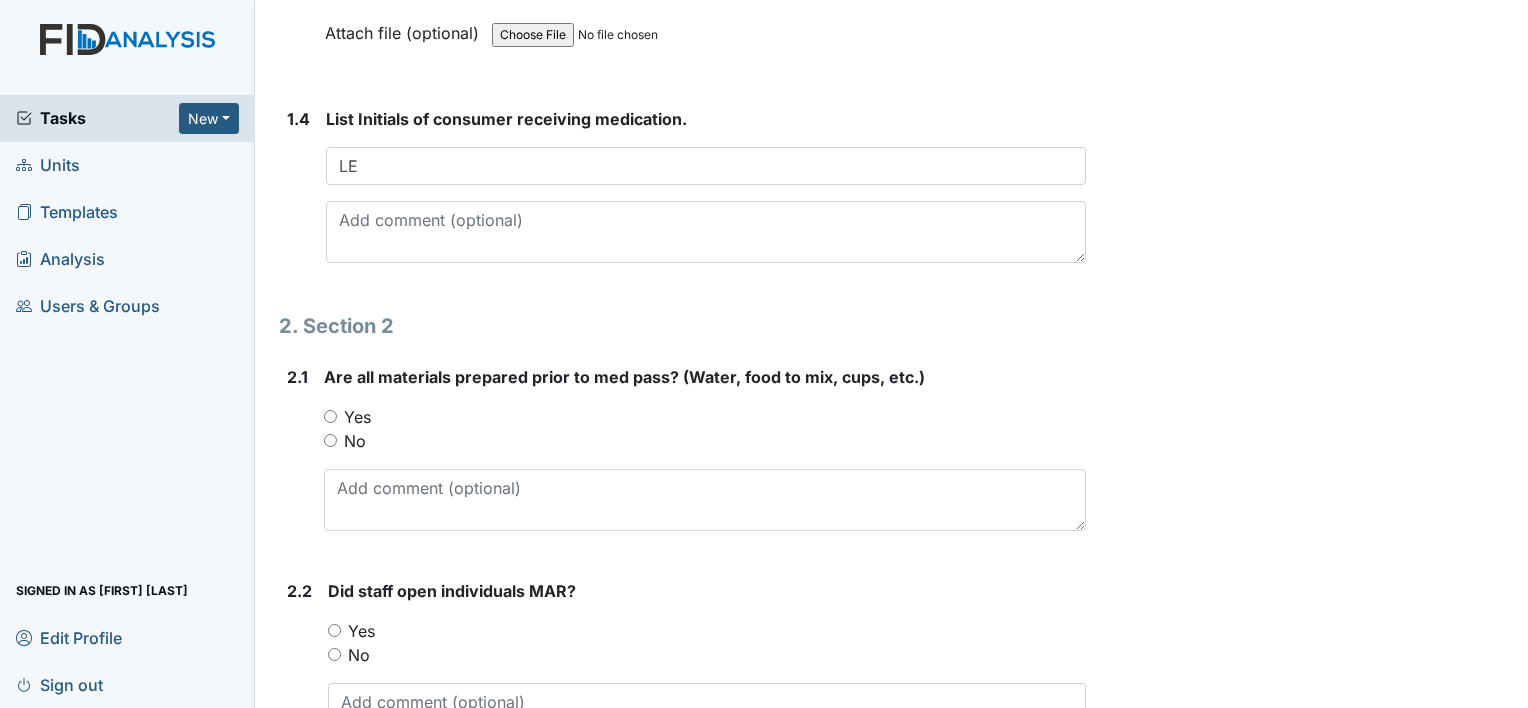 click on "Yes" at bounding box center [330, 416] 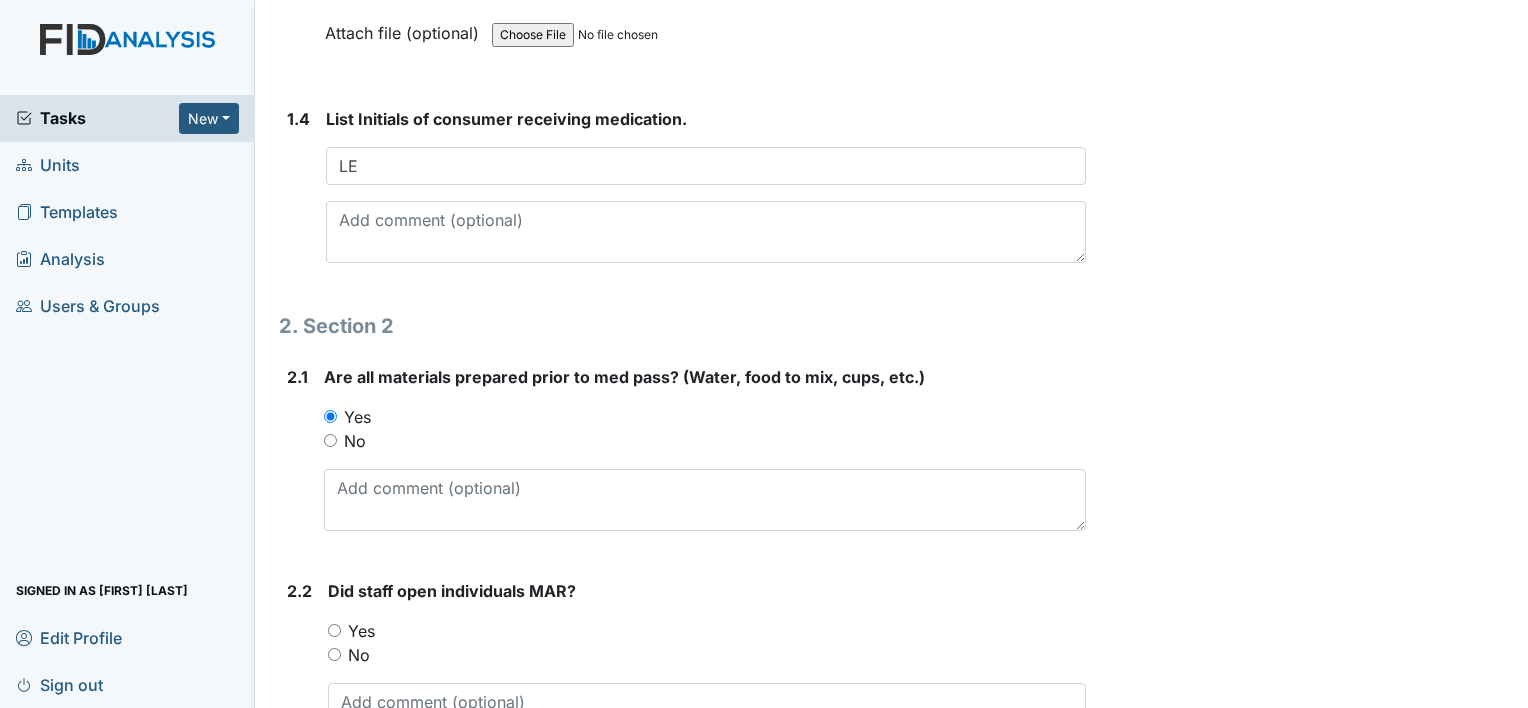click on "Yes" at bounding box center [334, 630] 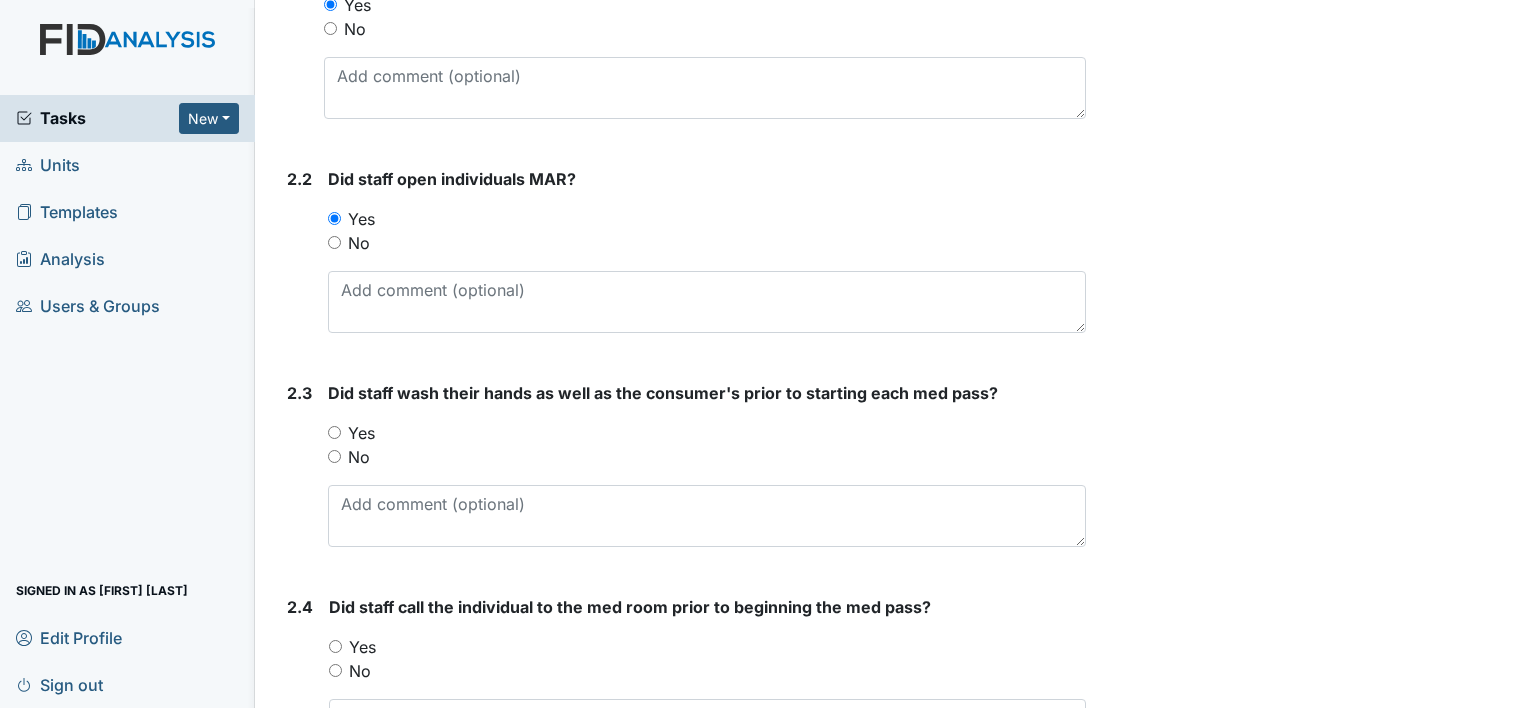 scroll, scrollTop: 1503, scrollLeft: 0, axis: vertical 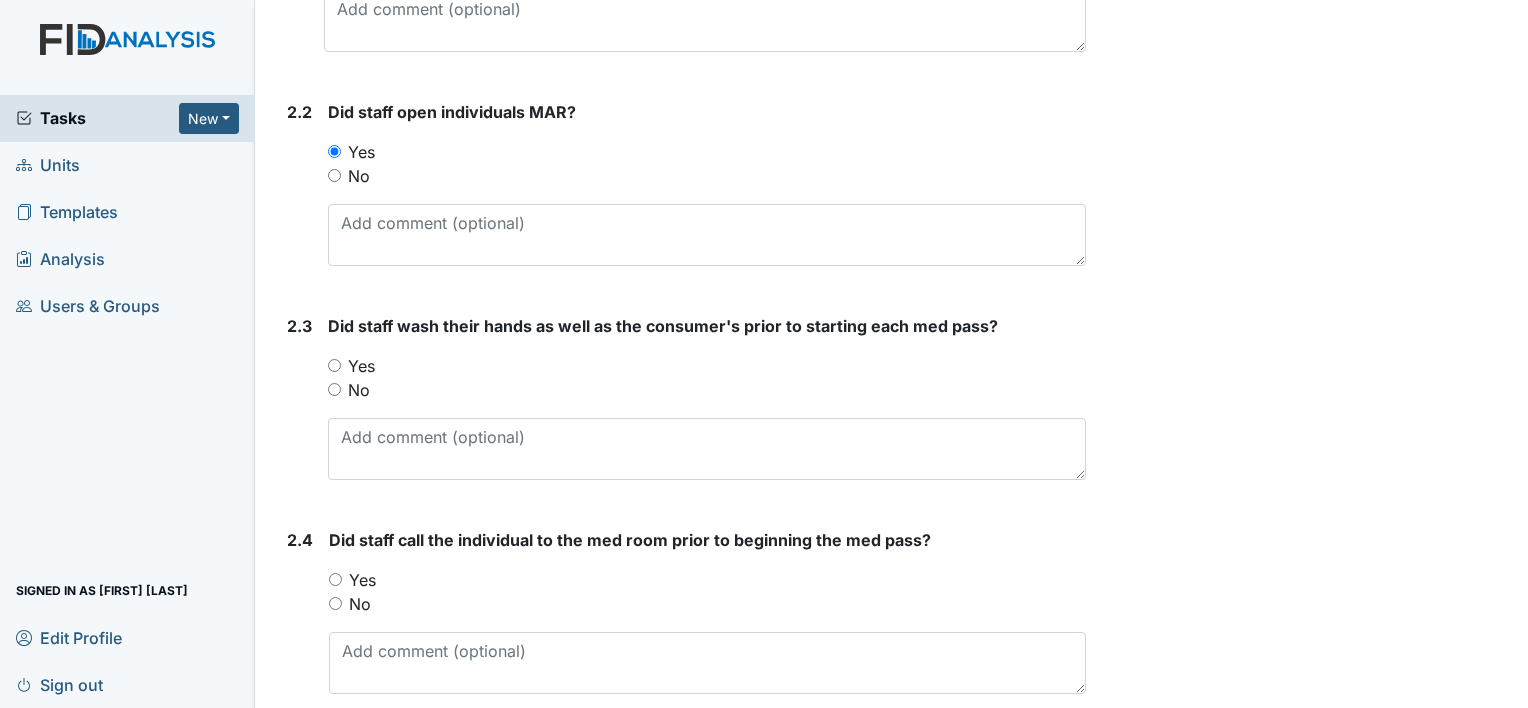 click on "Yes" at bounding box center [334, 365] 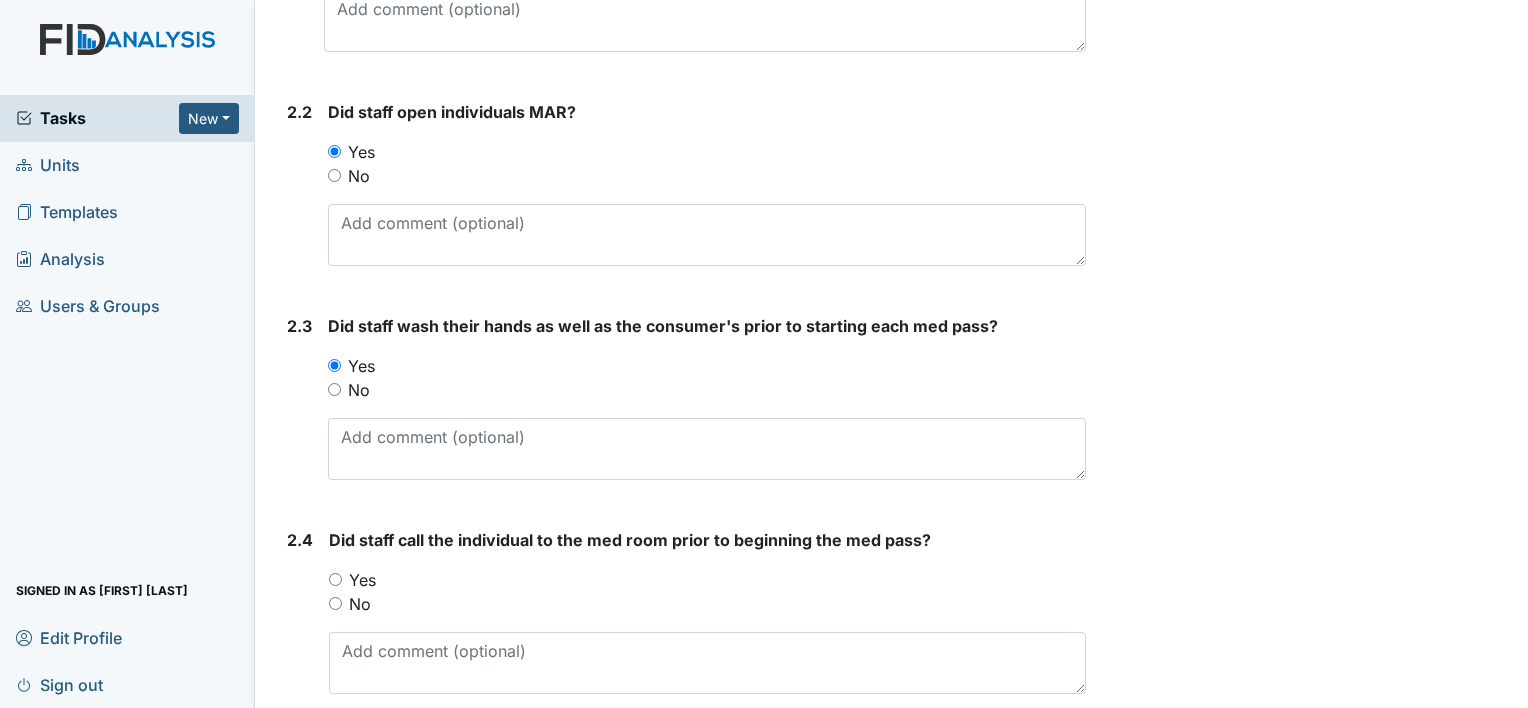click on "Yes" at bounding box center (335, 579) 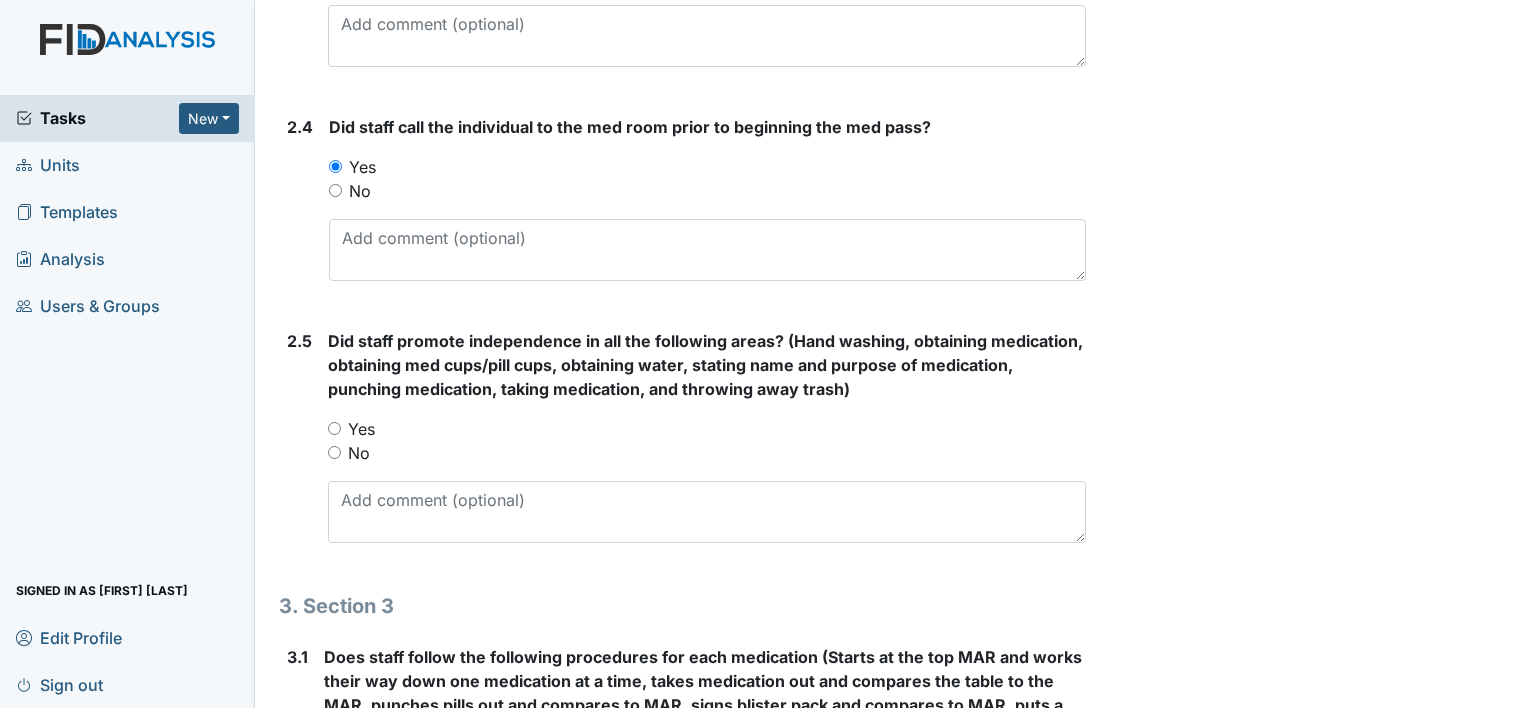 scroll, scrollTop: 1995, scrollLeft: 0, axis: vertical 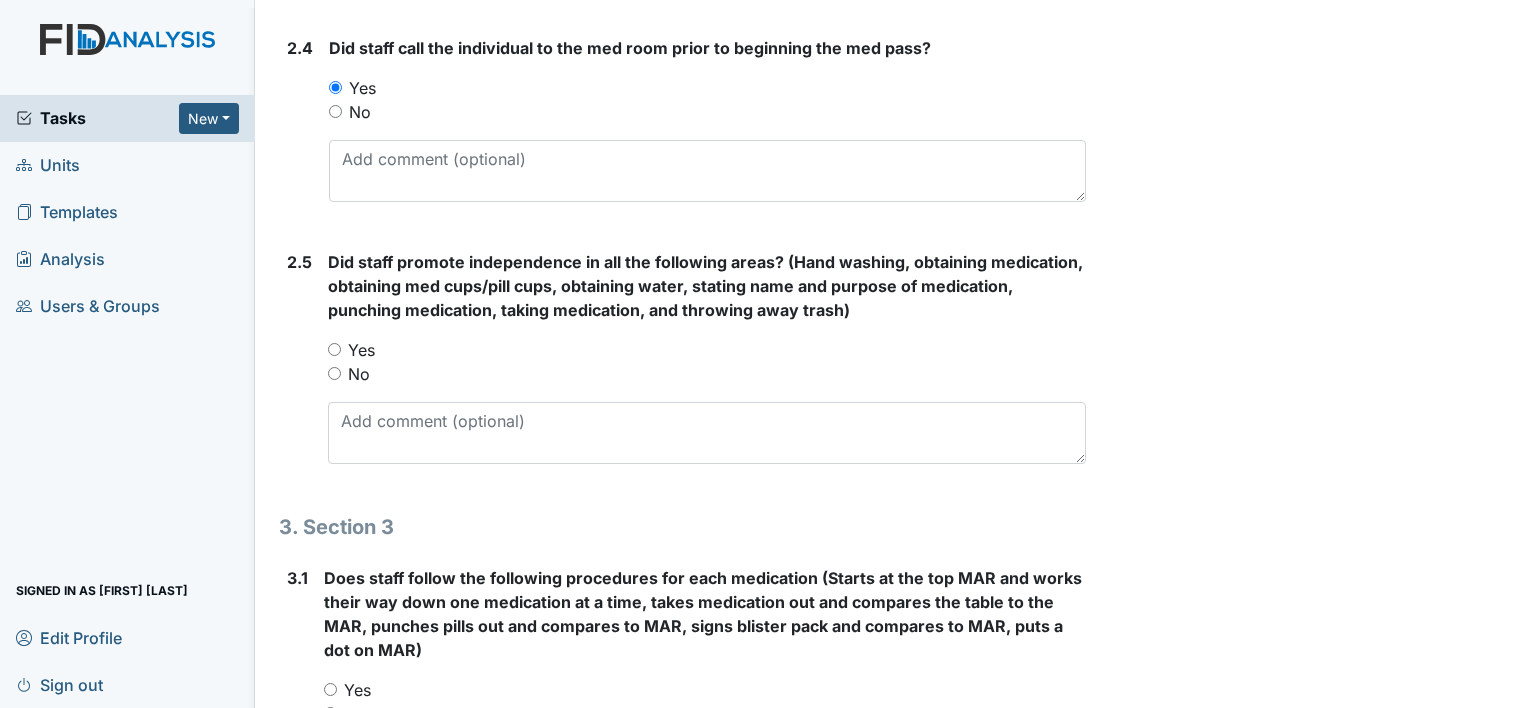 click on "Yes" at bounding box center (334, 349) 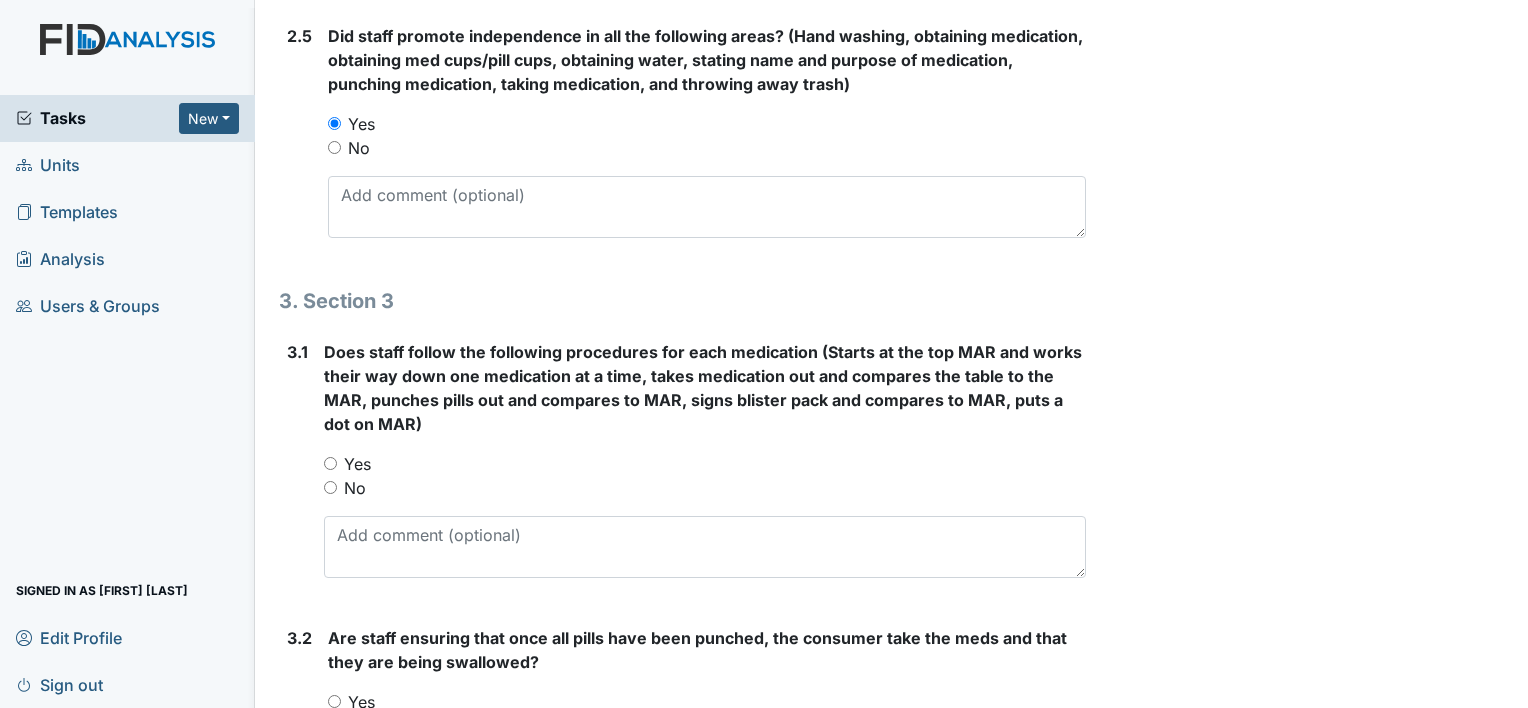 scroll, scrollTop: 2314, scrollLeft: 0, axis: vertical 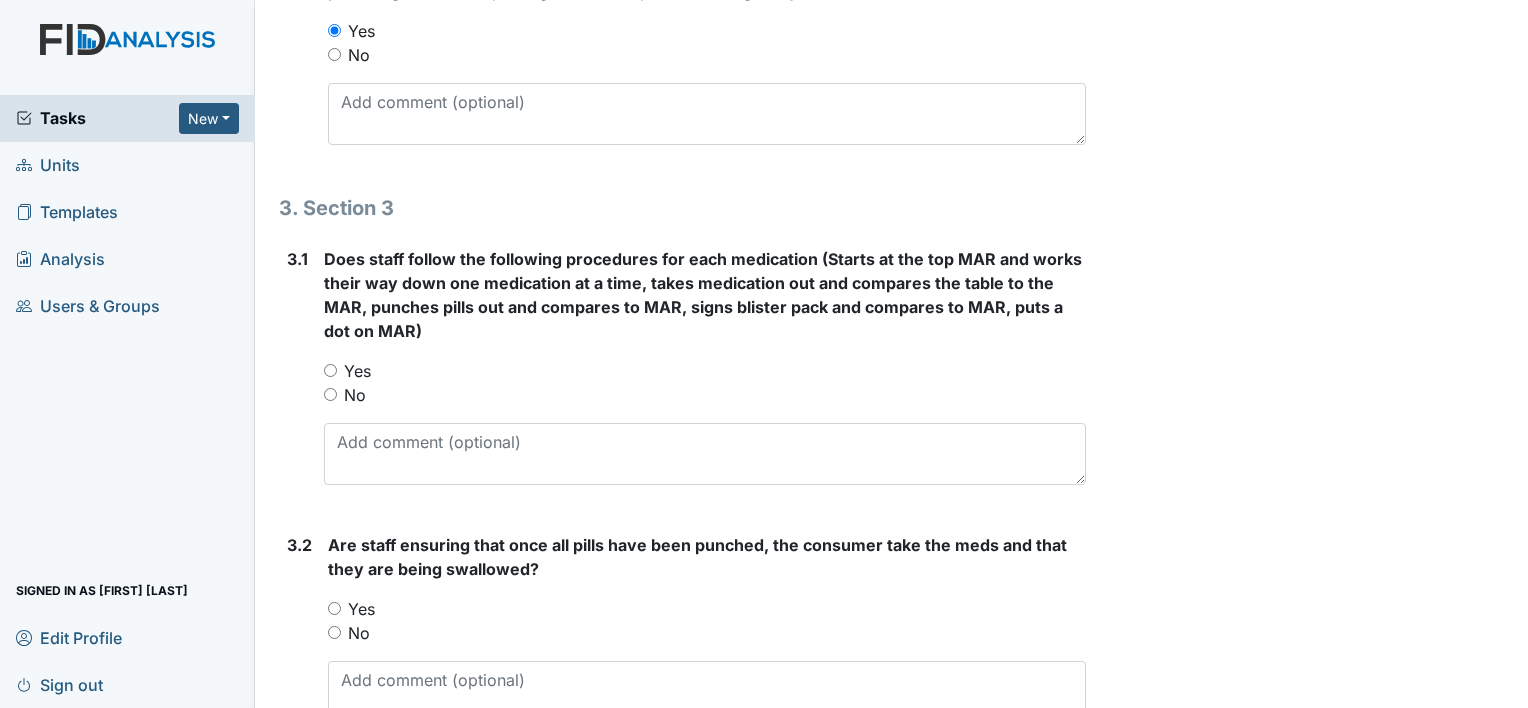 click on "Yes" at bounding box center [330, 370] 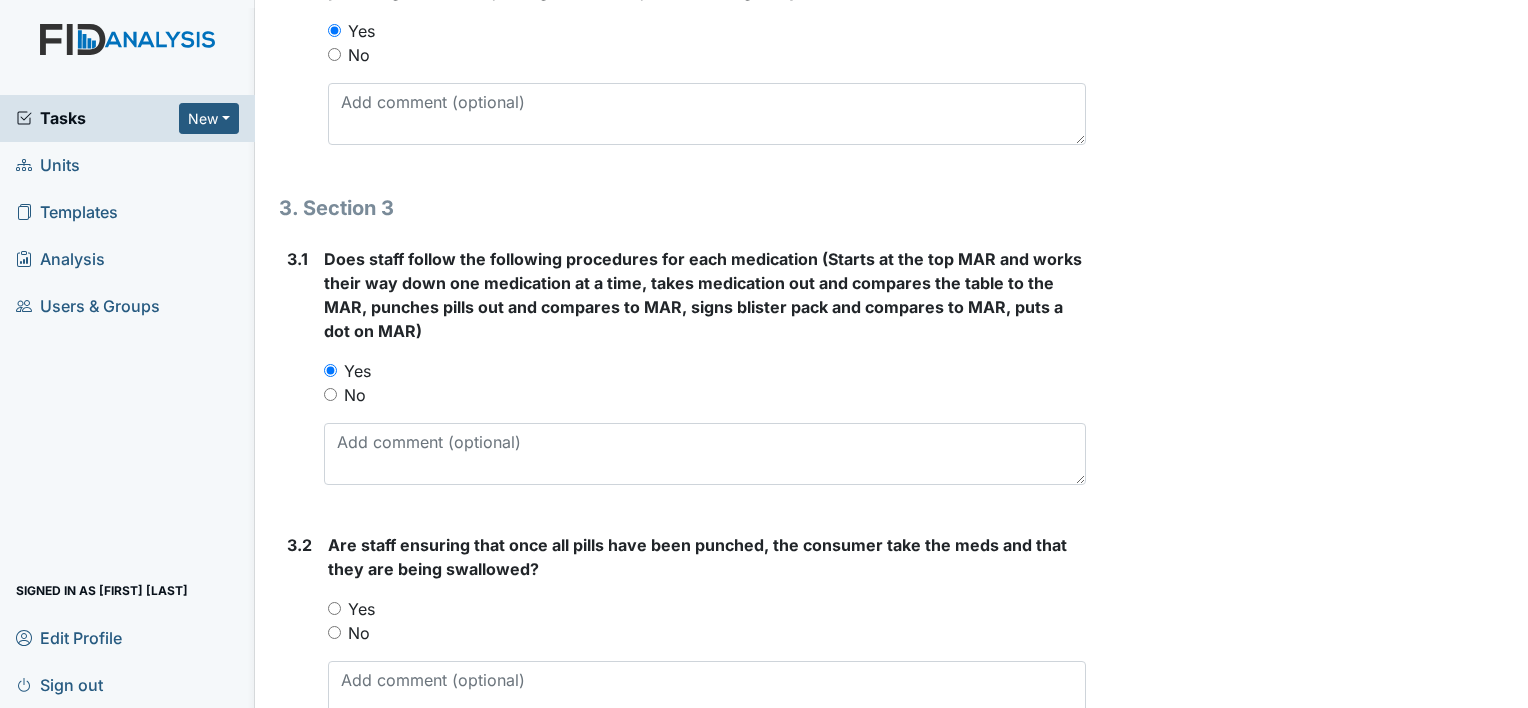 click on "Yes" at bounding box center (334, 608) 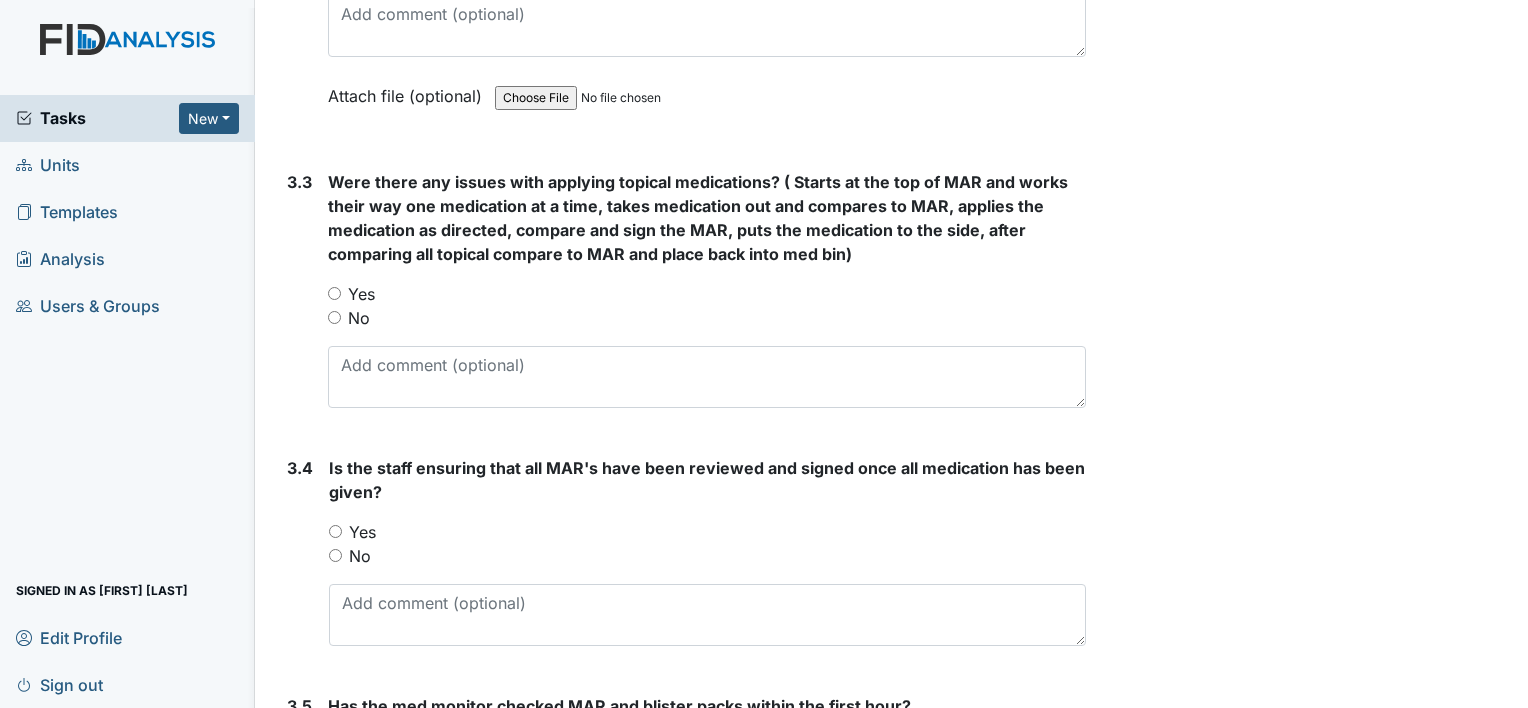 scroll, scrollTop: 2992, scrollLeft: 0, axis: vertical 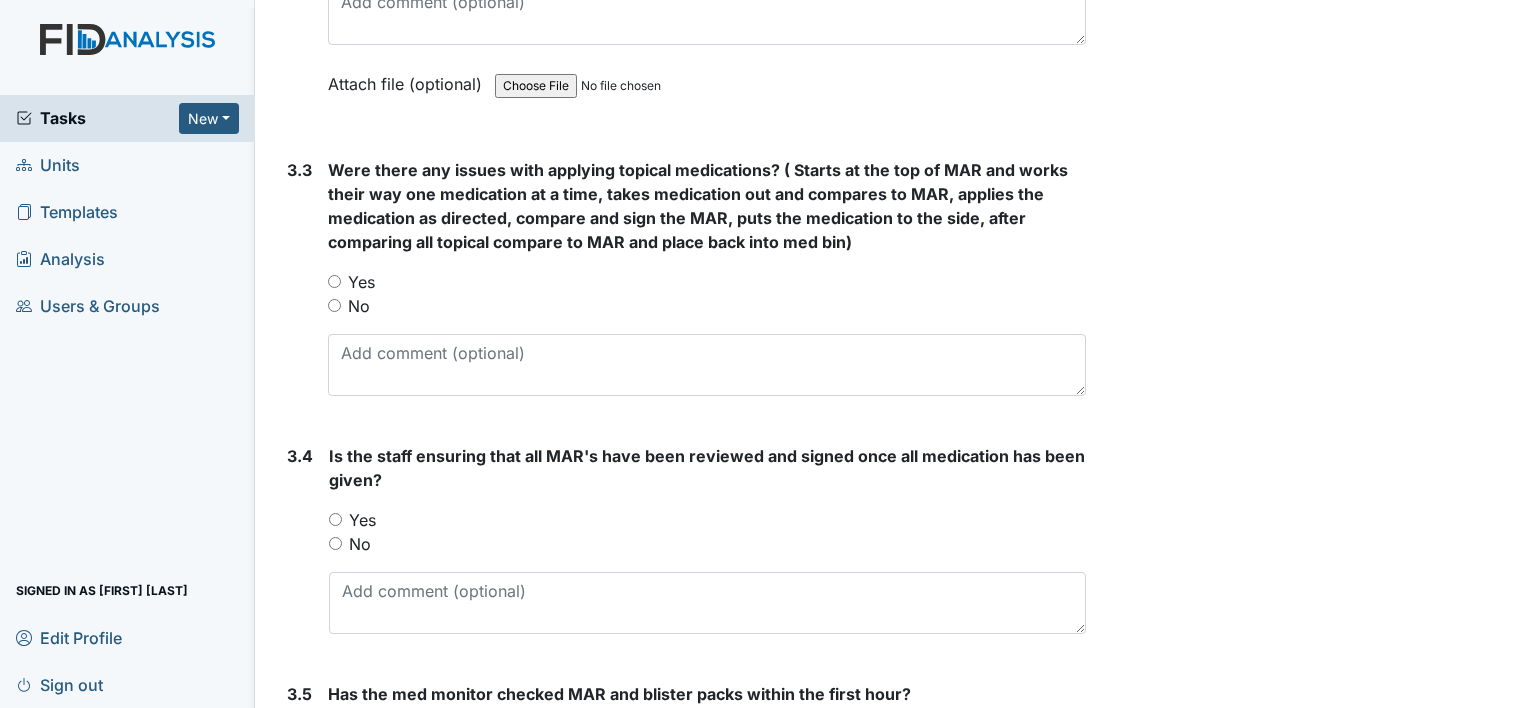 click on "No" at bounding box center [334, 305] 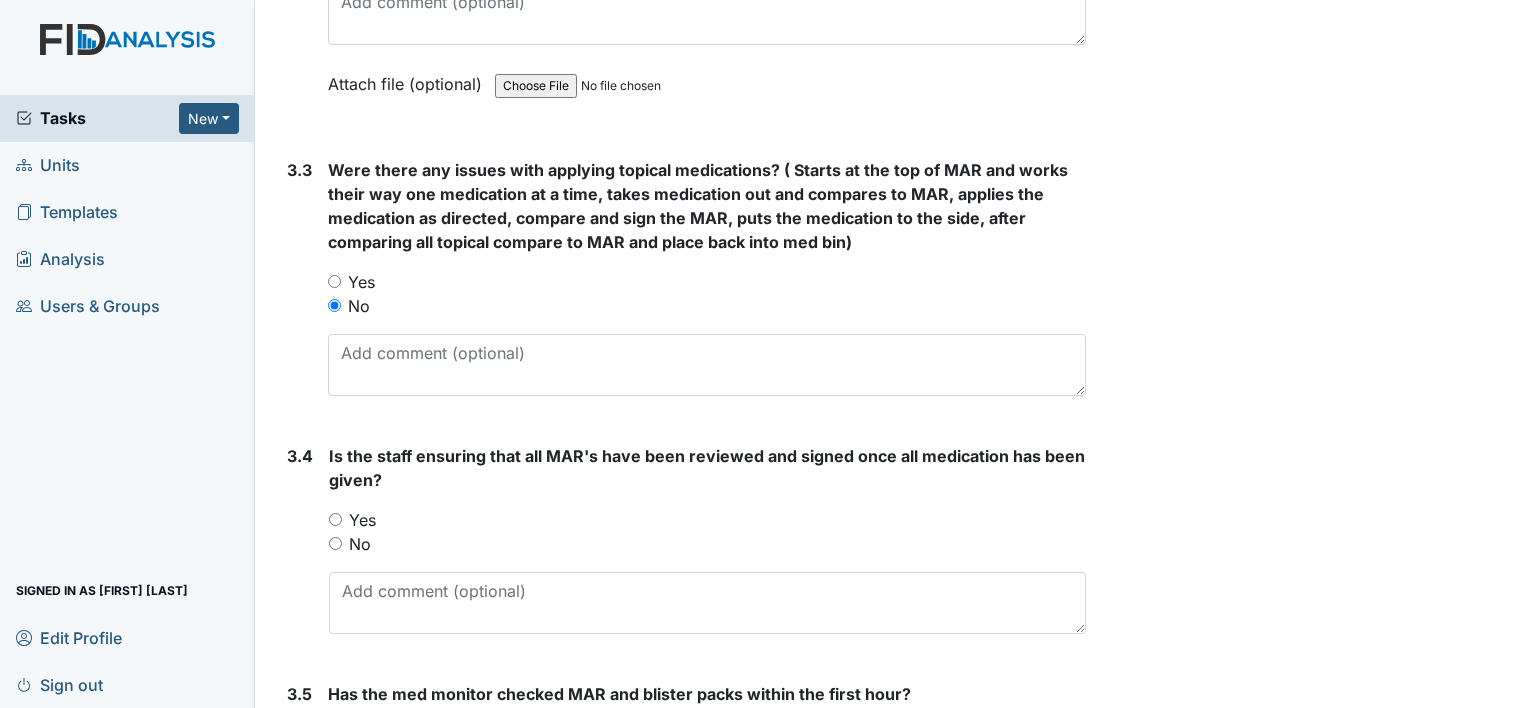 click on "Yes" at bounding box center [335, 519] 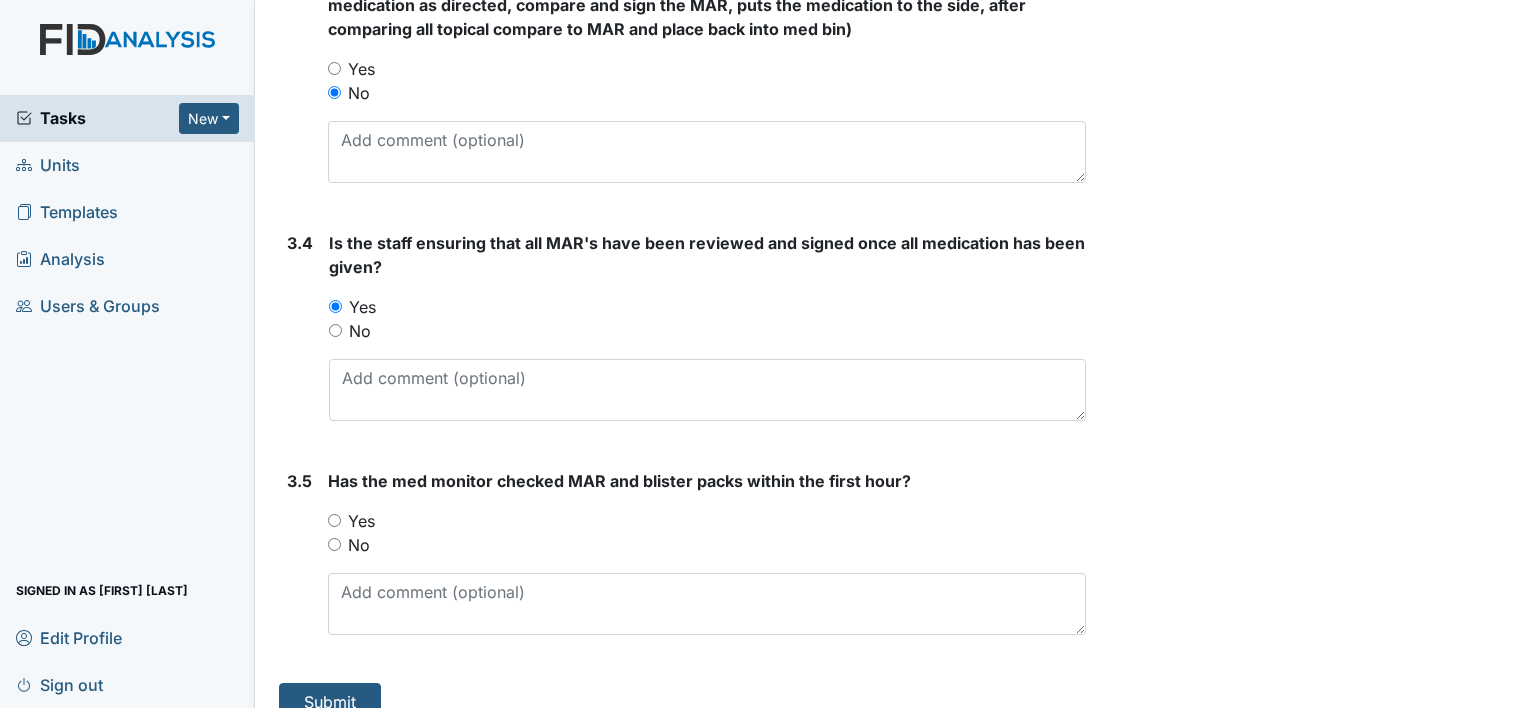 scroll, scrollTop: 3225, scrollLeft: 0, axis: vertical 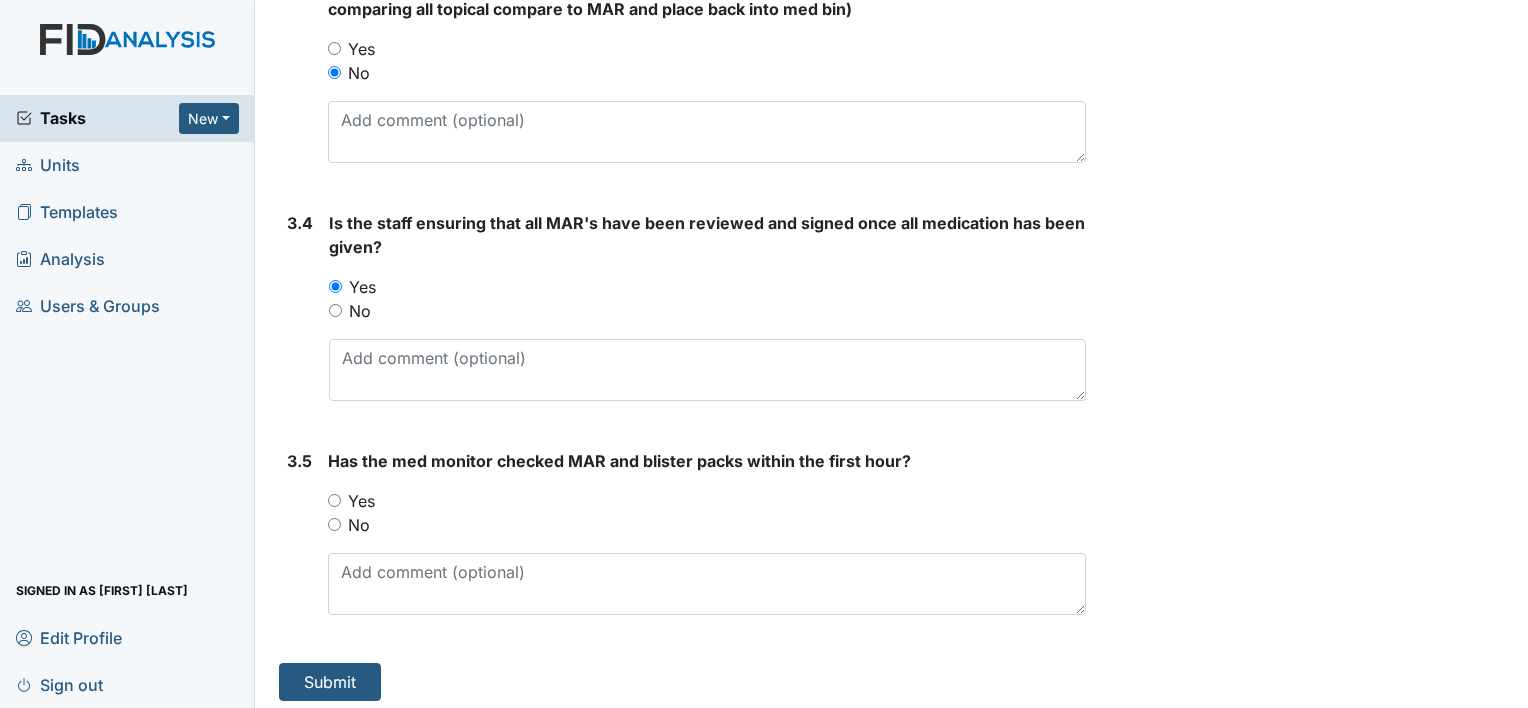 click on "Yes" at bounding box center (334, 500) 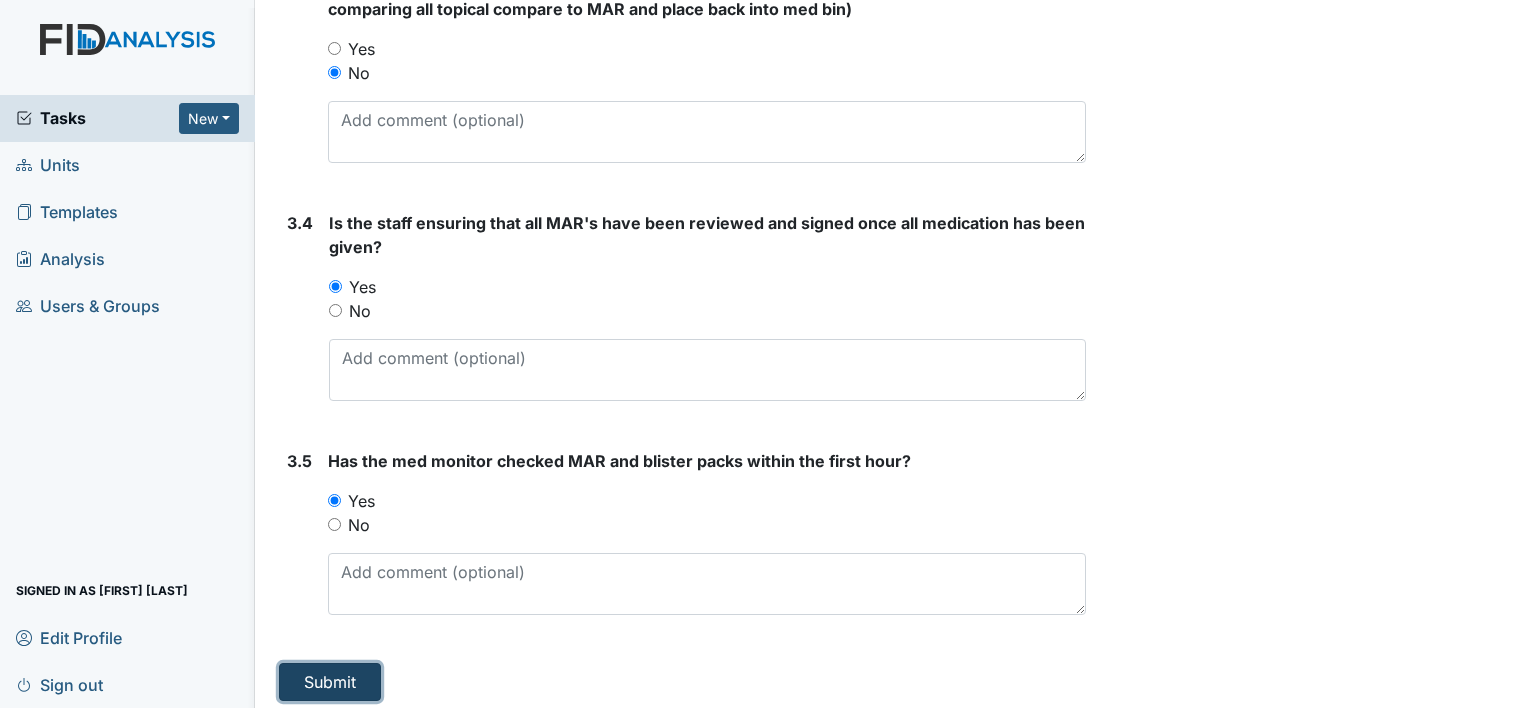 click on "Submit" at bounding box center (330, 682) 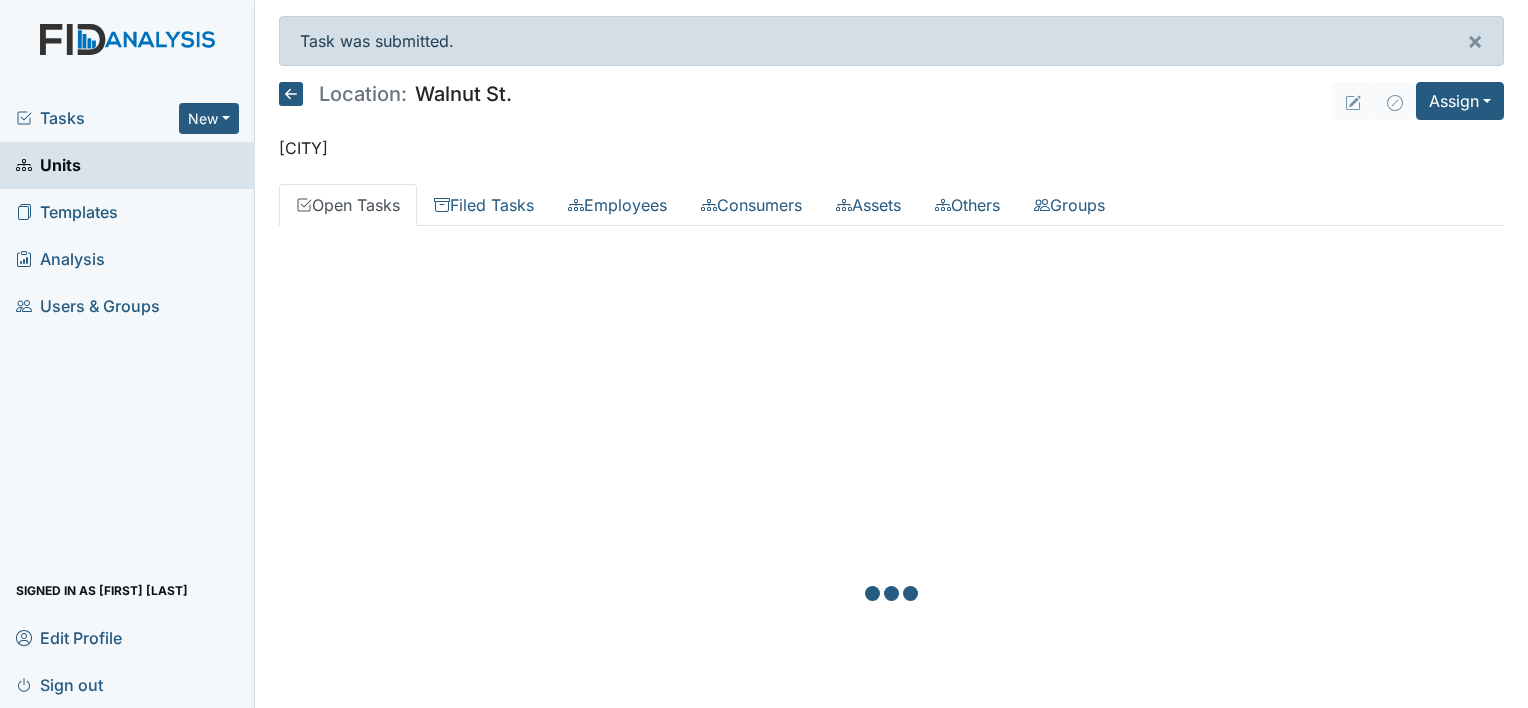scroll, scrollTop: 0, scrollLeft: 0, axis: both 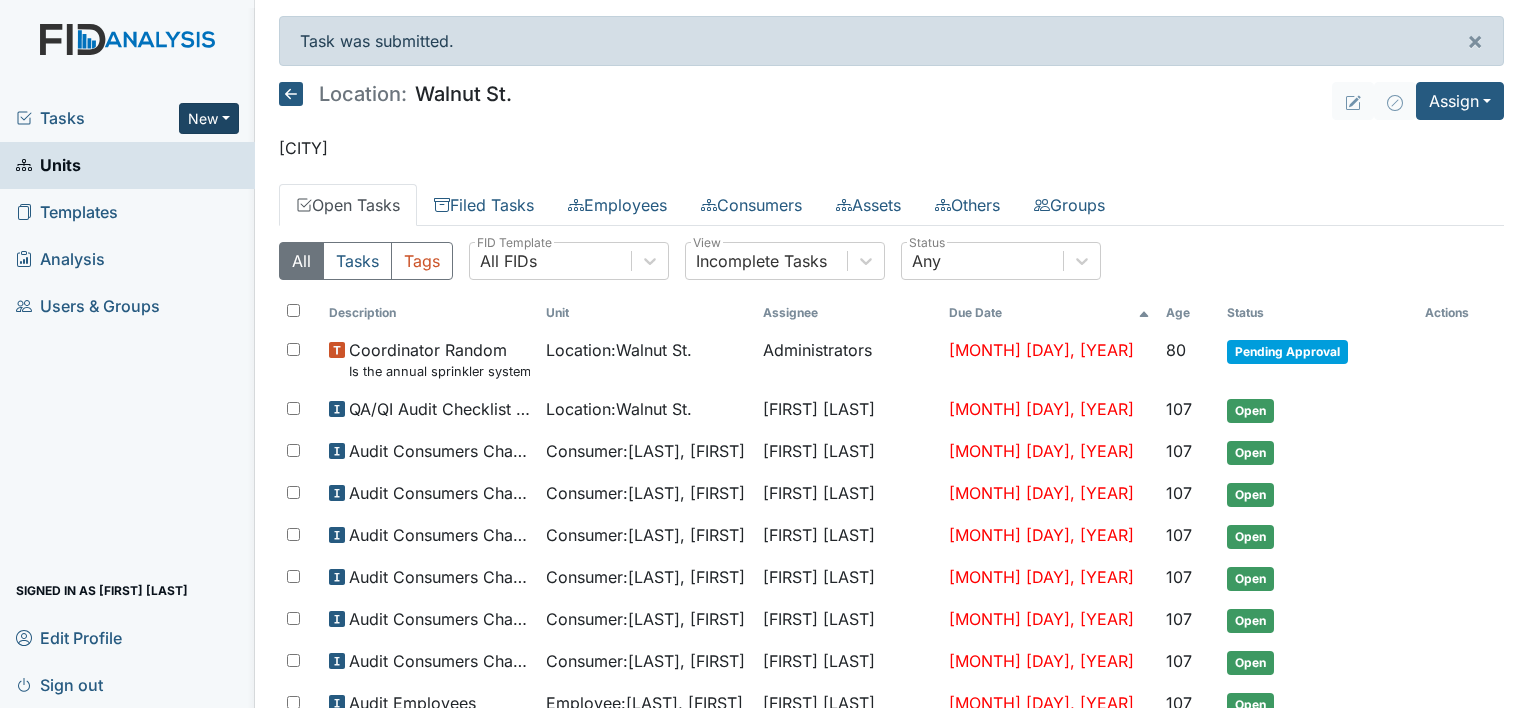 click on "New" at bounding box center [209, 118] 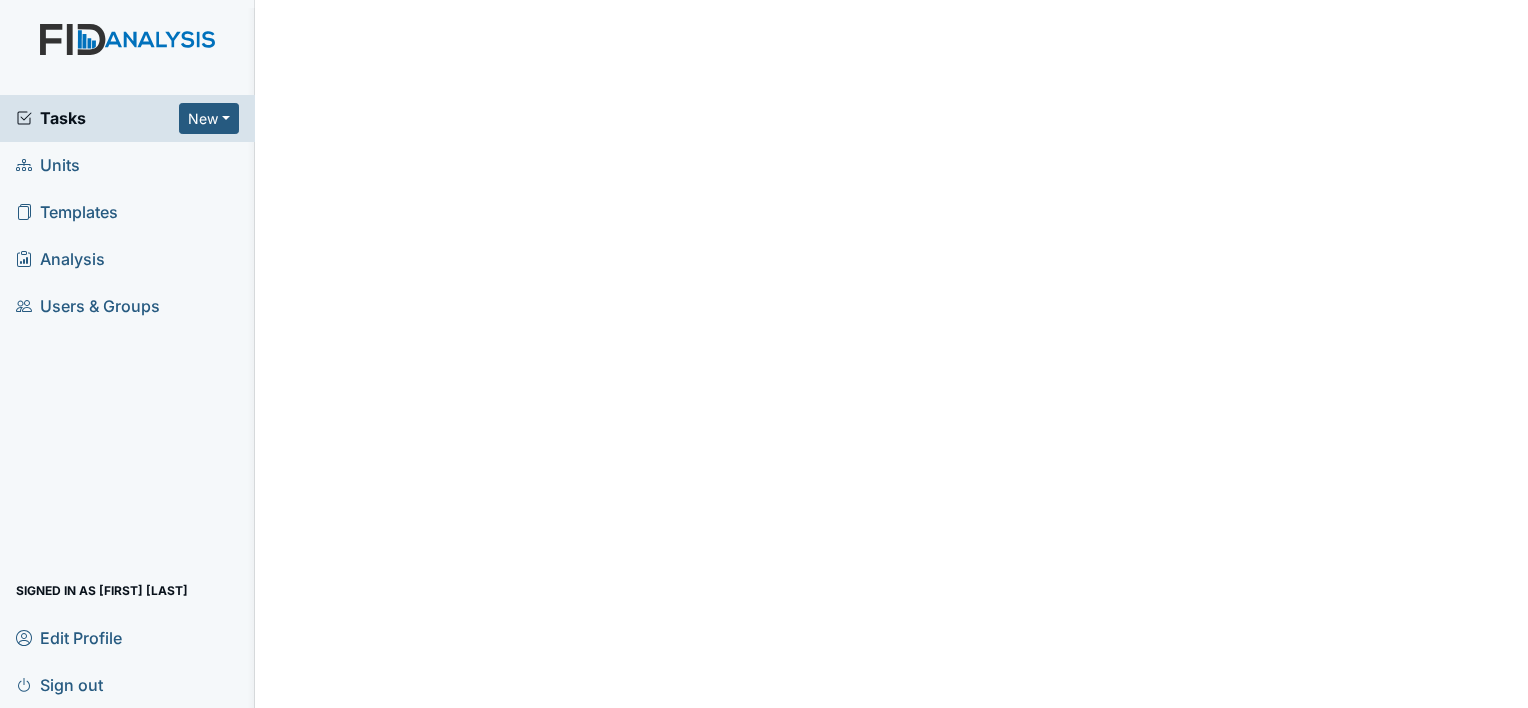 scroll, scrollTop: 0, scrollLeft: 0, axis: both 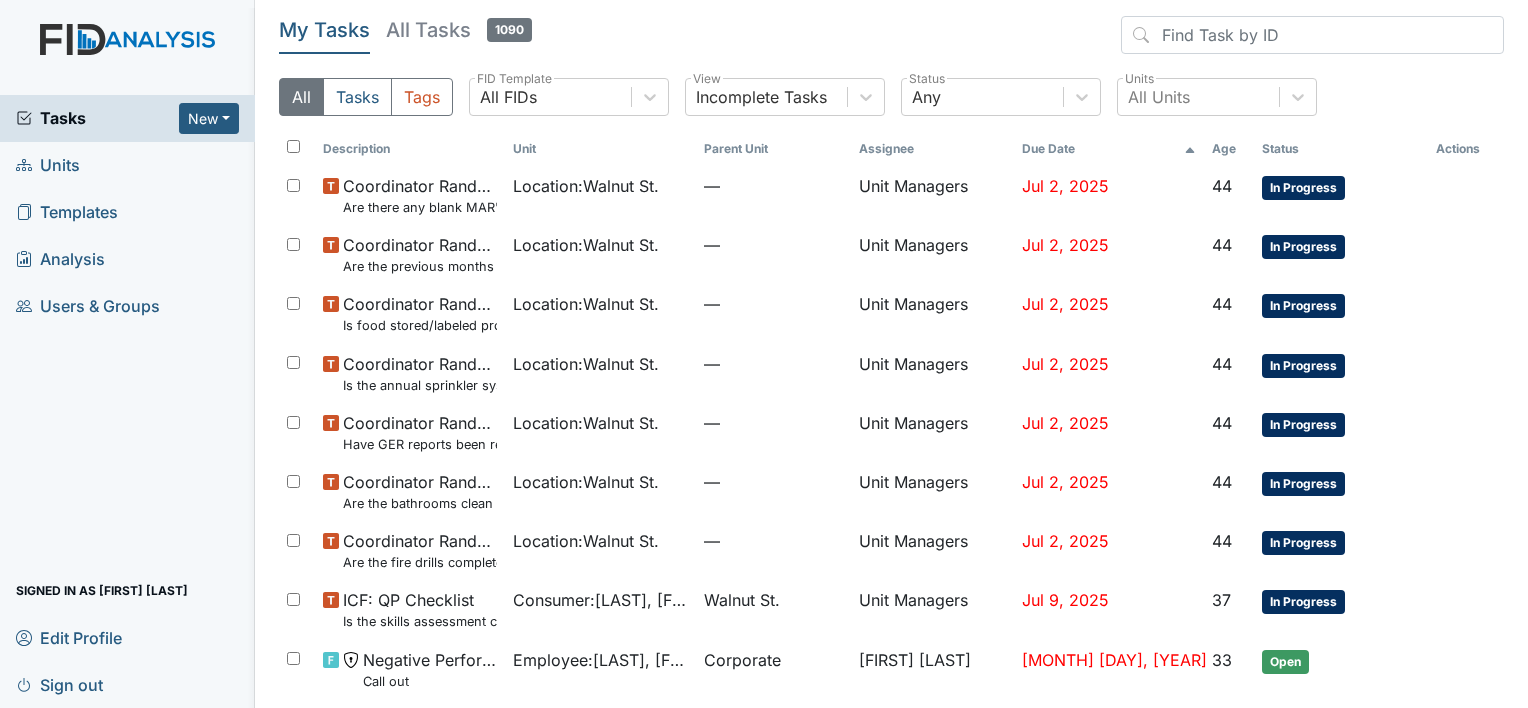 click on "Units" at bounding box center (127, 165) 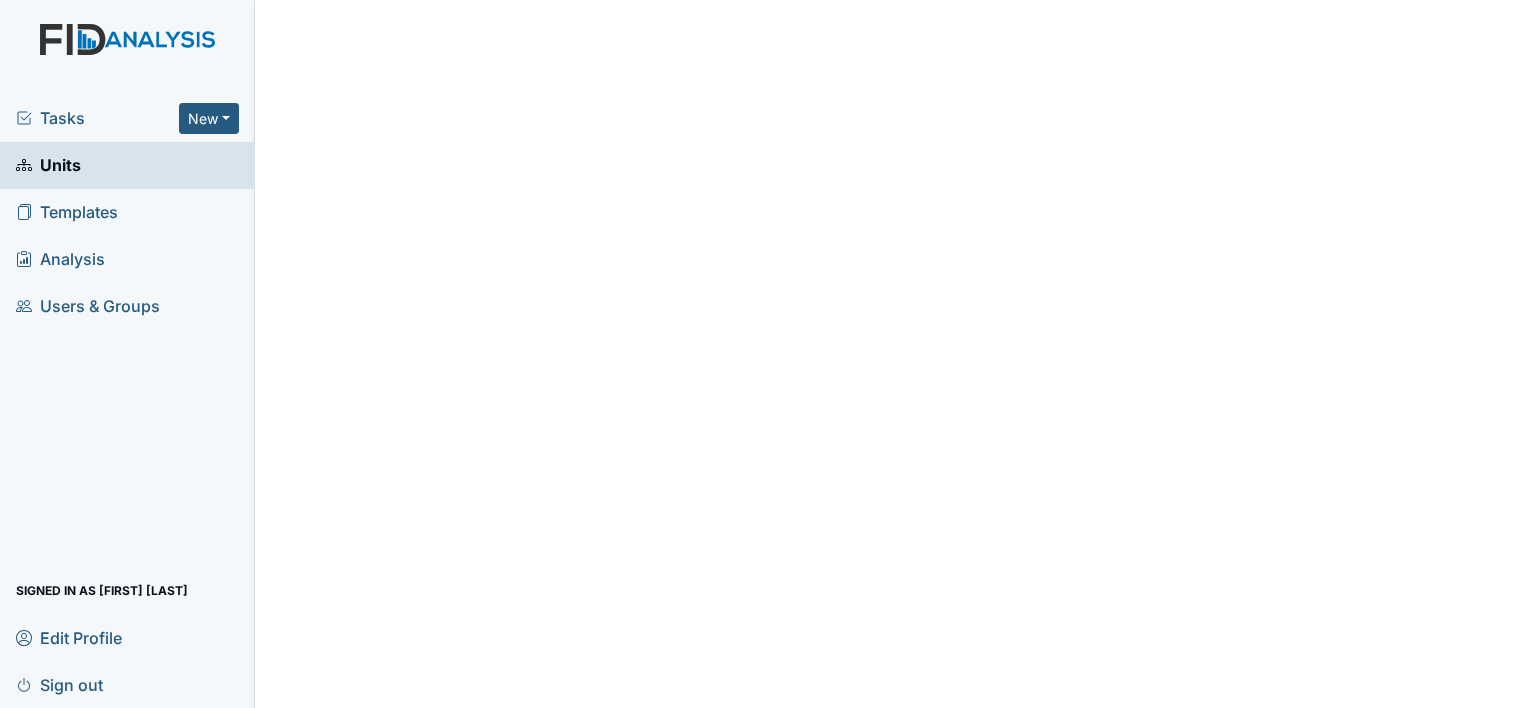 scroll, scrollTop: 0, scrollLeft: 0, axis: both 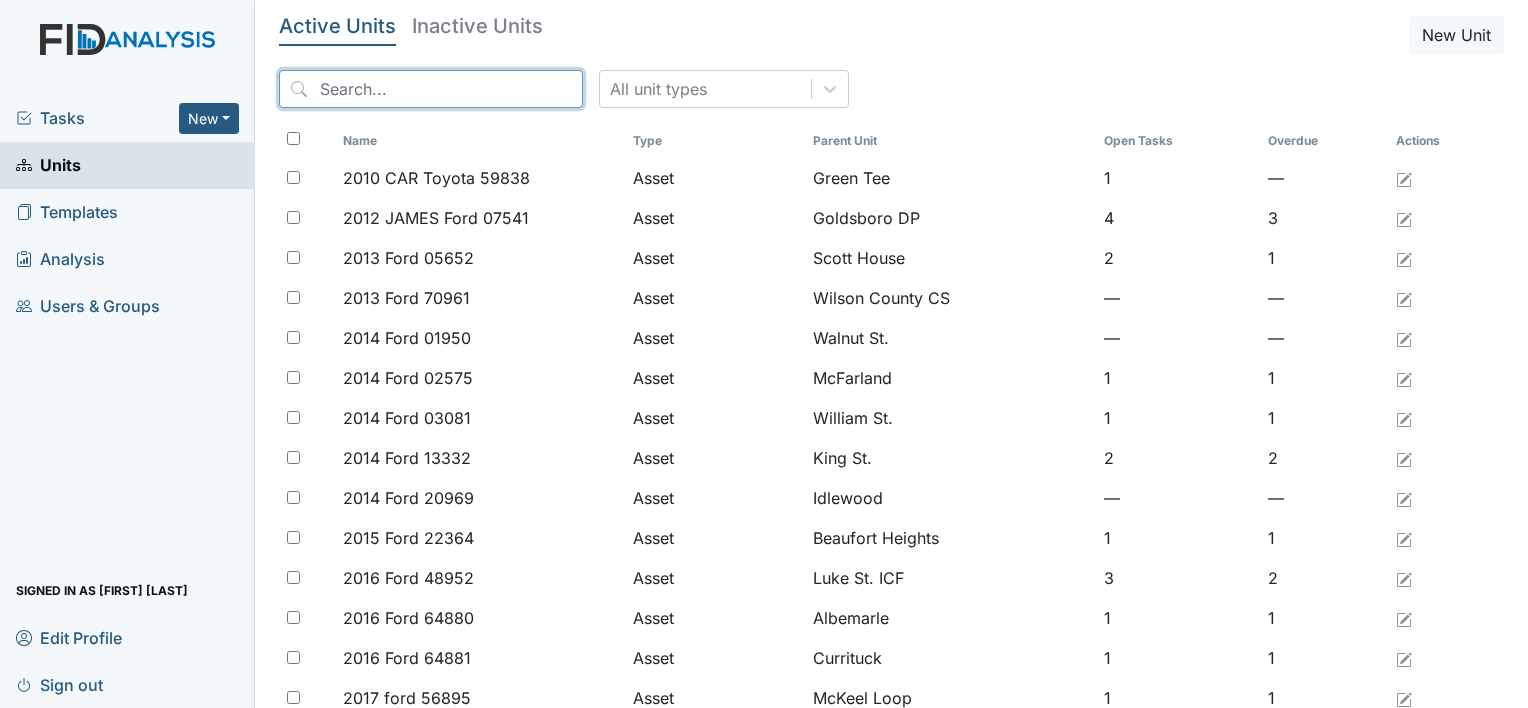 click at bounding box center (431, 89) 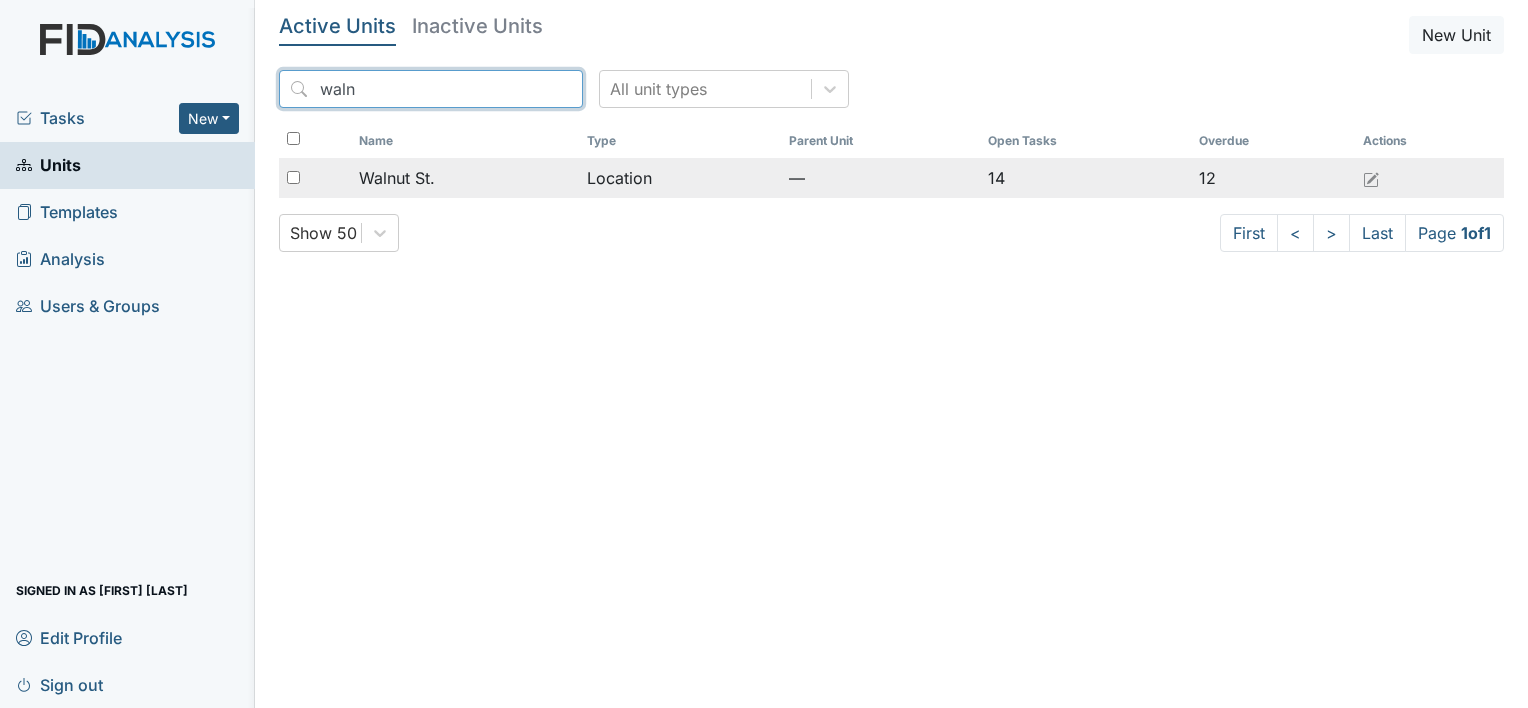 type on "waln" 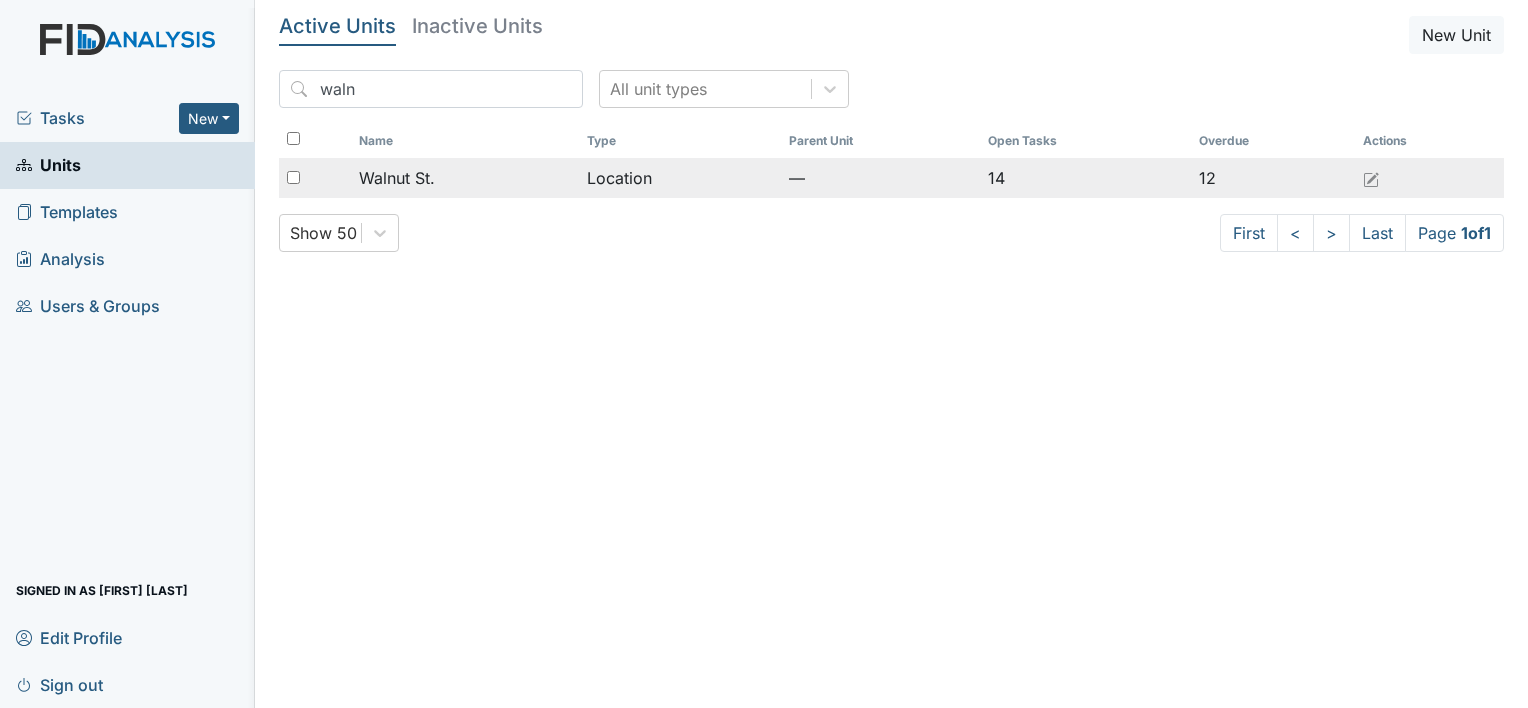 click on "Walnut St." at bounding box center (465, 178) 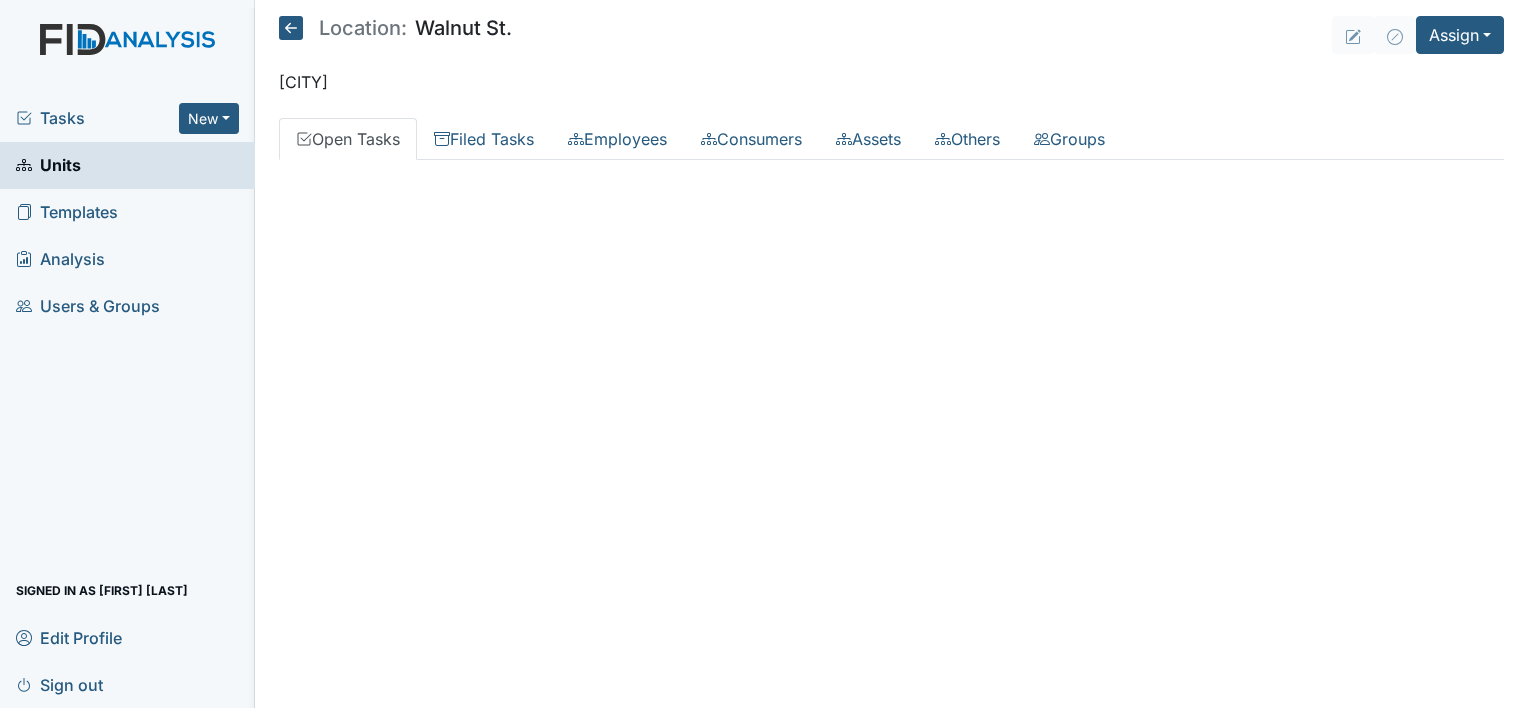 scroll, scrollTop: 0, scrollLeft: 0, axis: both 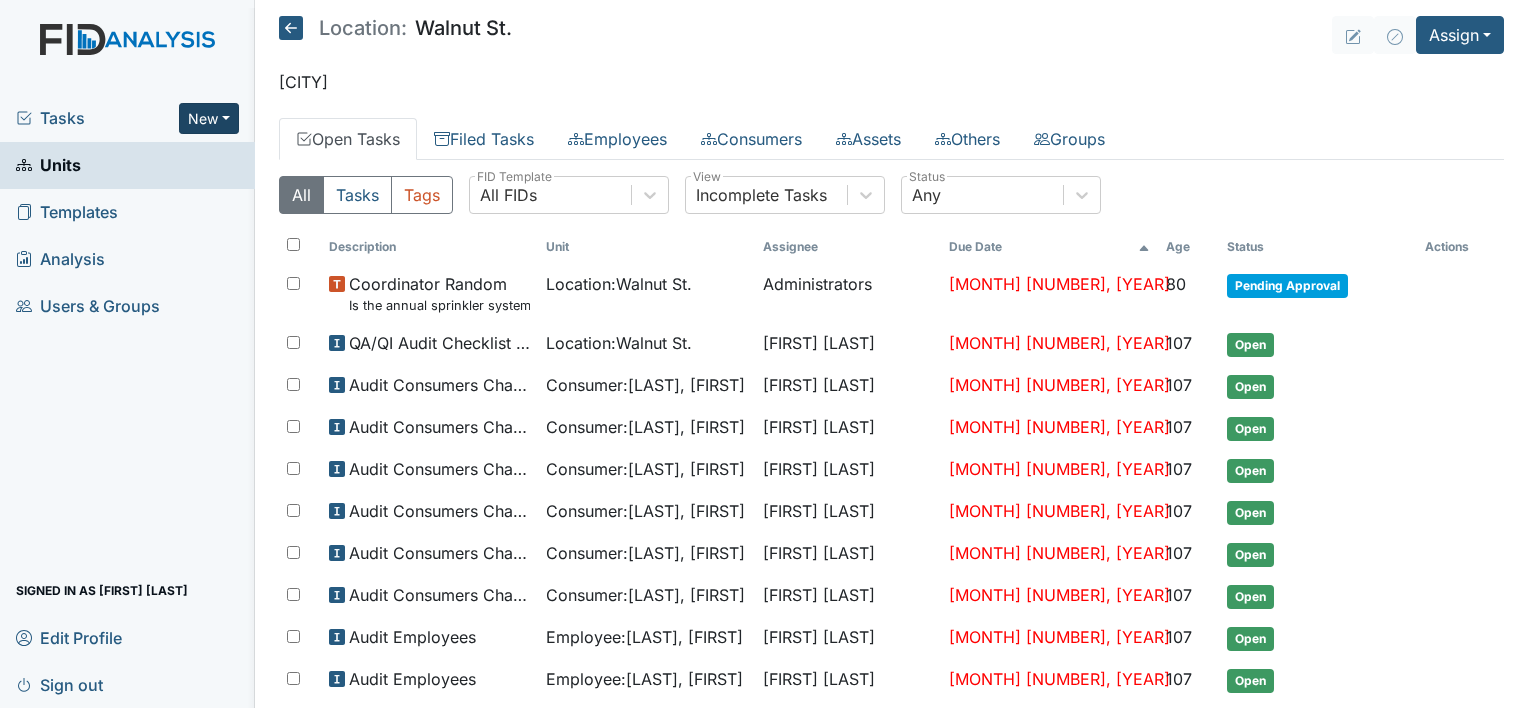 click on "New" at bounding box center (209, 118) 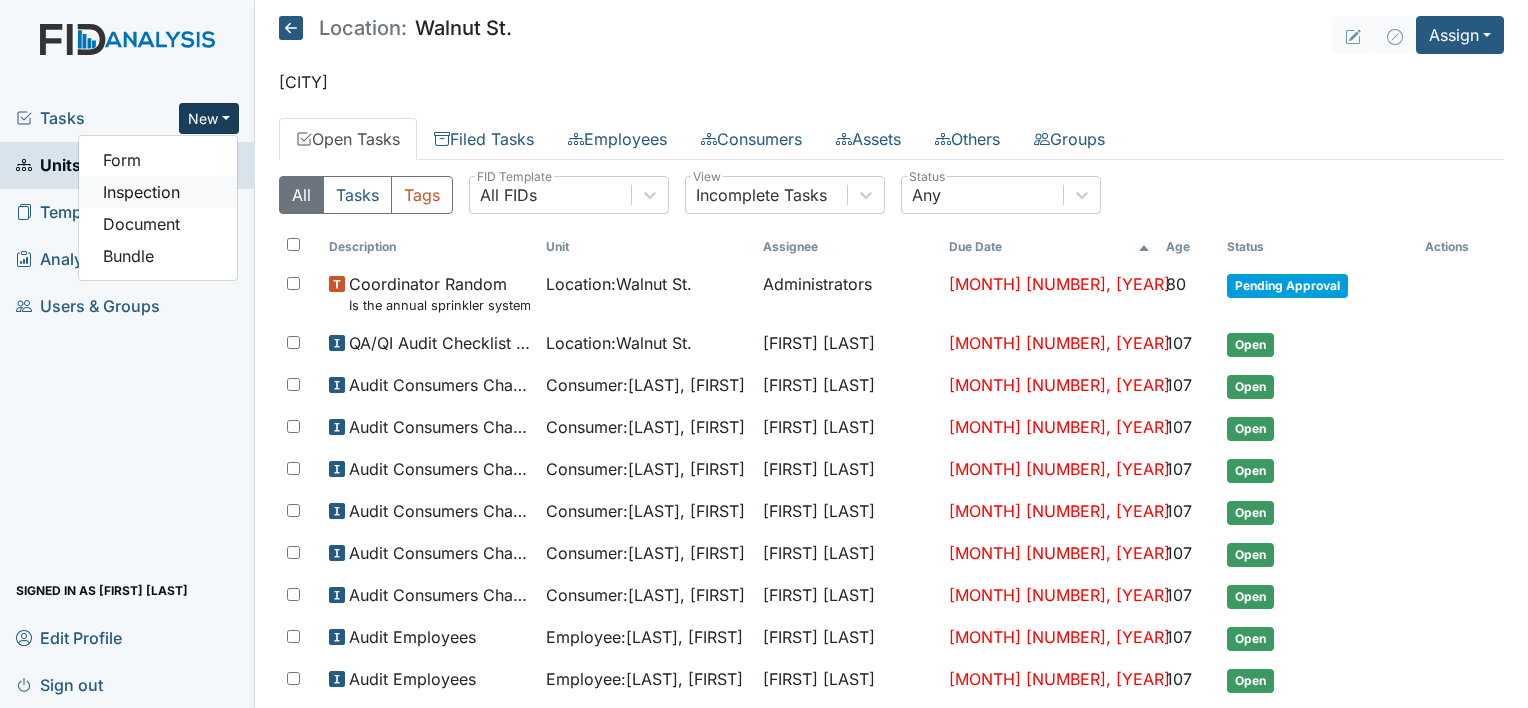 click on "Inspection" at bounding box center (158, 192) 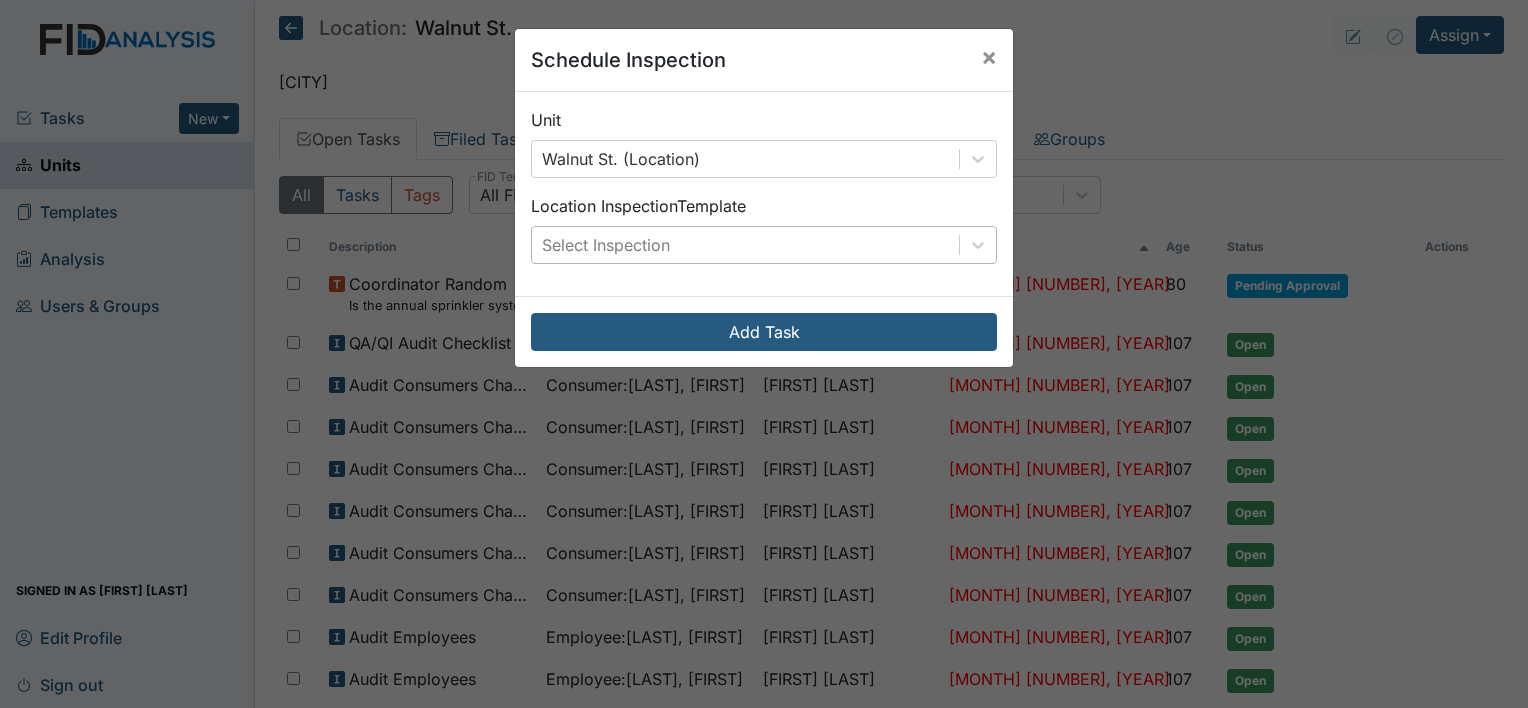 click on "Select Inspection" at bounding box center (745, 245) 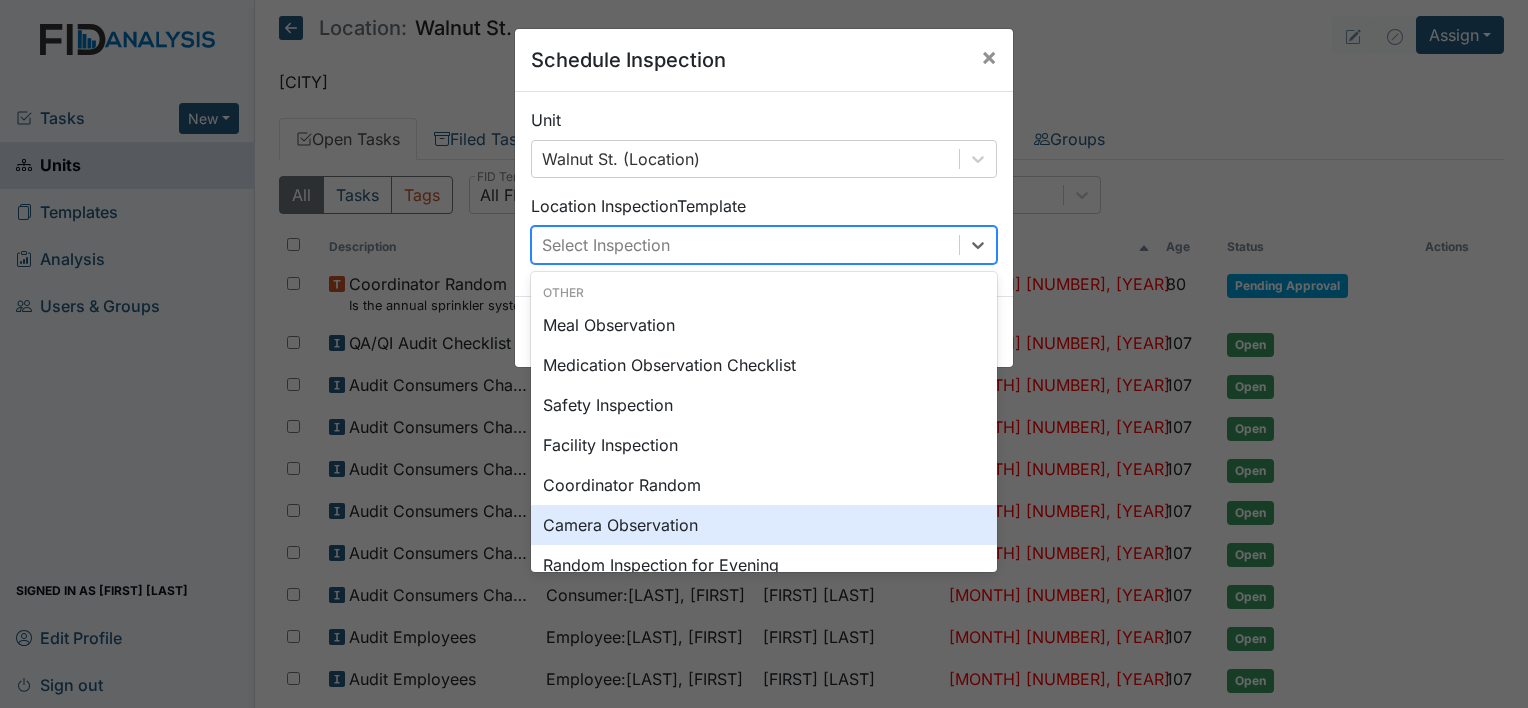 click on "Camera Observation" at bounding box center [764, 525] 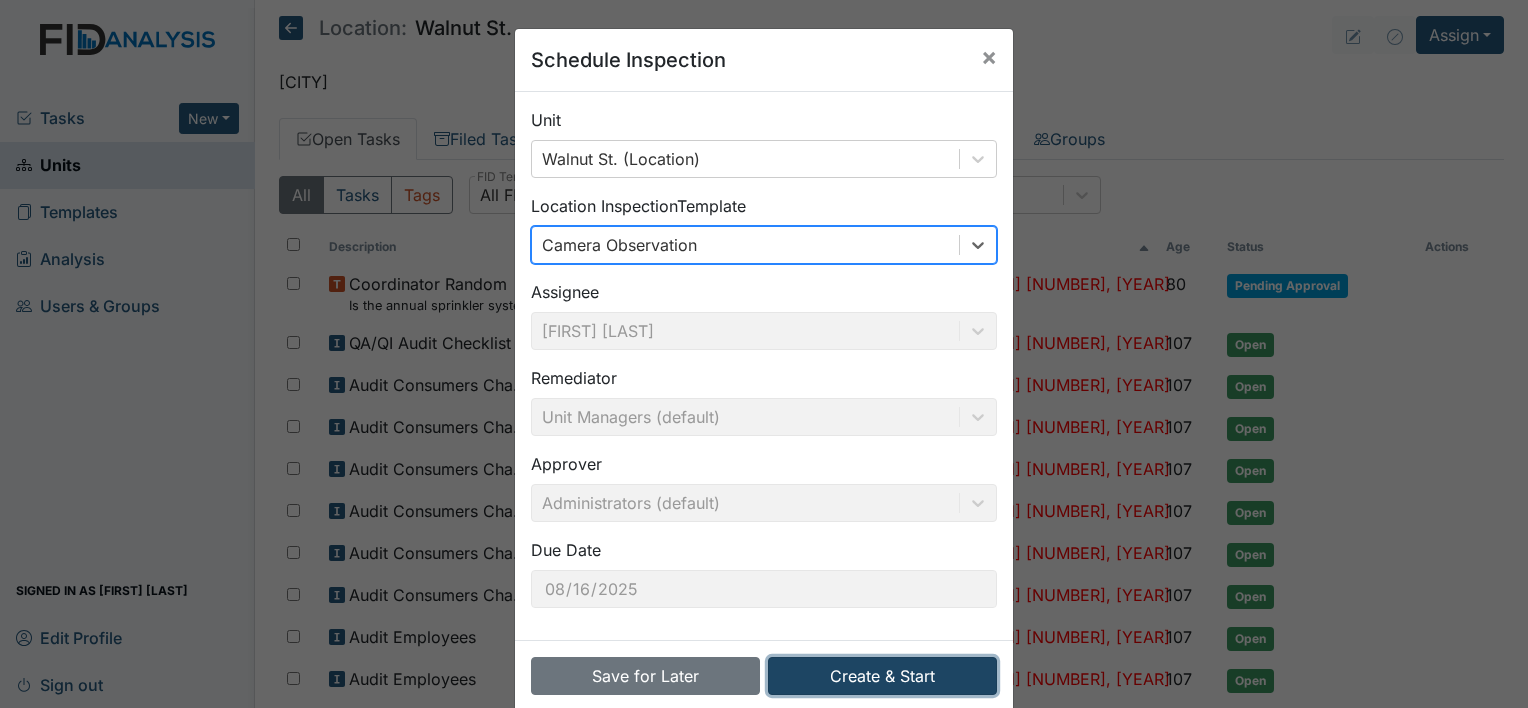 click on "Create & Start" at bounding box center [882, 676] 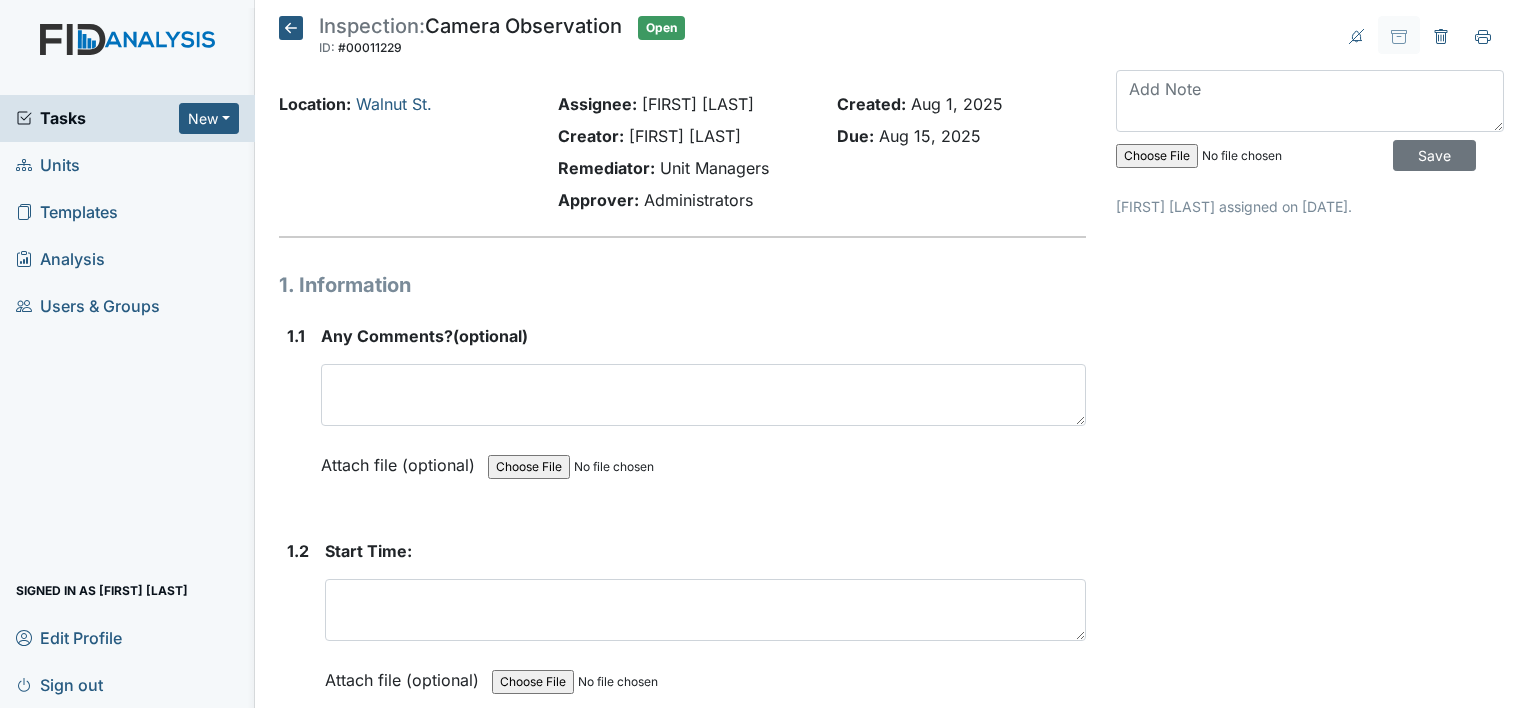 scroll, scrollTop: 0, scrollLeft: 0, axis: both 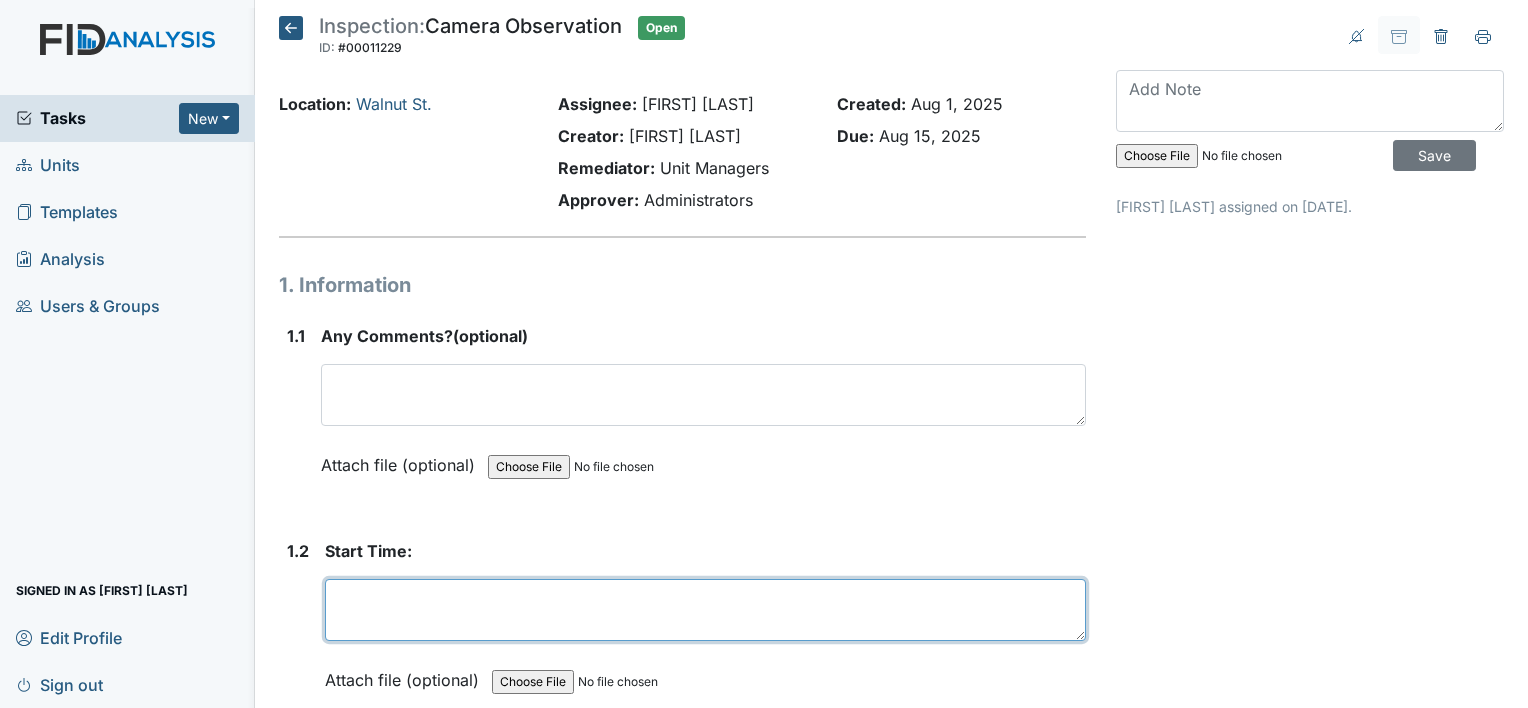 click at bounding box center (705, 610) 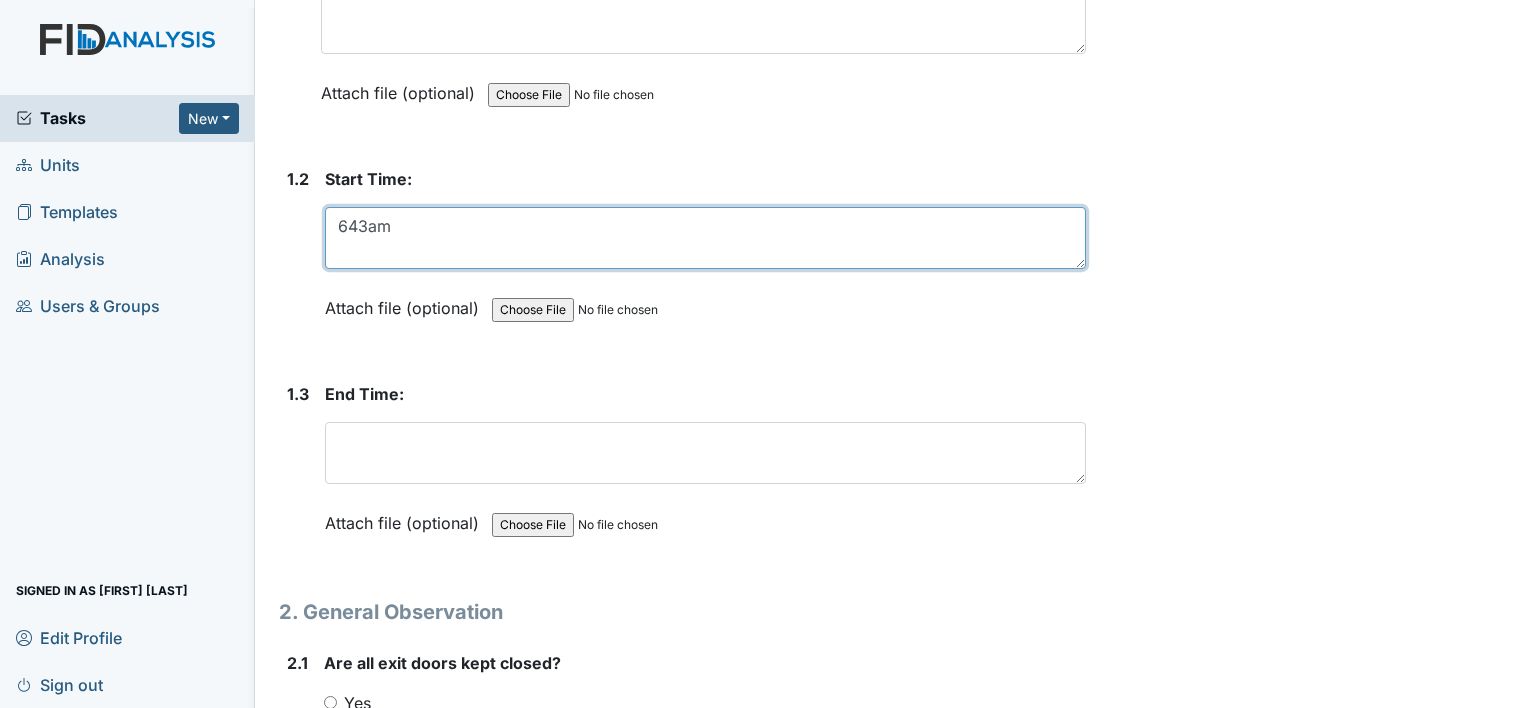 scroll, scrollTop: 439, scrollLeft: 0, axis: vertical 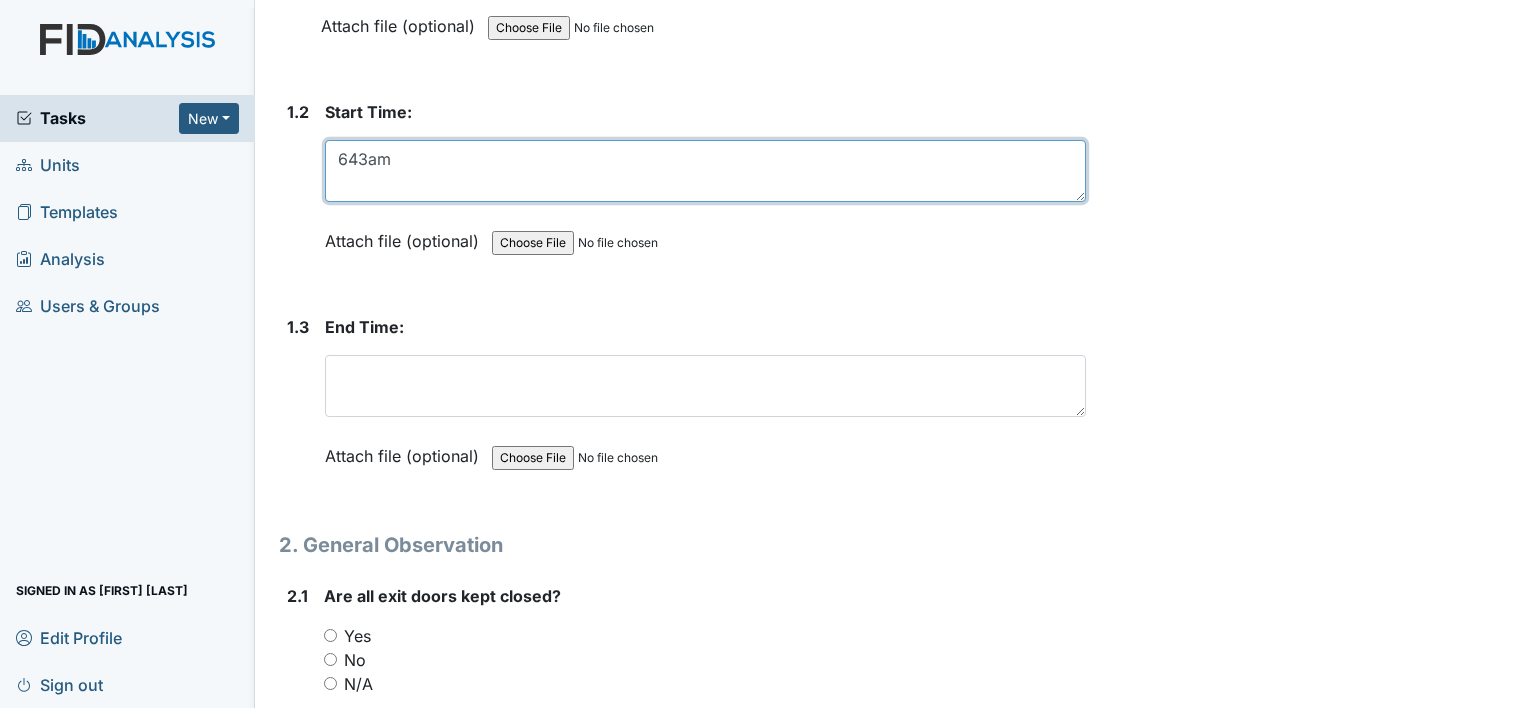 type on "643am" 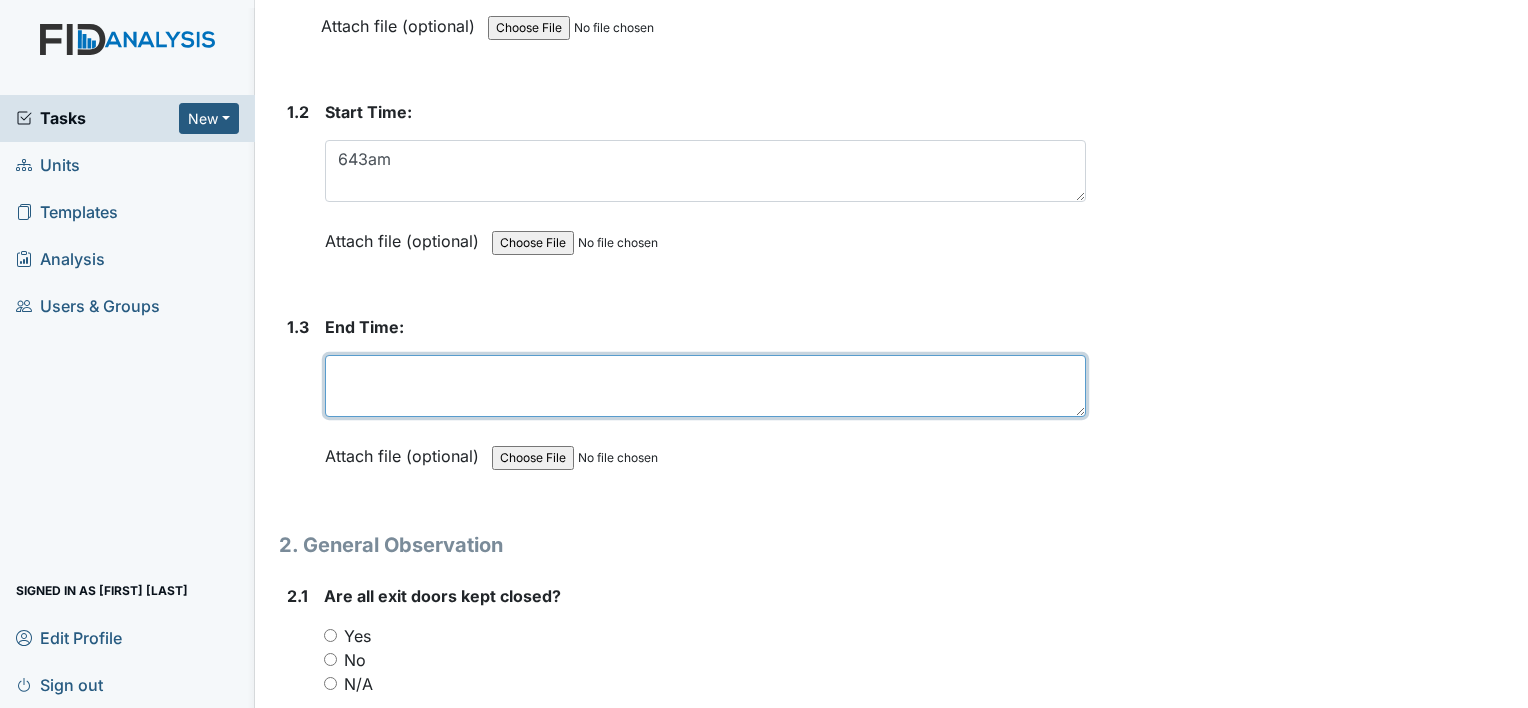 click at bounding box center [705, 386] 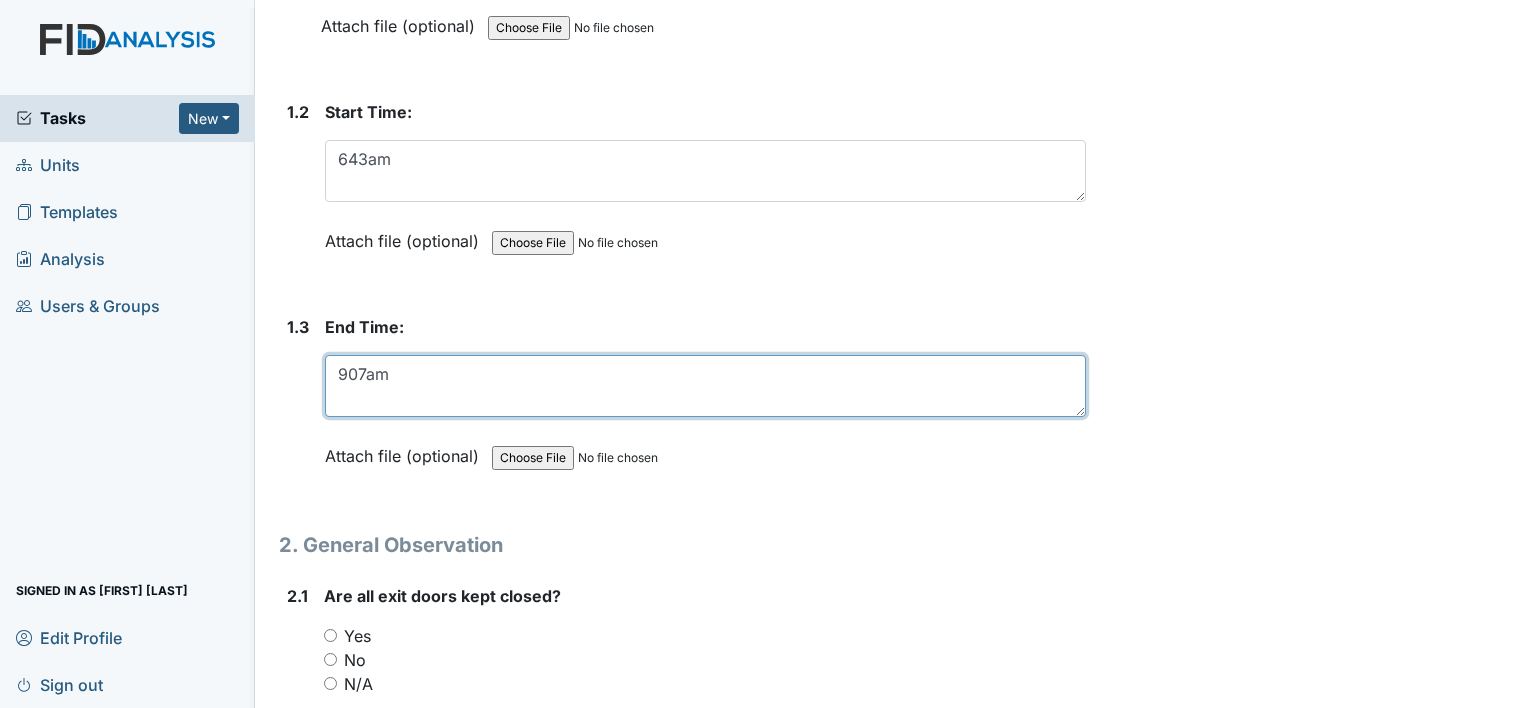 type on "907am" 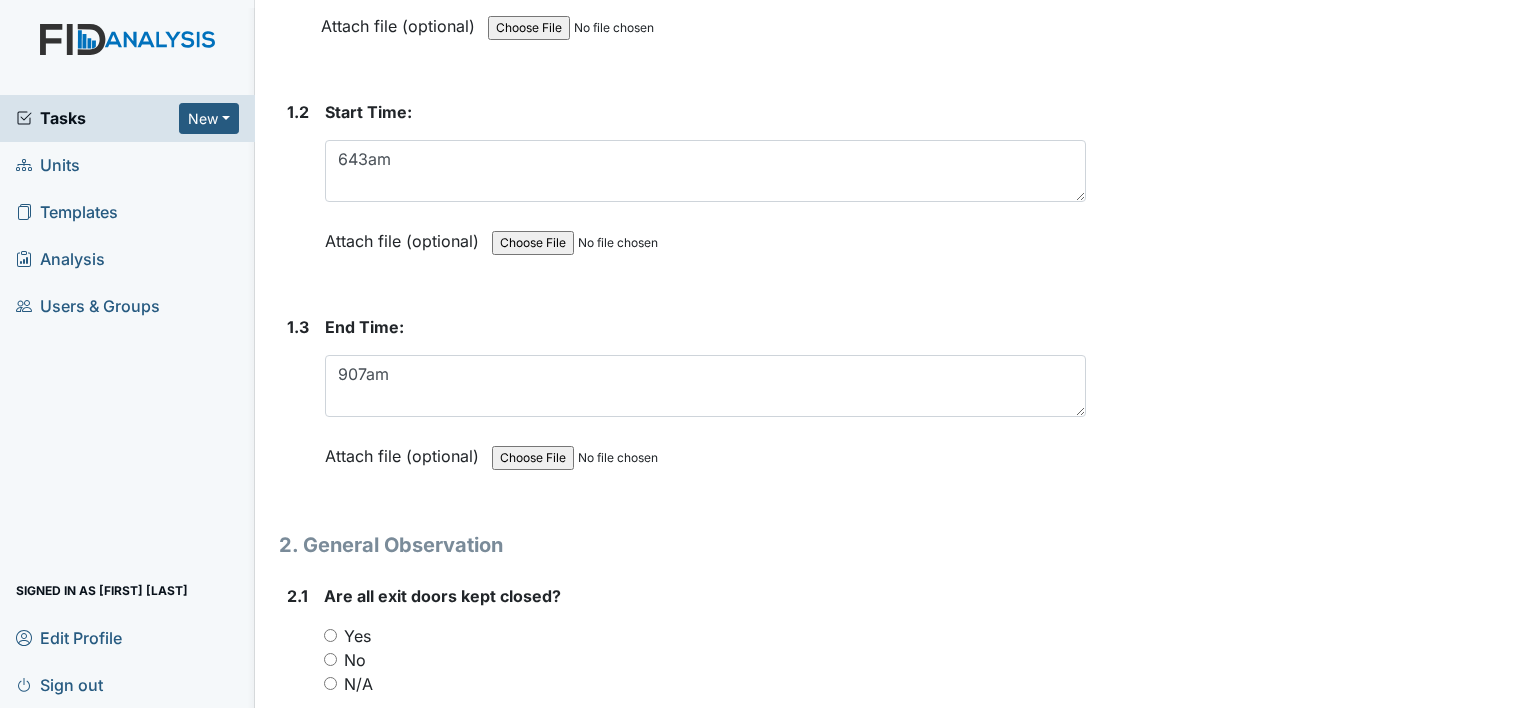 click on "Yes" at bounding box center [330, 635] 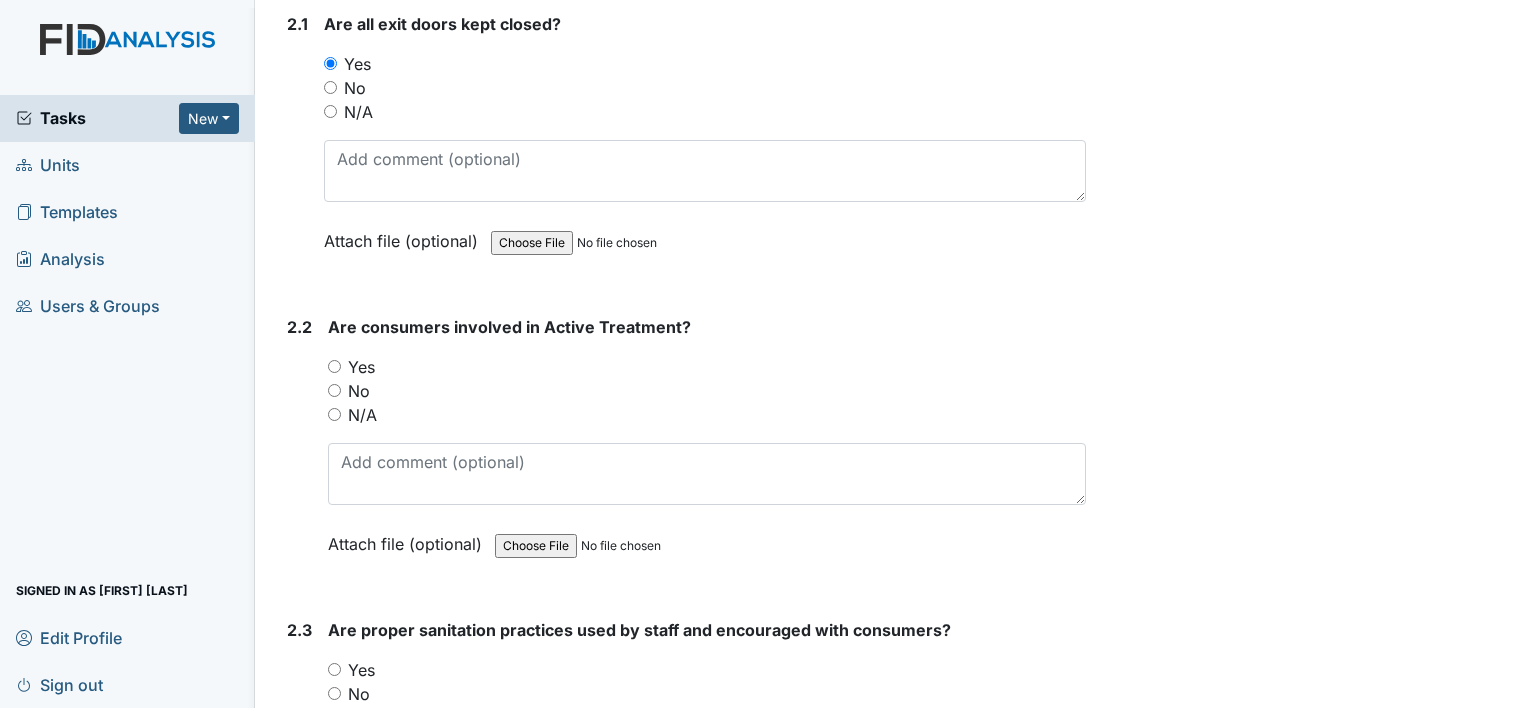 scroll, scrollTop: 1077, scrollLeft: 0, axis: vertical 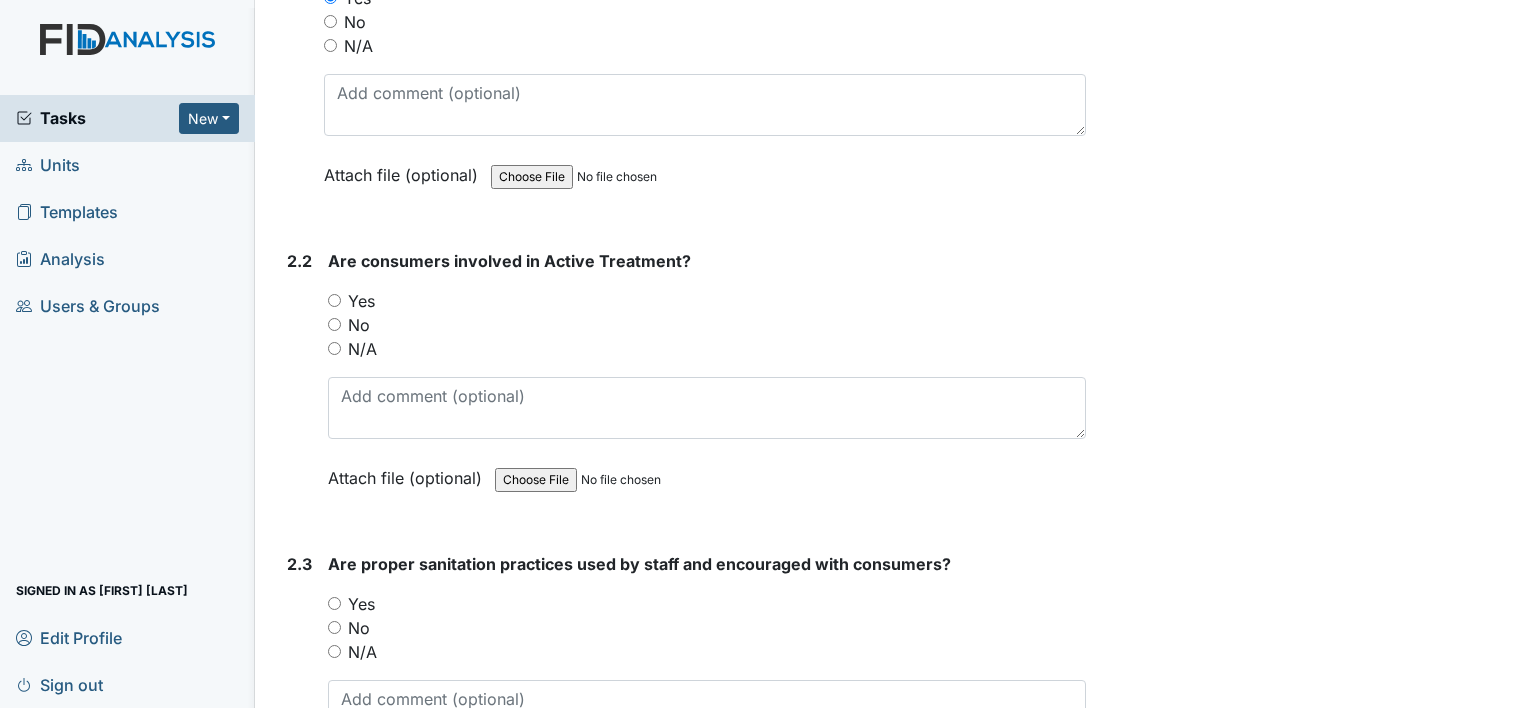 click on "Yes" at bounding box center [334, 300] 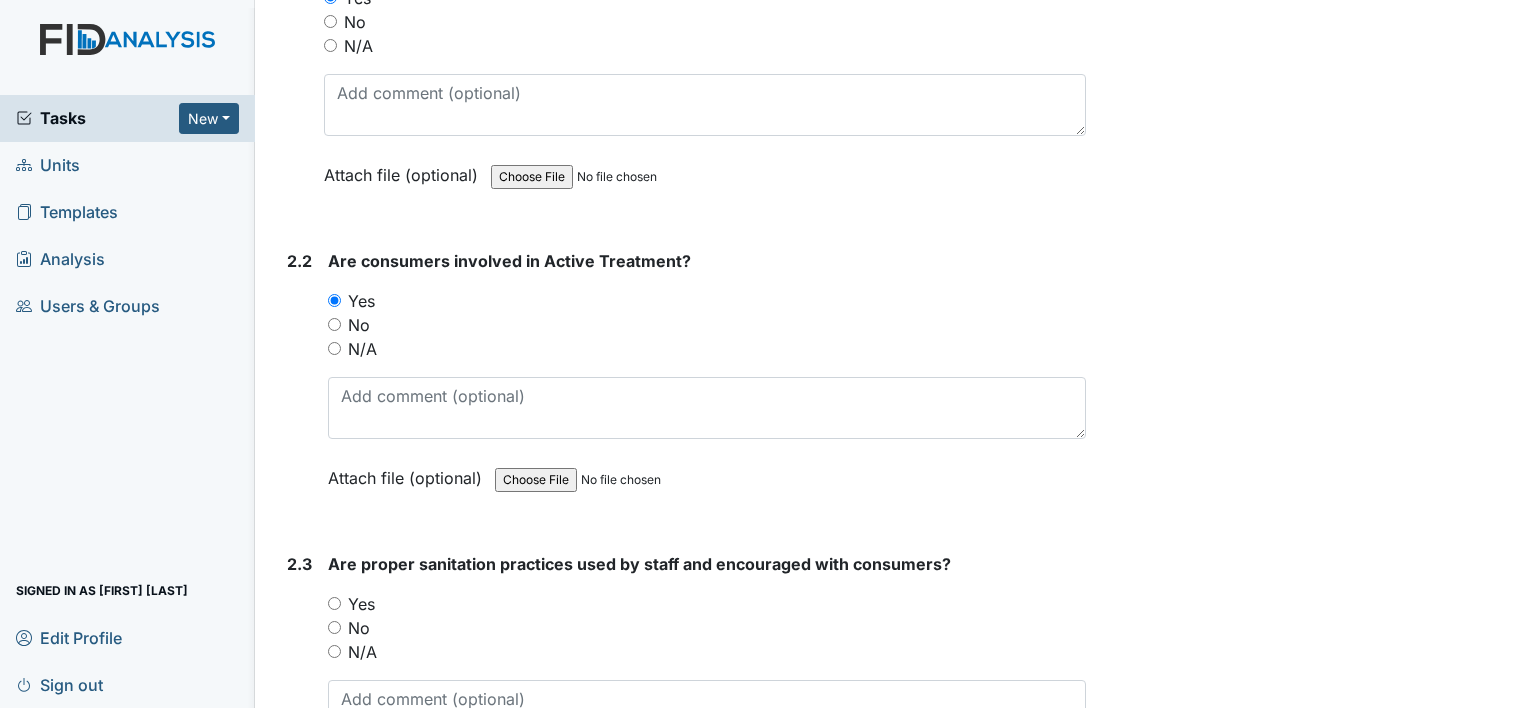 click on "Yes" at bounding box center (334, 603) 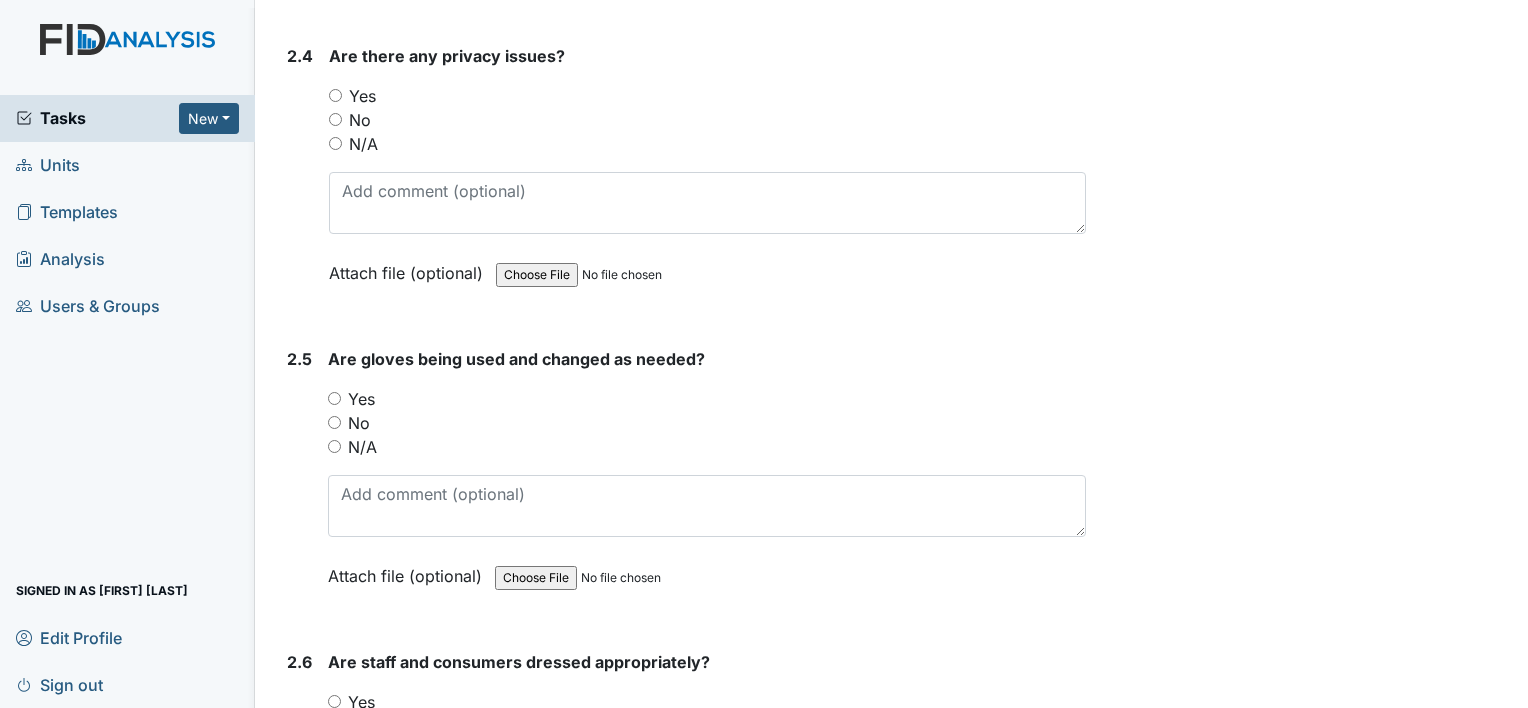 scroll, scrollTop: 1901, scrollLeft: 0, axis: vertical 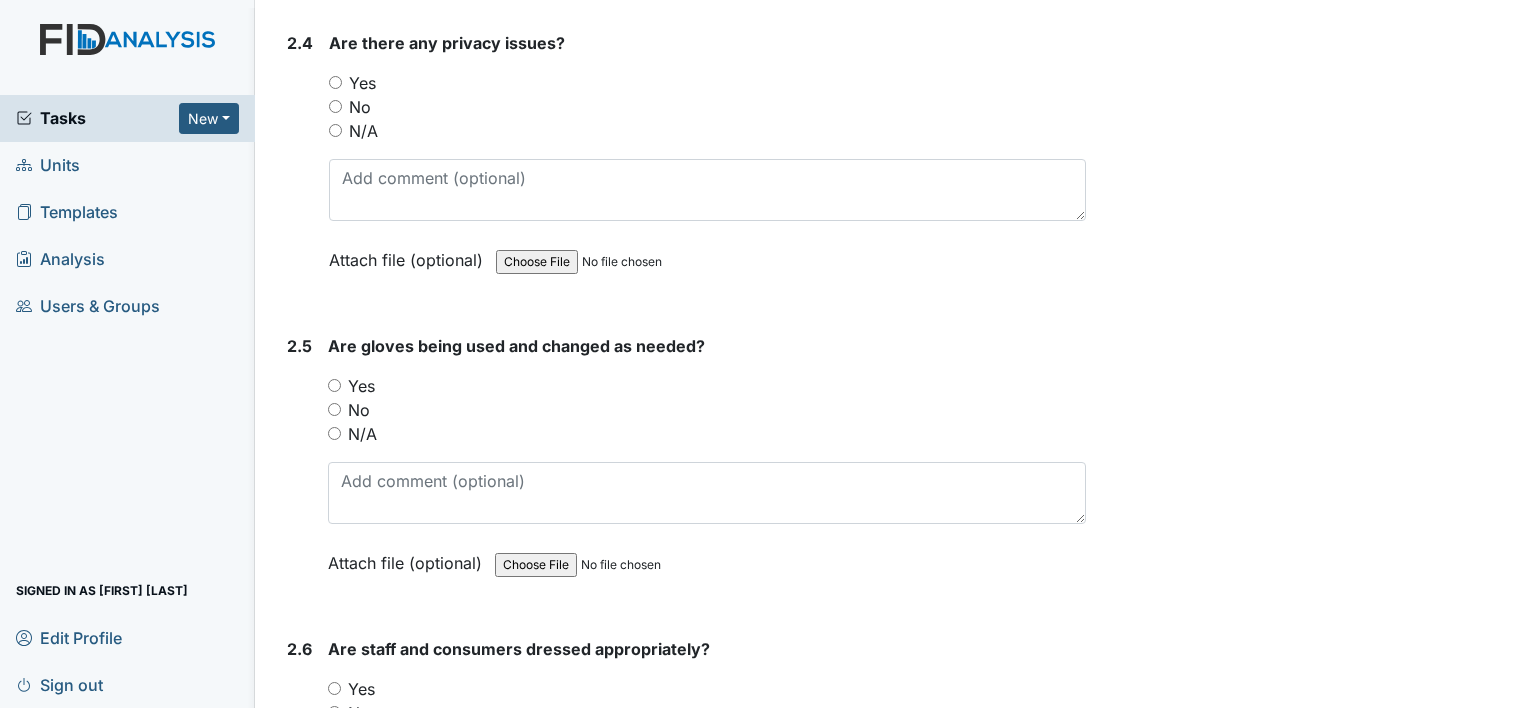 click on "No" at bounding box center (335, 106) 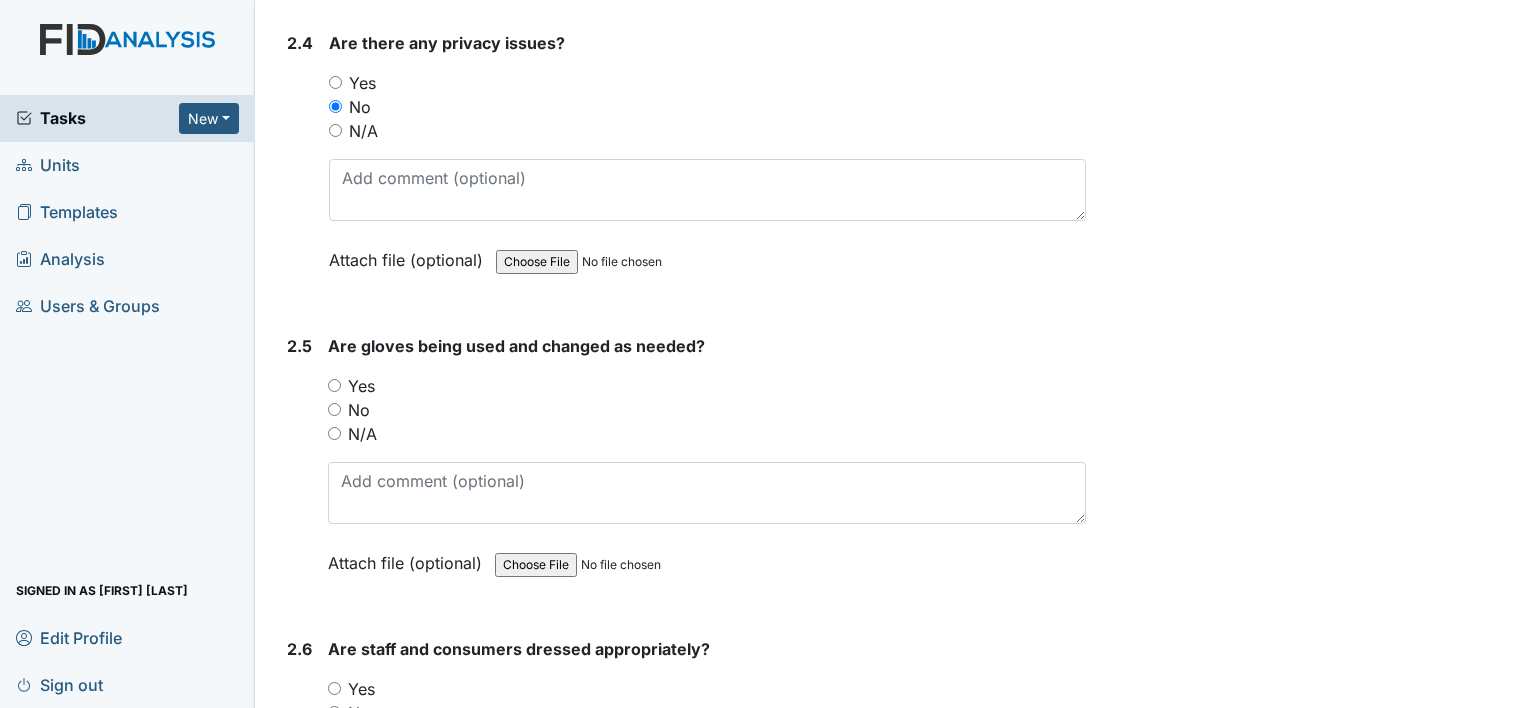 click on "Yes" at bounding box center [334, 385] 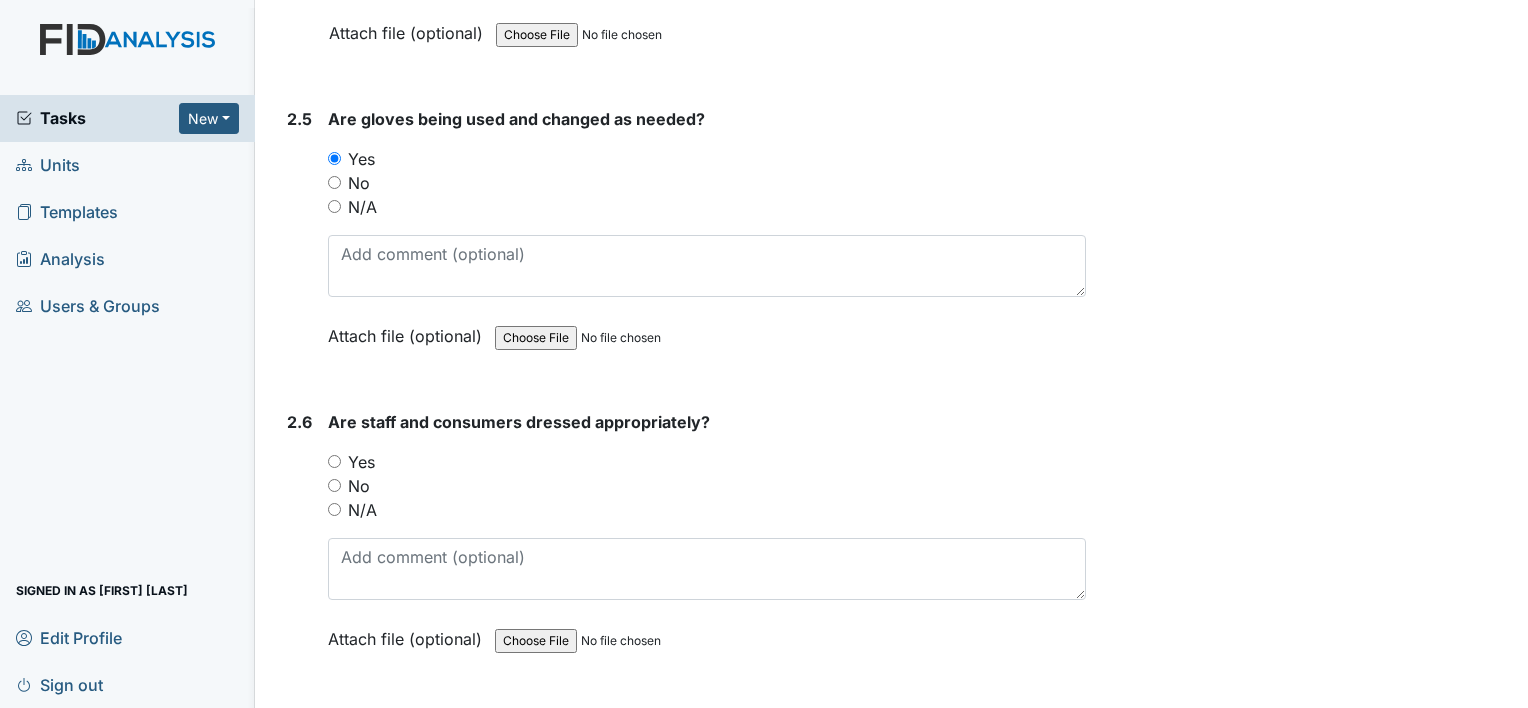 scroll, scrollTop: 2168, scrollLeft: 0, axis: vertical 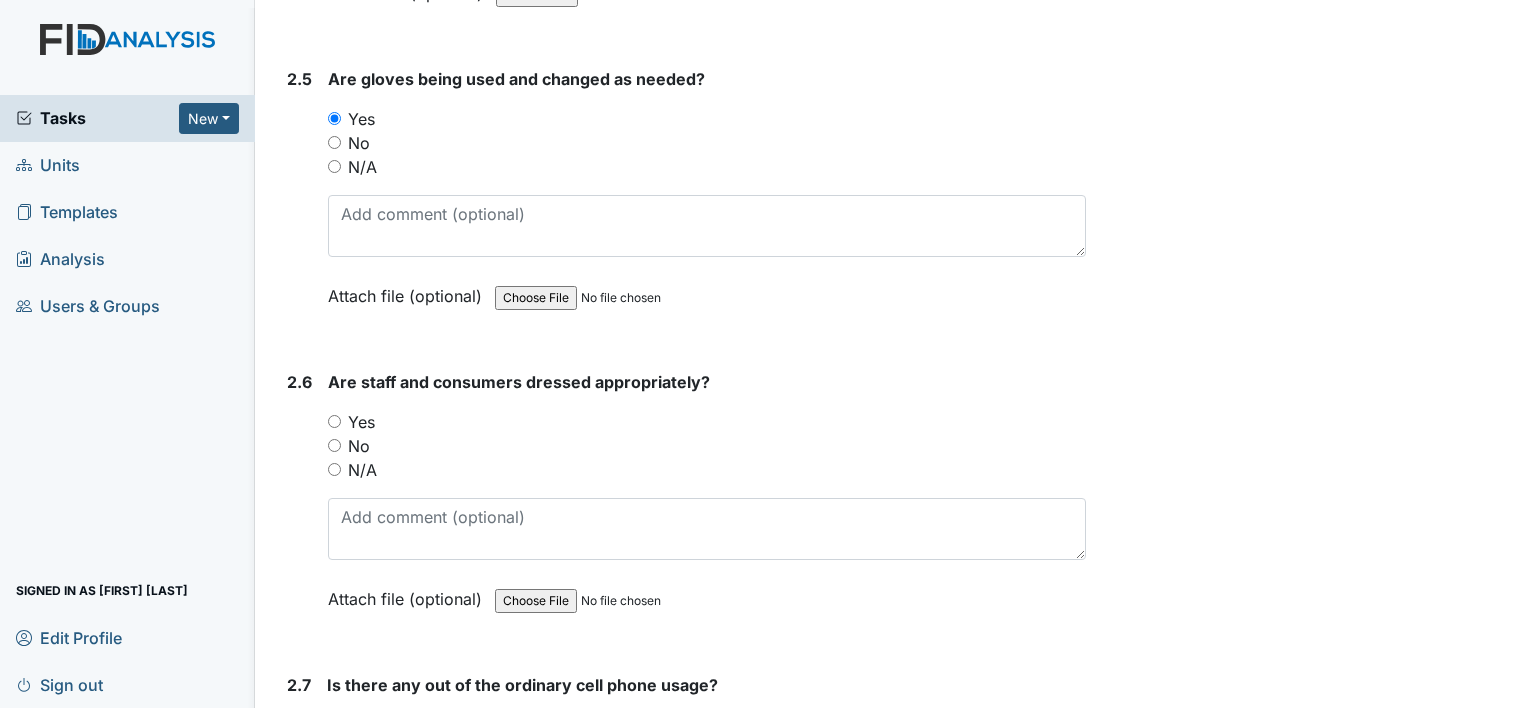 click on "Yes" at bounding box center [334, 421] 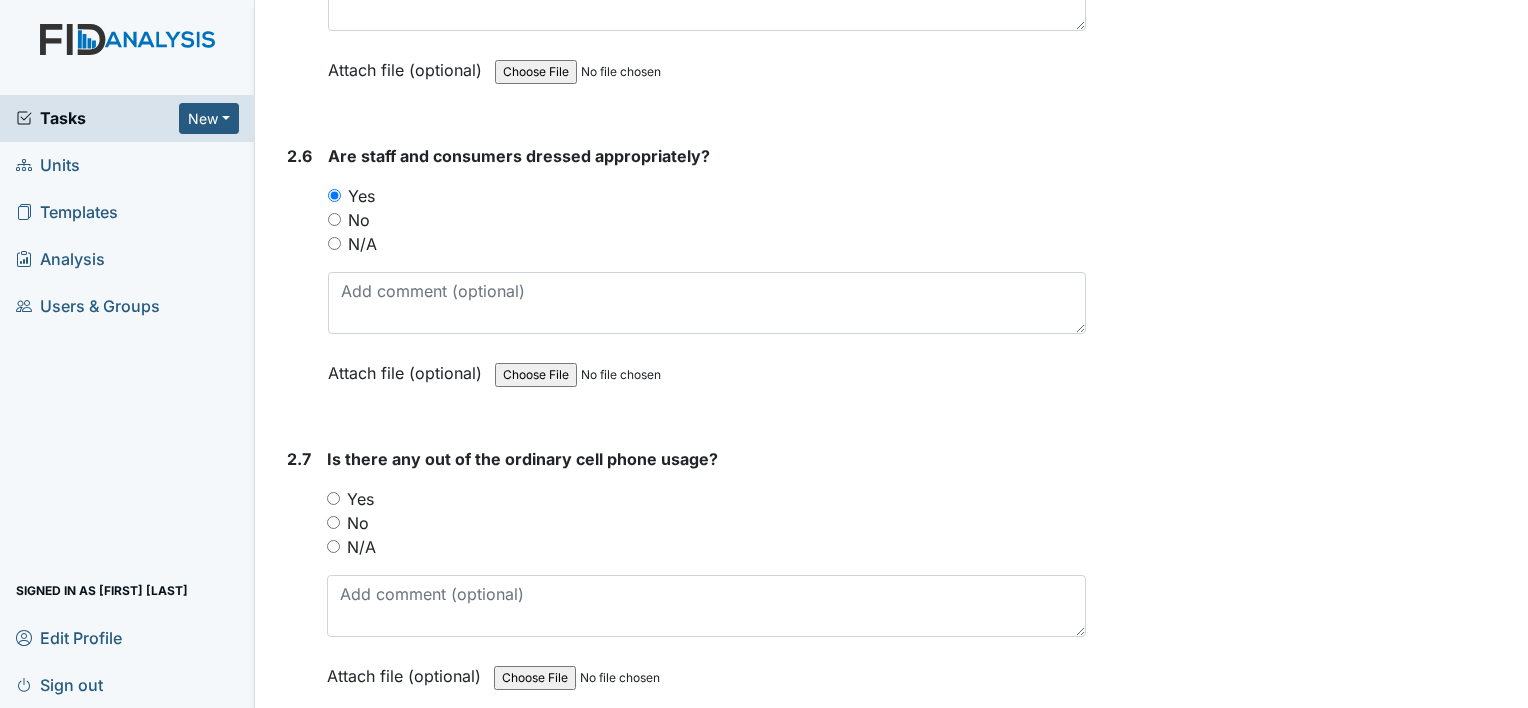 scroll, scrollTop: 2540, scrollLeft: 0, axis: vertical 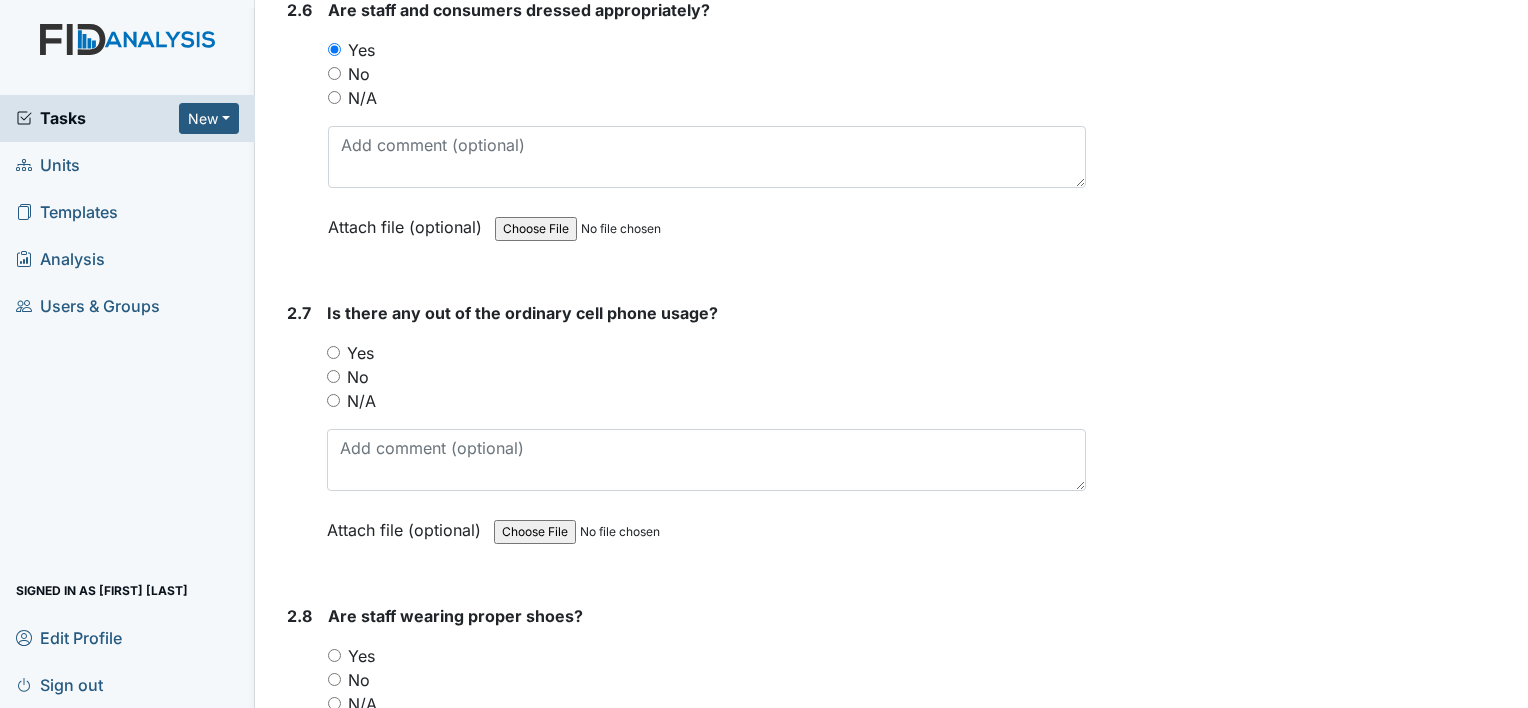 click on "No" at bounding box center [333, 376] 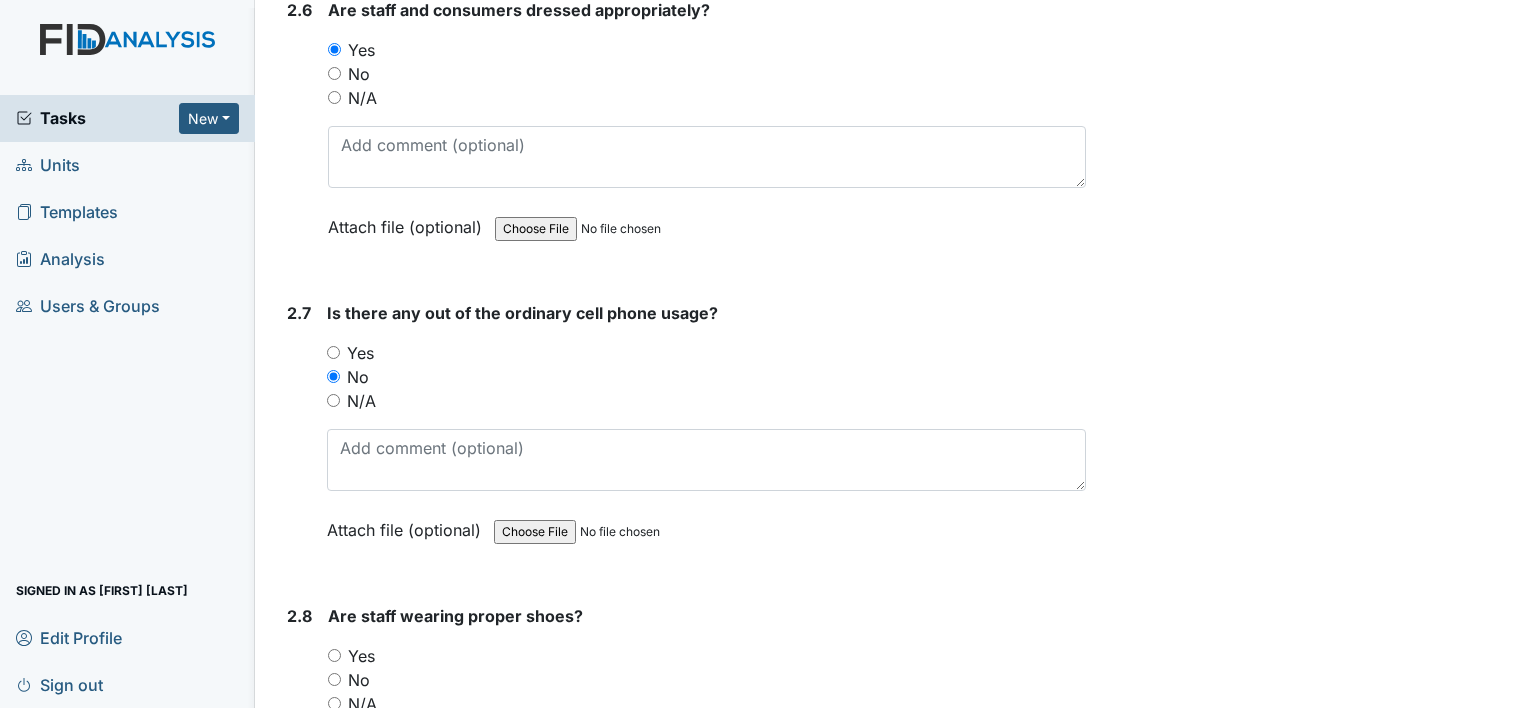 click on "Yes" at bounding box center [334, 655] 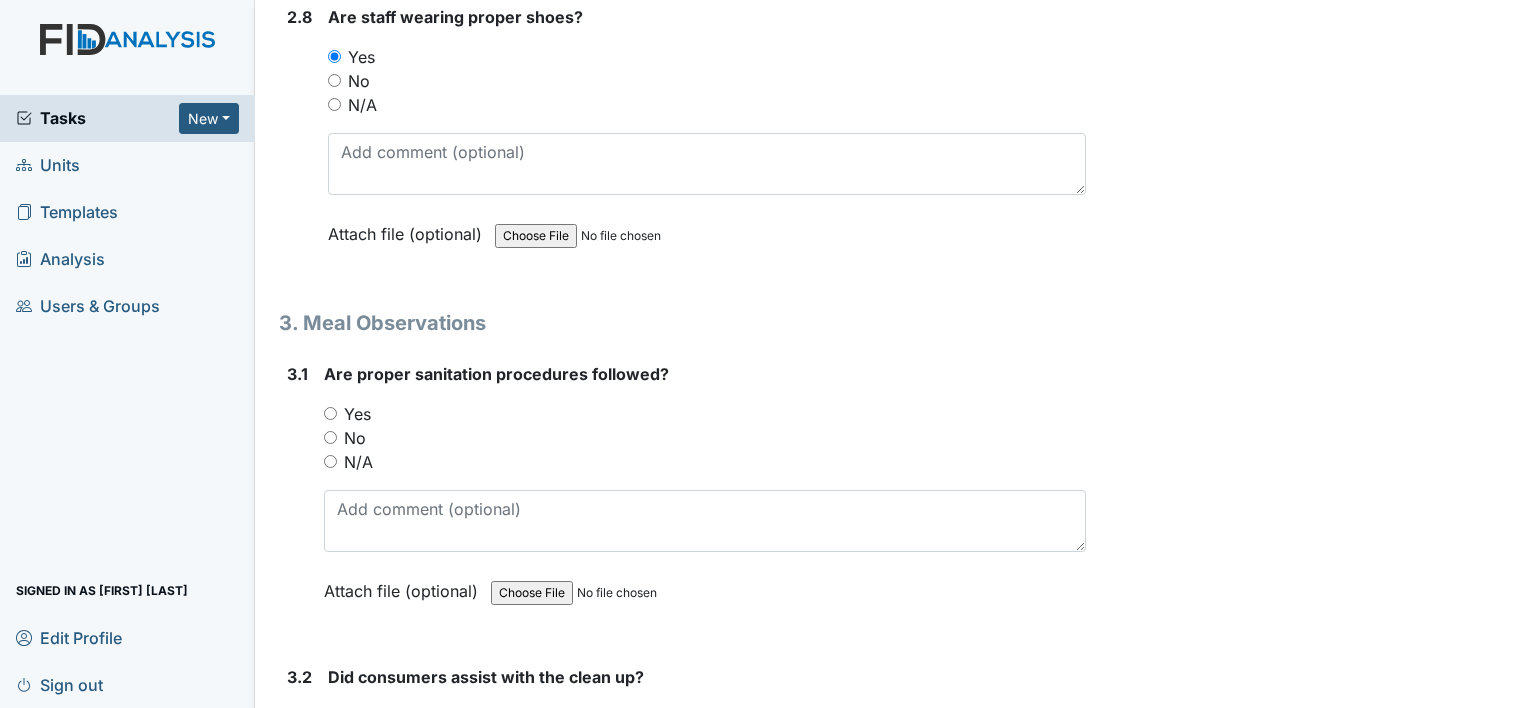 scroll, scrollTop: 3232, scrollLeft: 0, axis: vertical 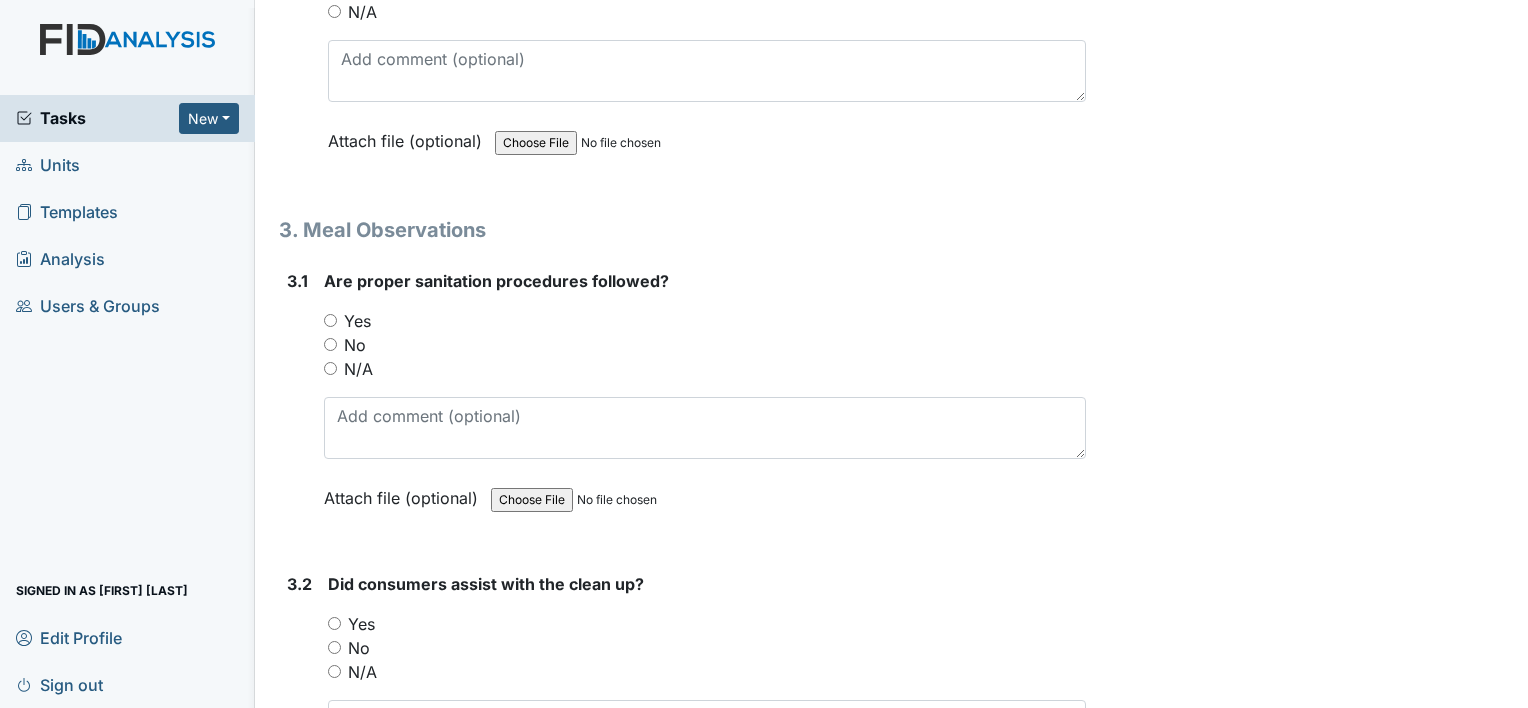 click on "Yes" at bounding box center [330, 320] 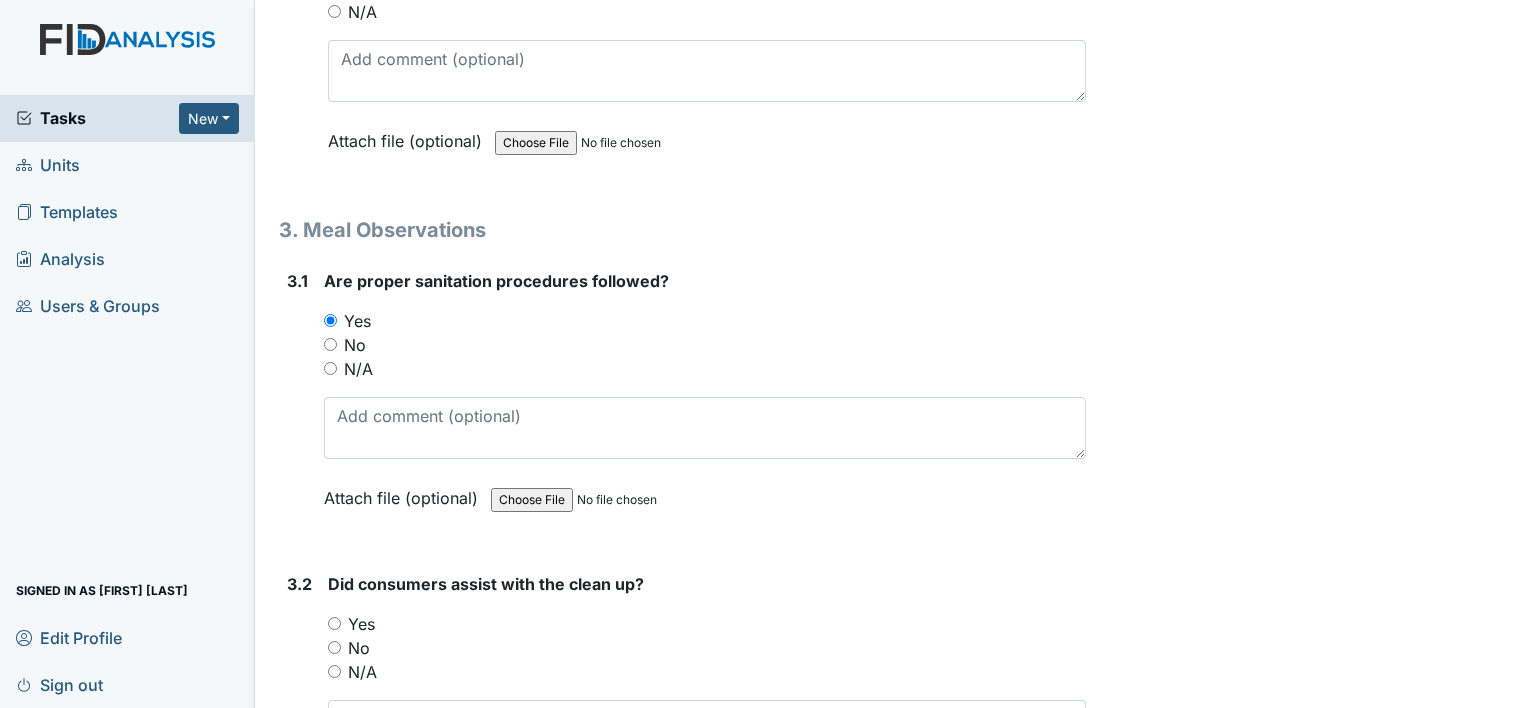 click on "Yes" at bounding box center (334, 623) 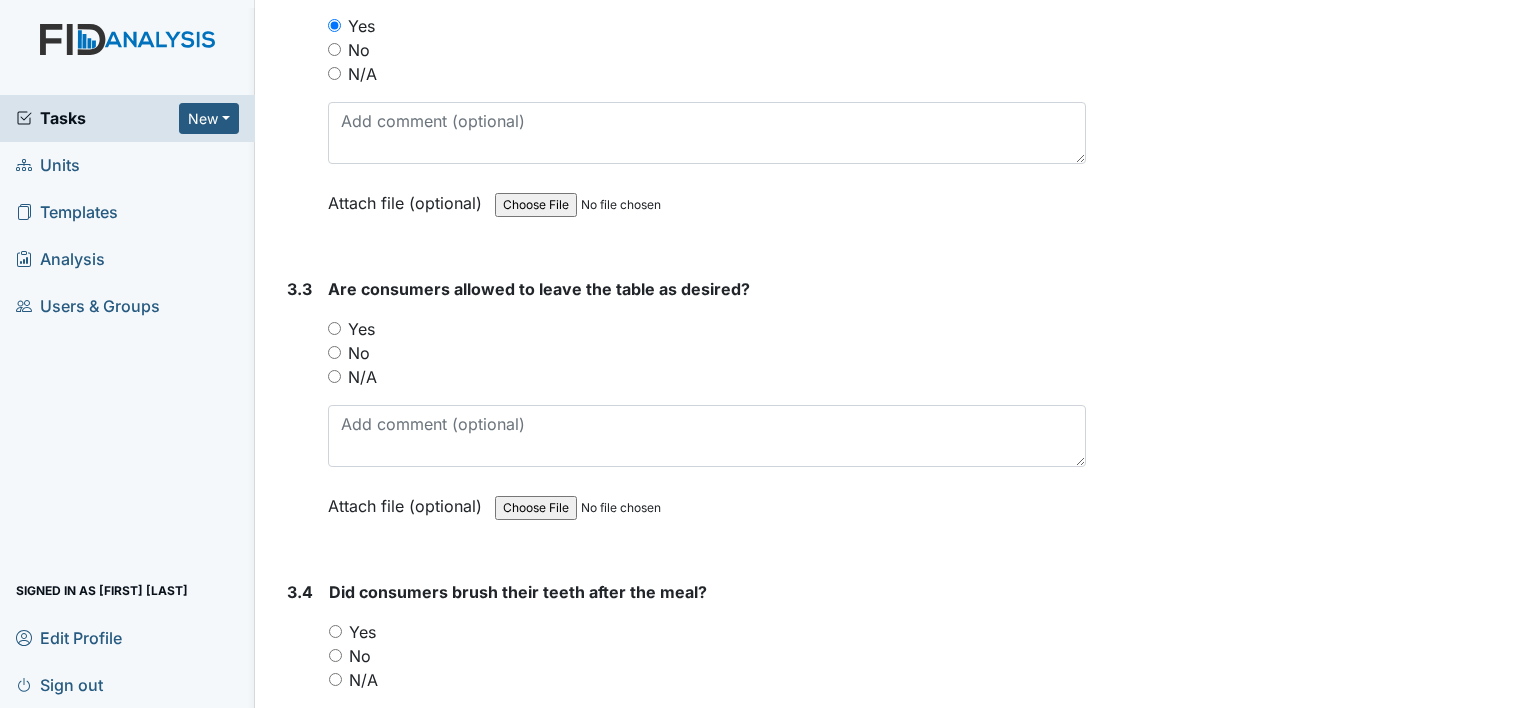 scroll, scrollTop: 3923, scrollLeft: 0, axis: vertical 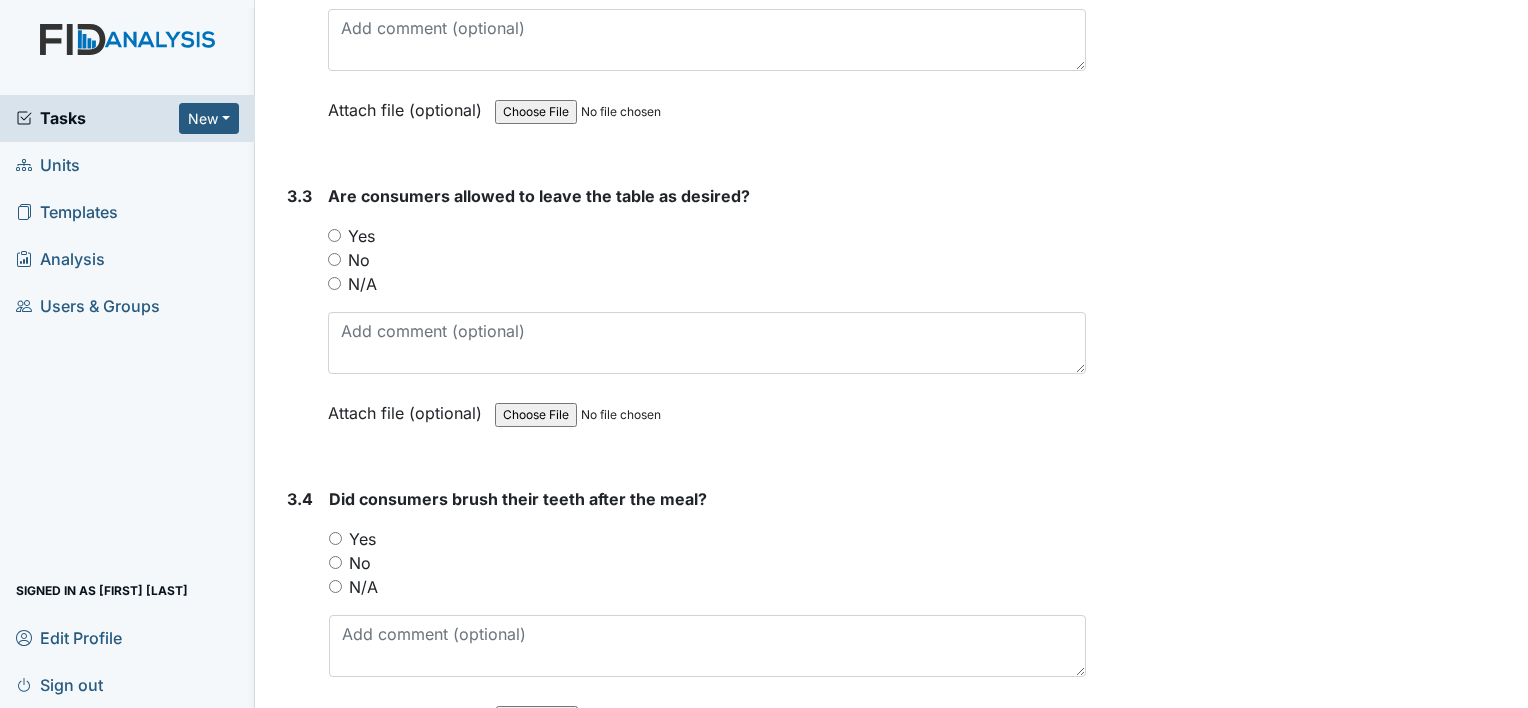 click on "Yes" at bounding box center (334, 235) 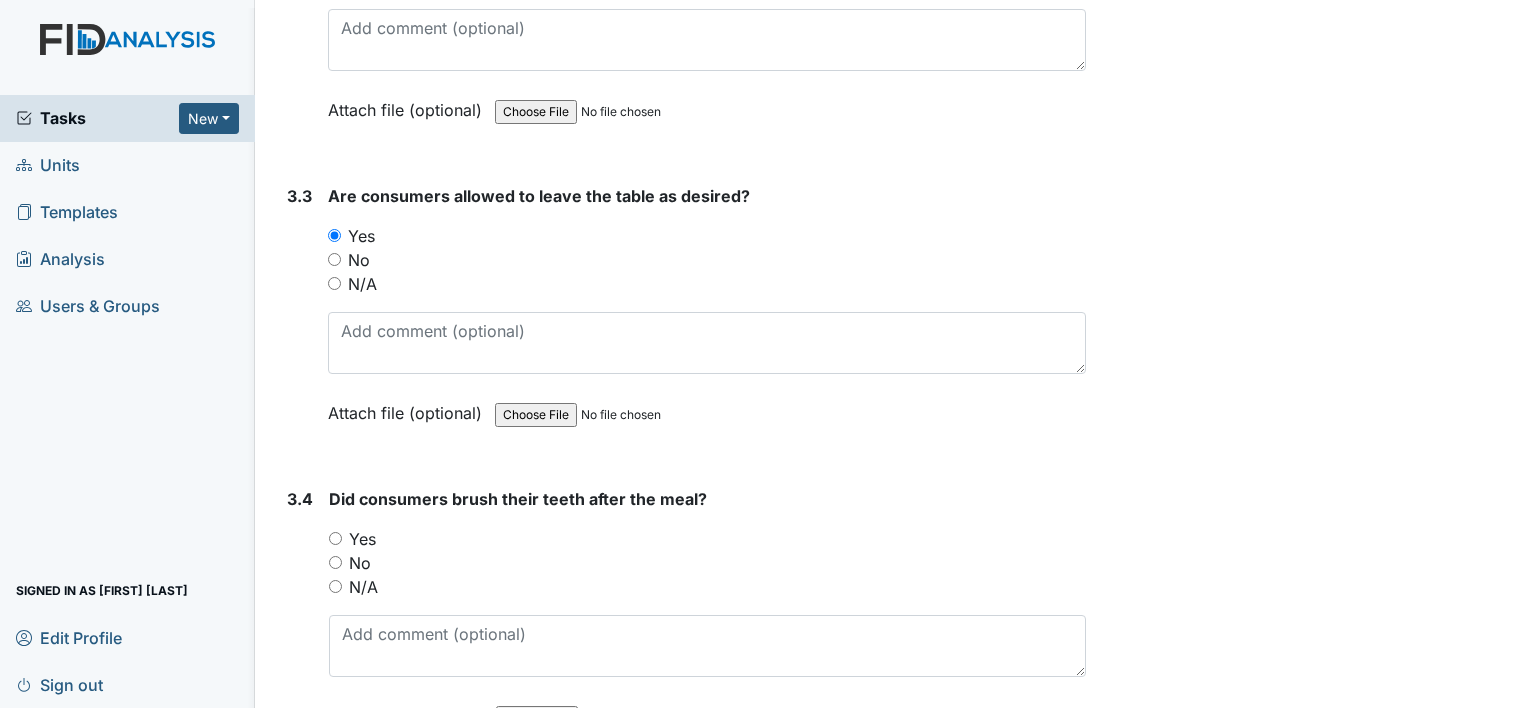 click on "Yes" at bounding box center (335, 538) 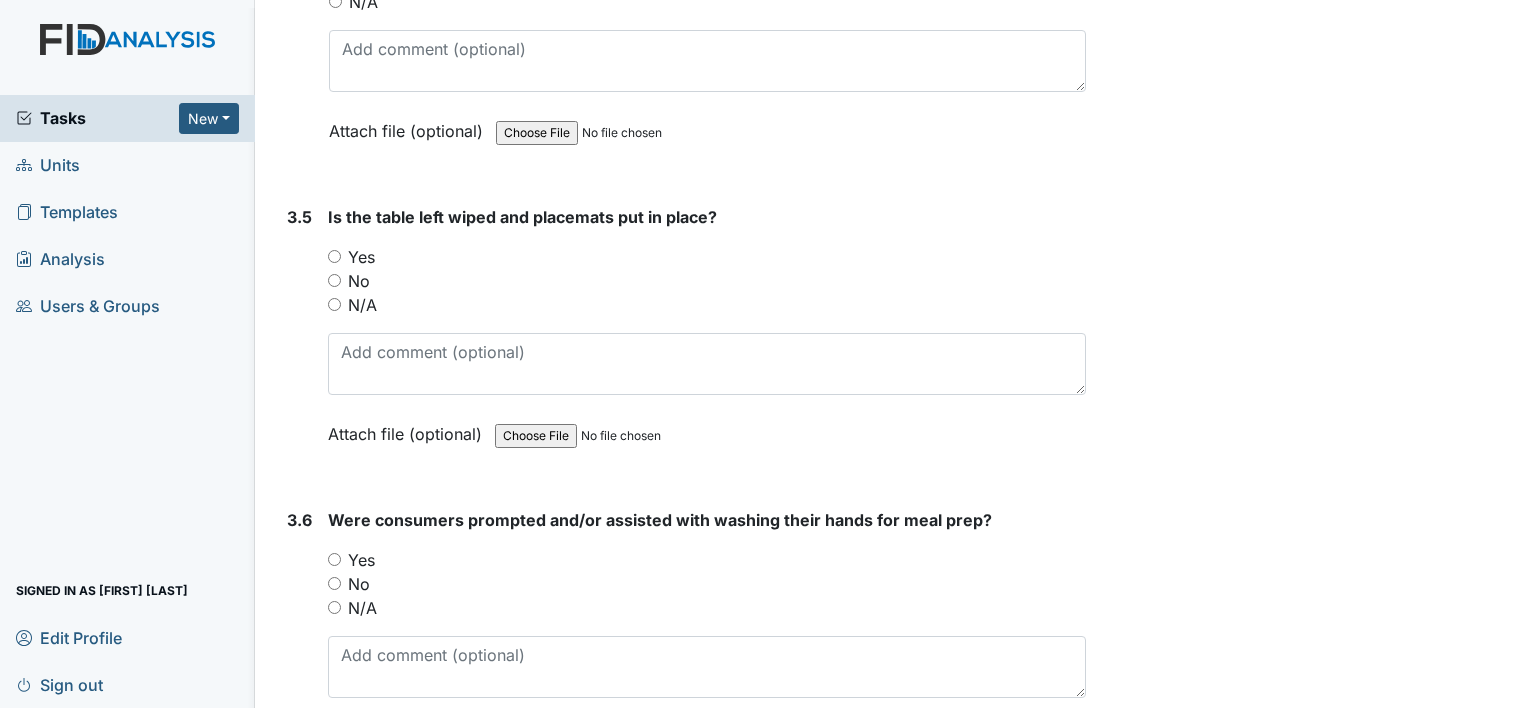 scroll, scrollTop: 4535, scrollLeft: 0, axis: vertical 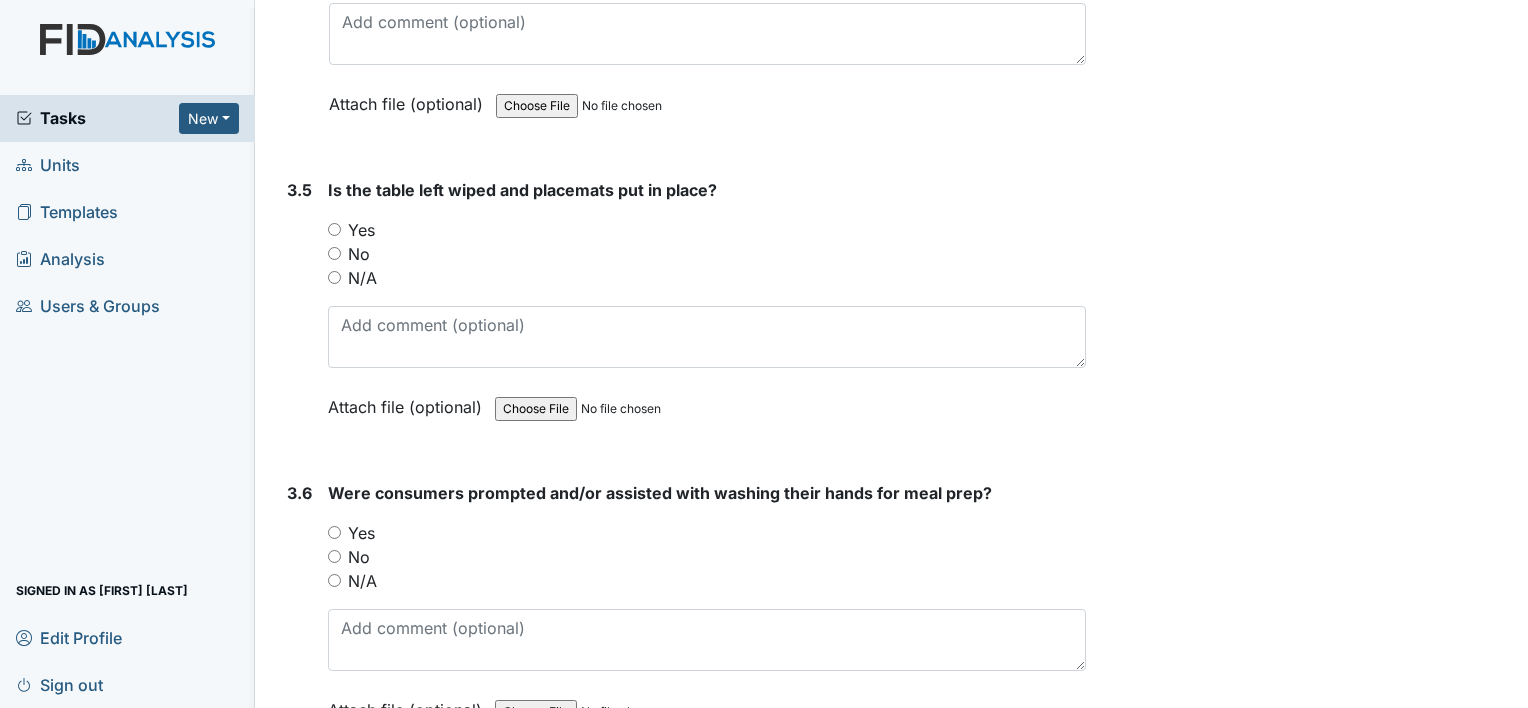 click on "Yes" at bounding box center (334, 229) 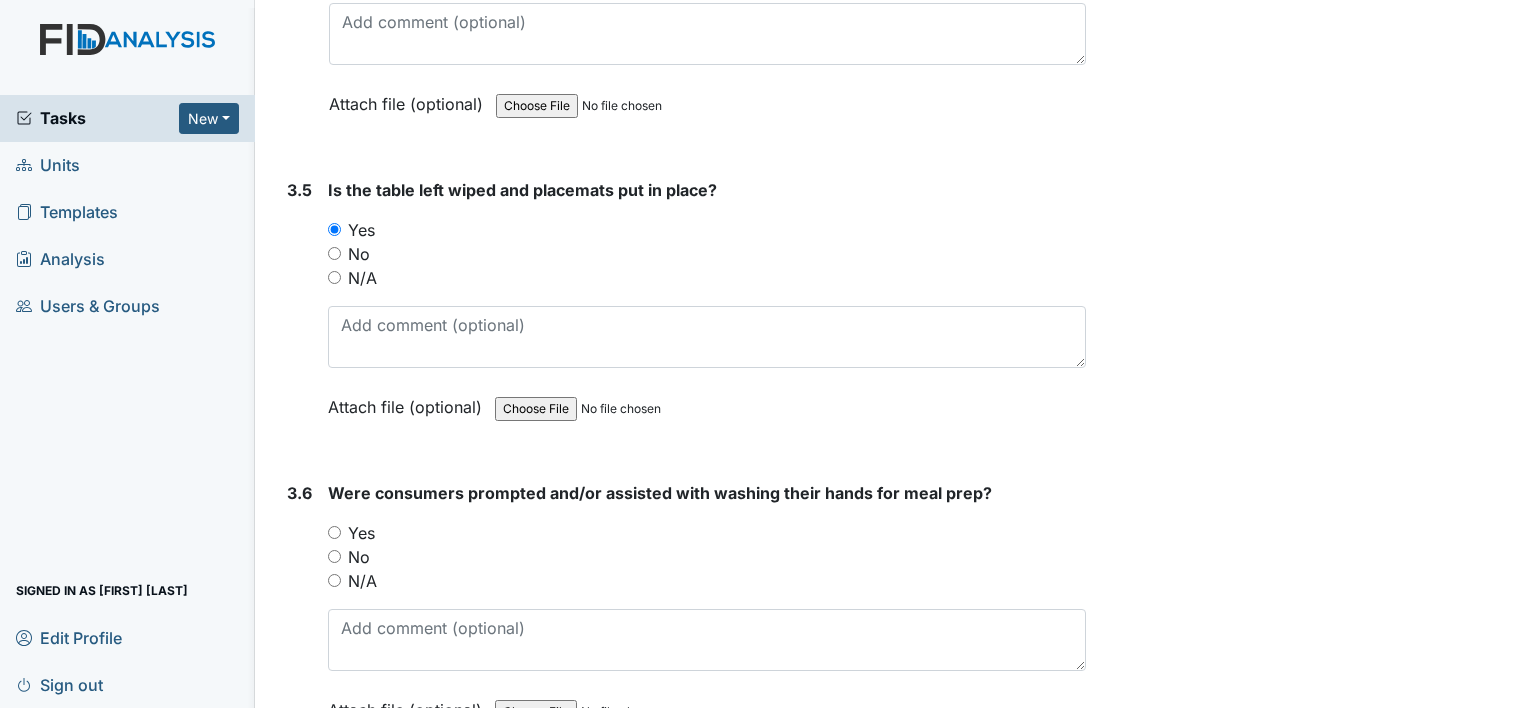 click on "Yes" at bounding box center [334, 532] 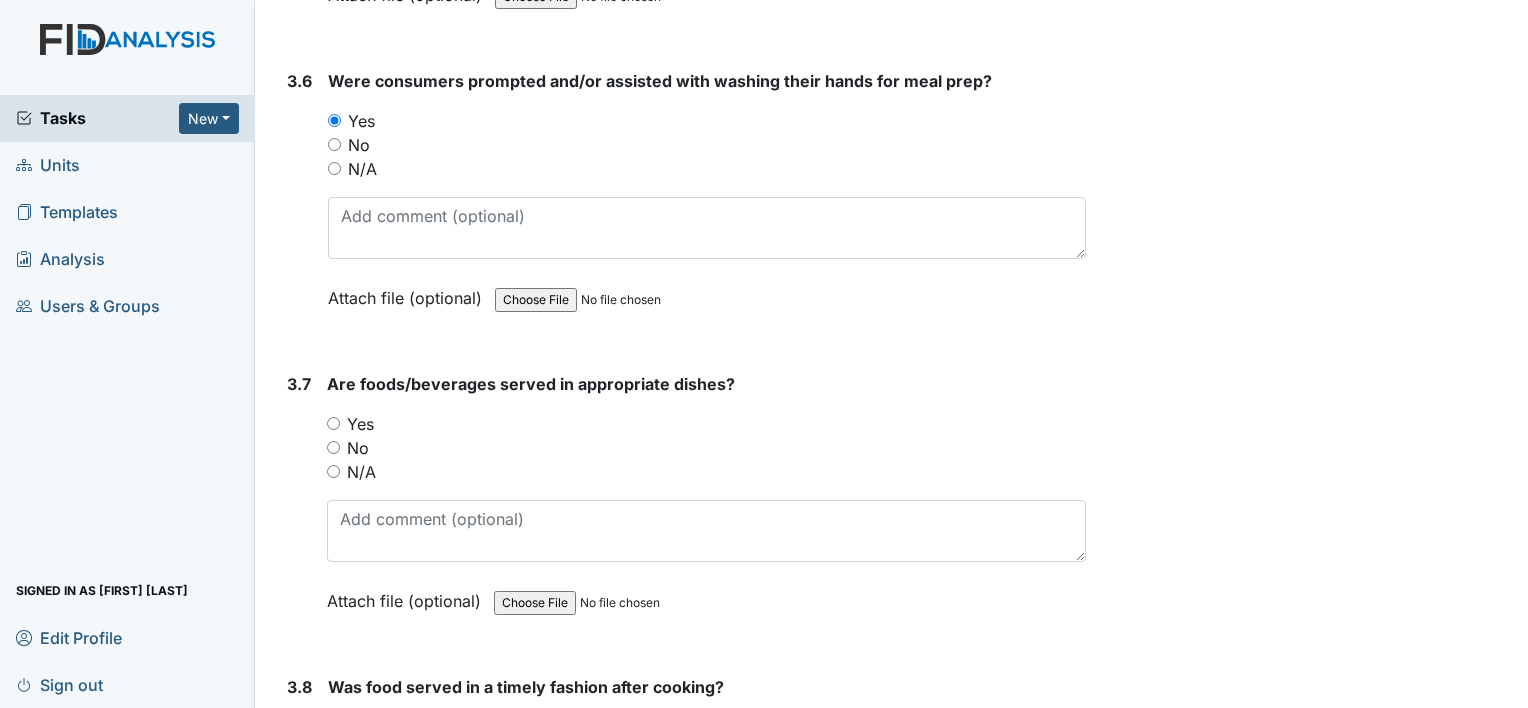scroll, scrollTop: 5093, scrollLeft: 0, axis: vertical 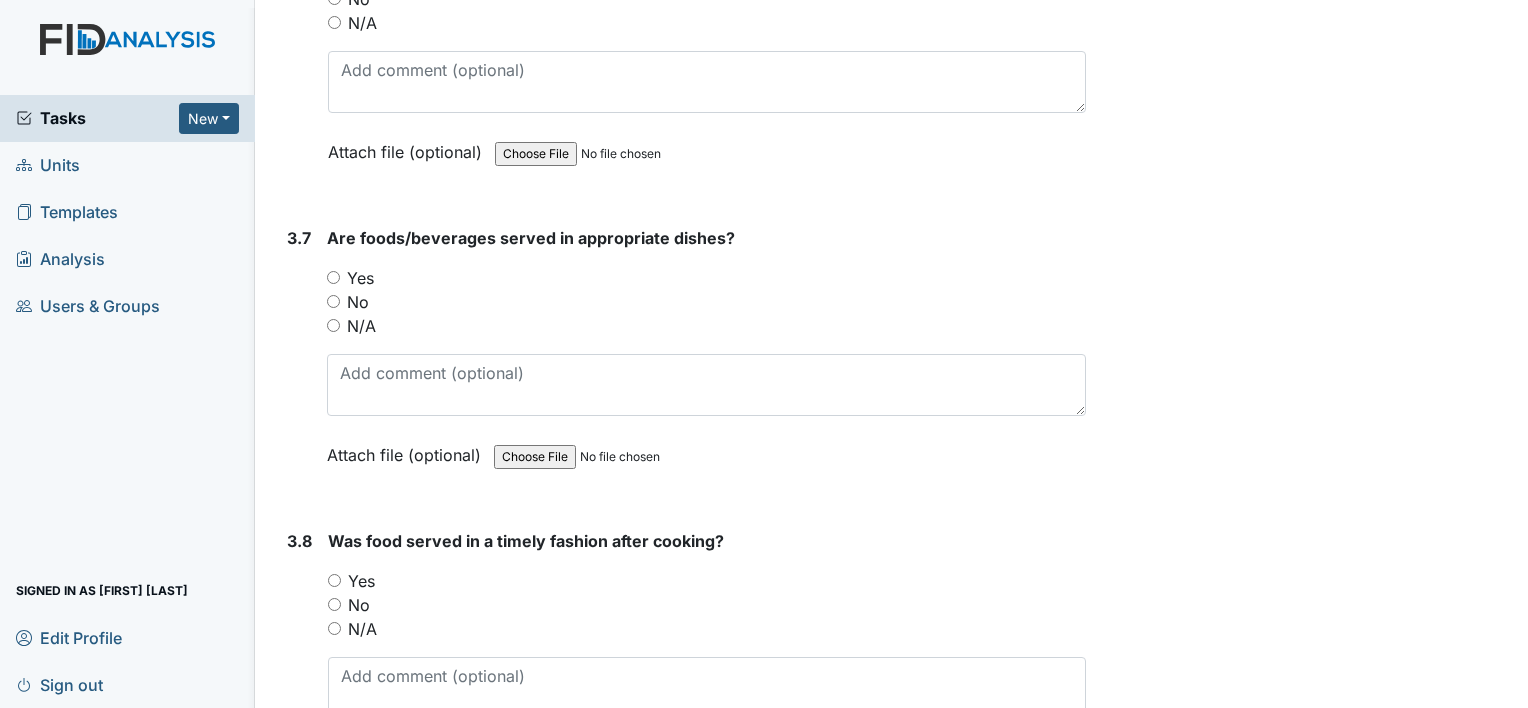 click on "Yes" at bounding box center [333, 277] 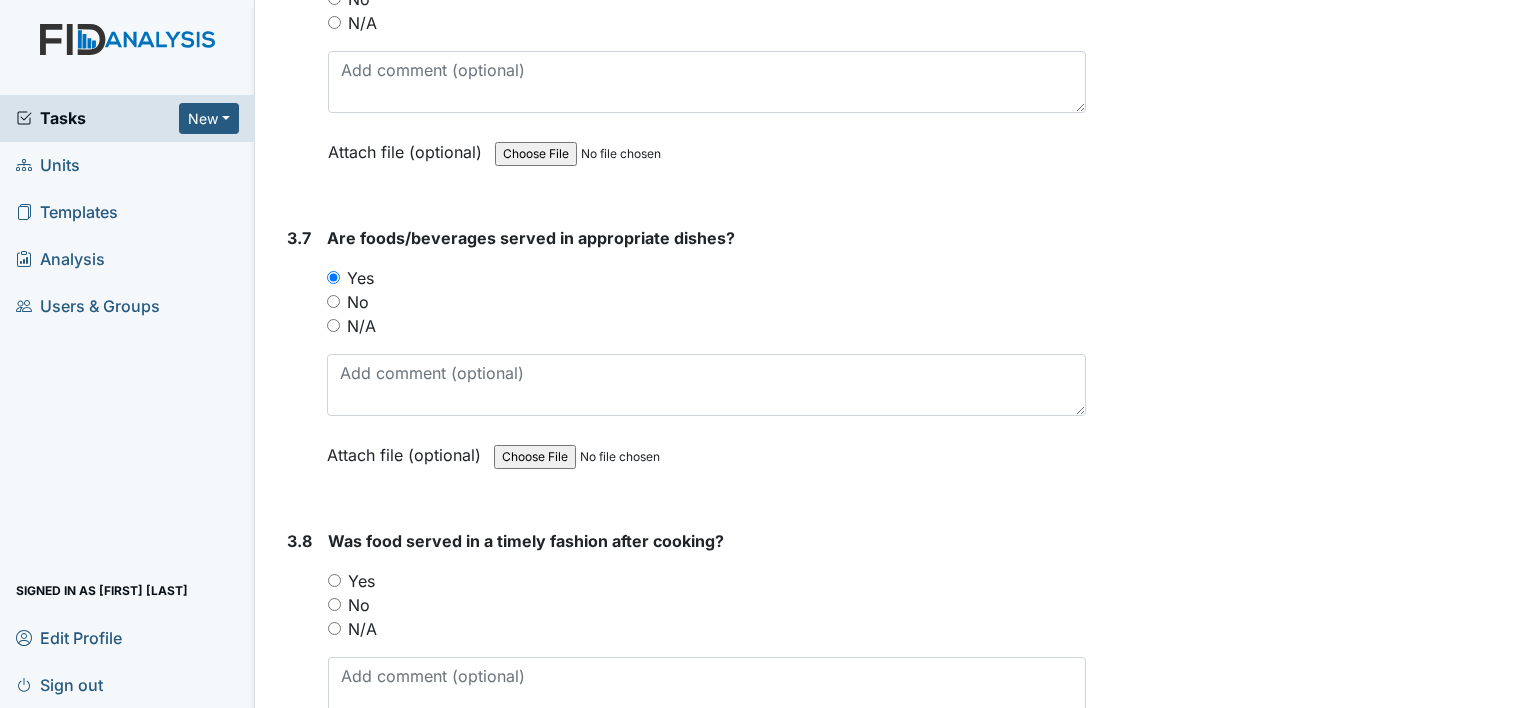 click on "Yes" at bounding box center (334, 580) 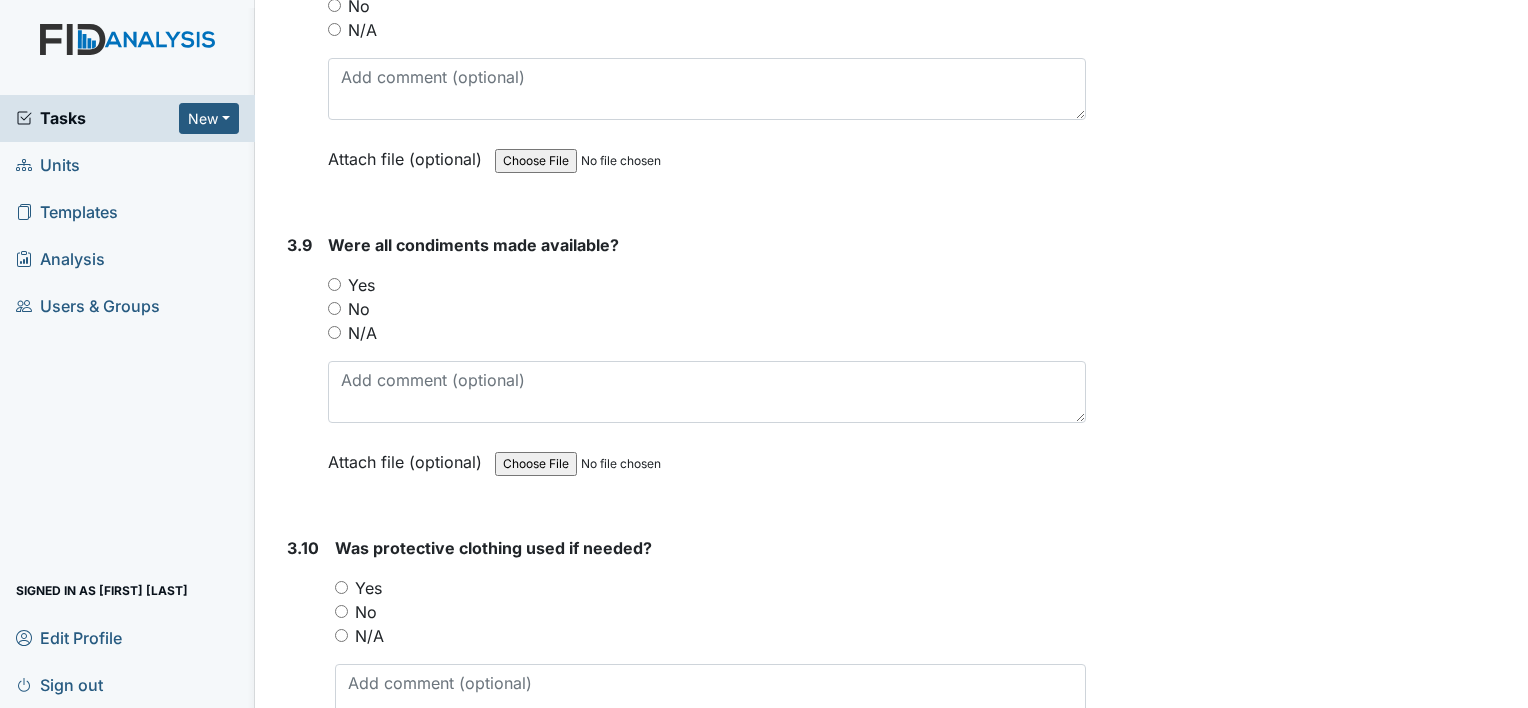 scroll, scrollTop: 5705, scrollLeft: 0, axis: vertical 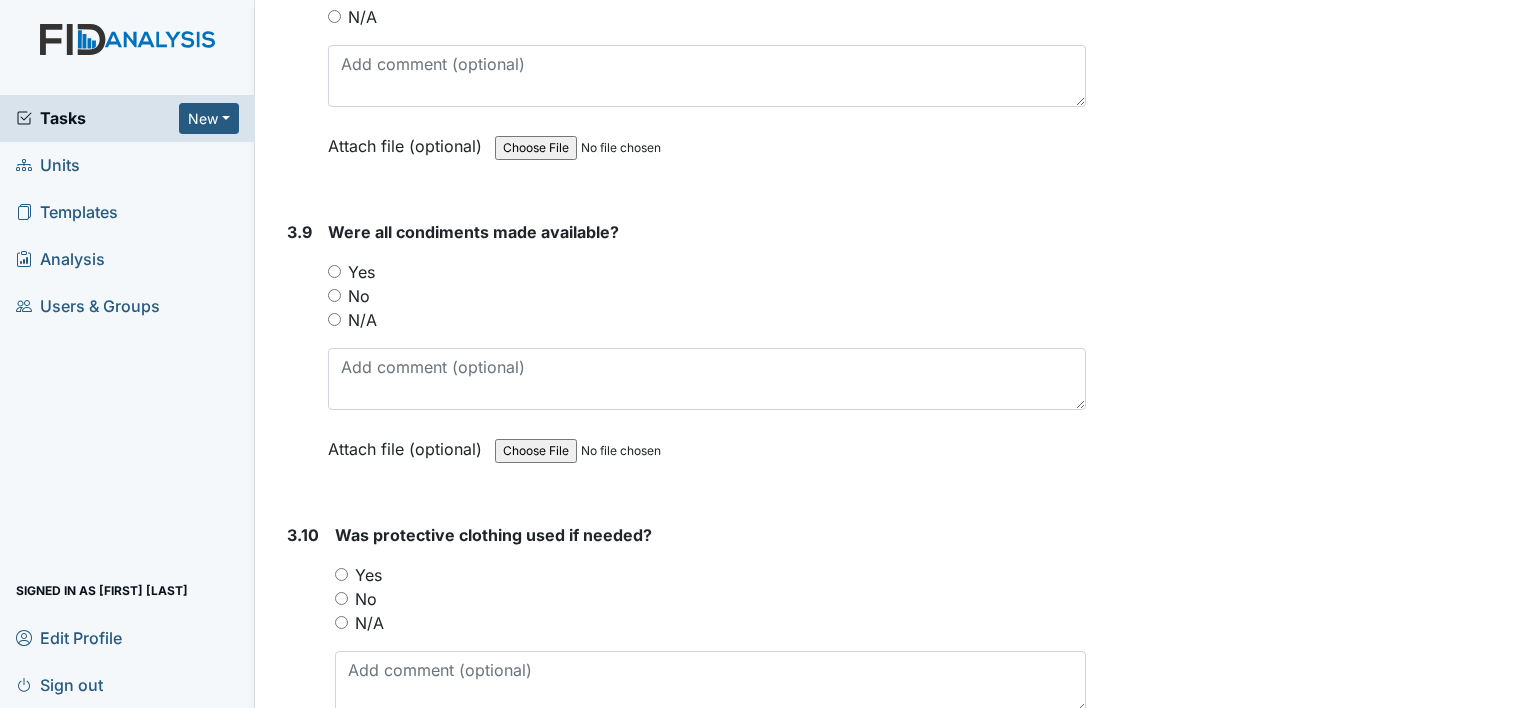 click on "Yes" at bounding box center (334, 271) 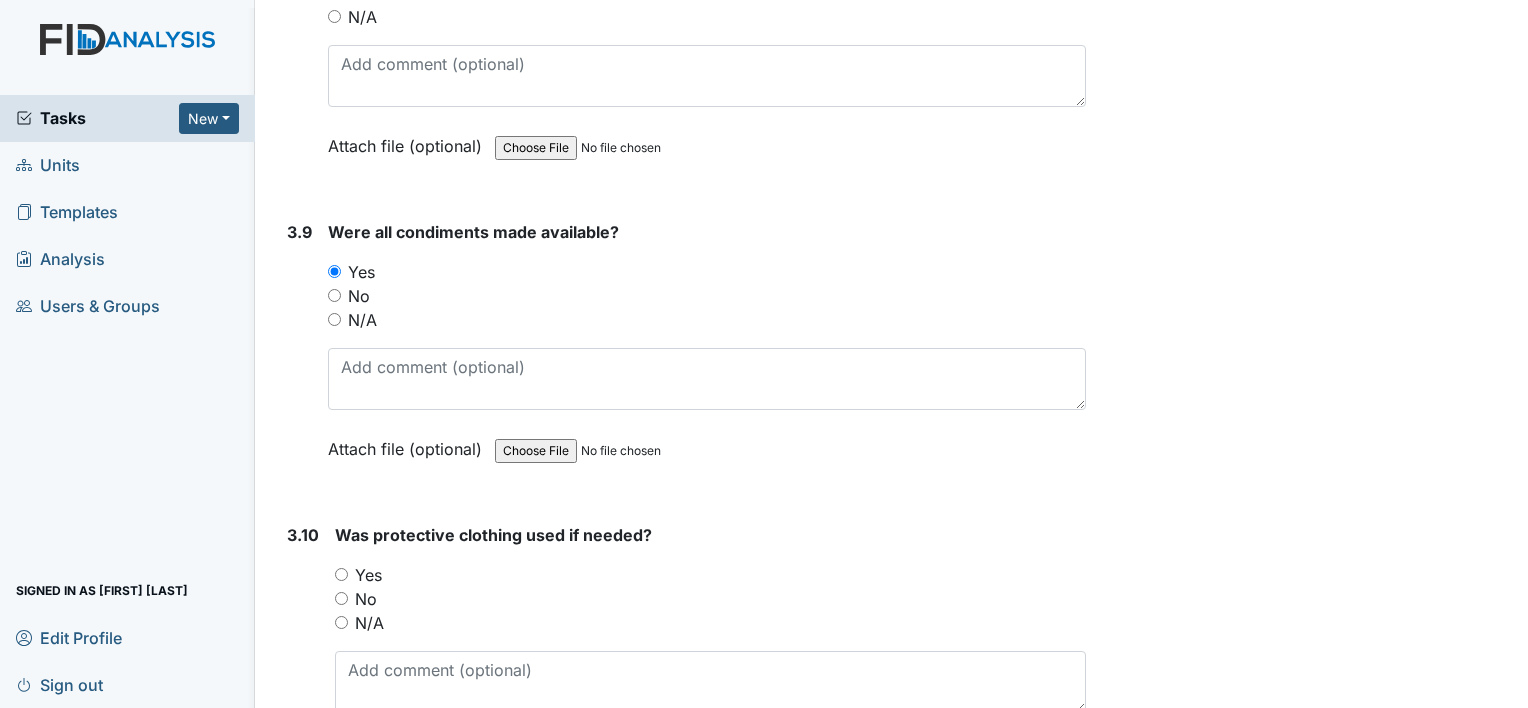 click on "Yes" at bounding box center (341, 574) 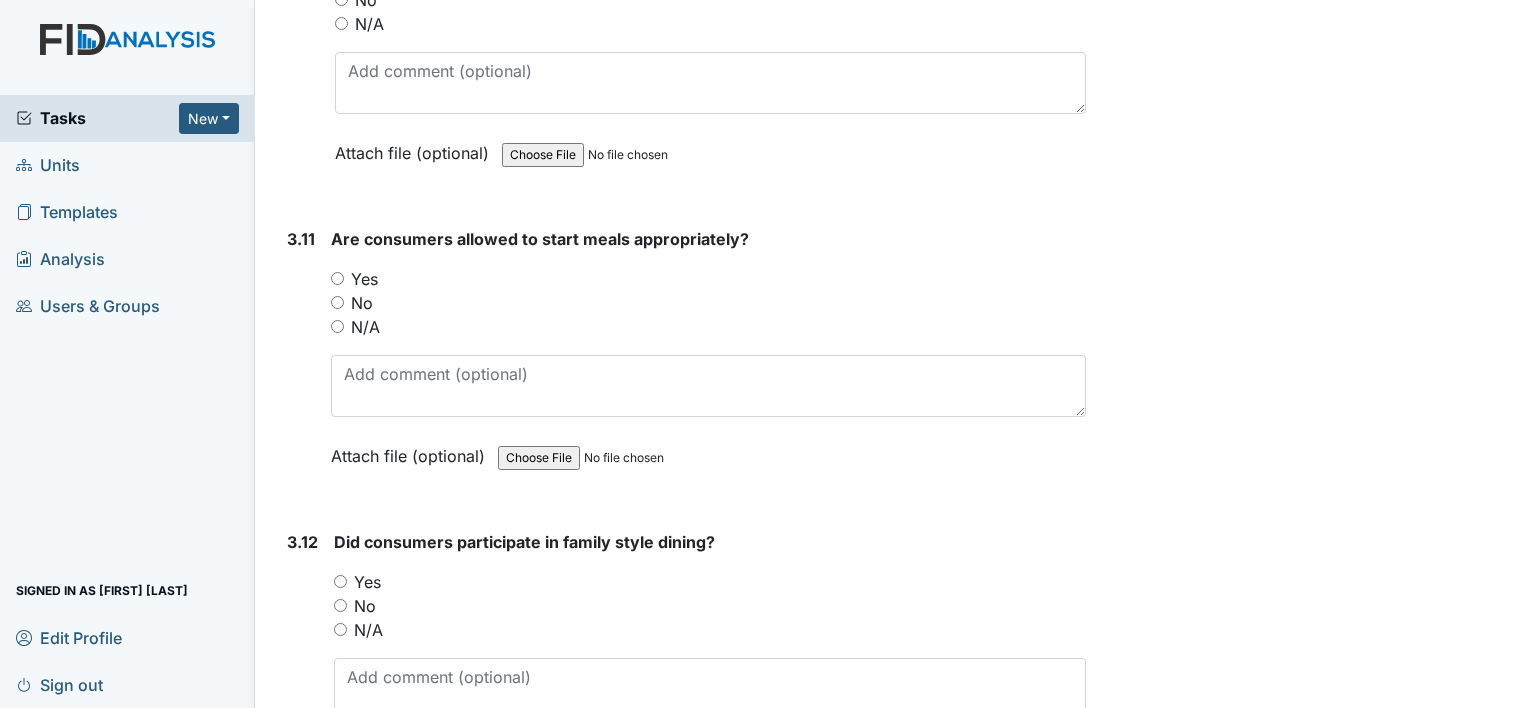 scroll, scrollTop: 6384, scrollLeft: 0, axis: vertical 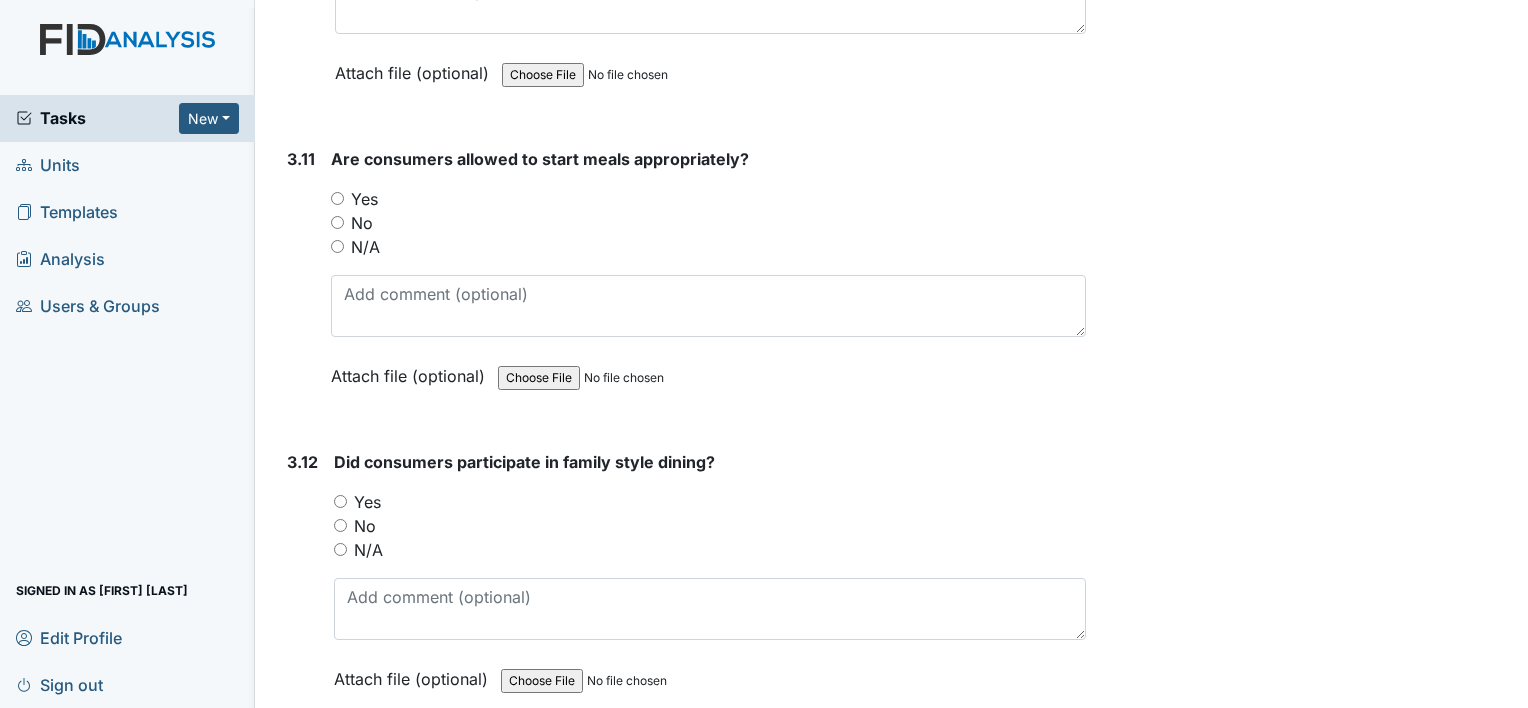 click on "Yes" at bounding box center (337, 198) 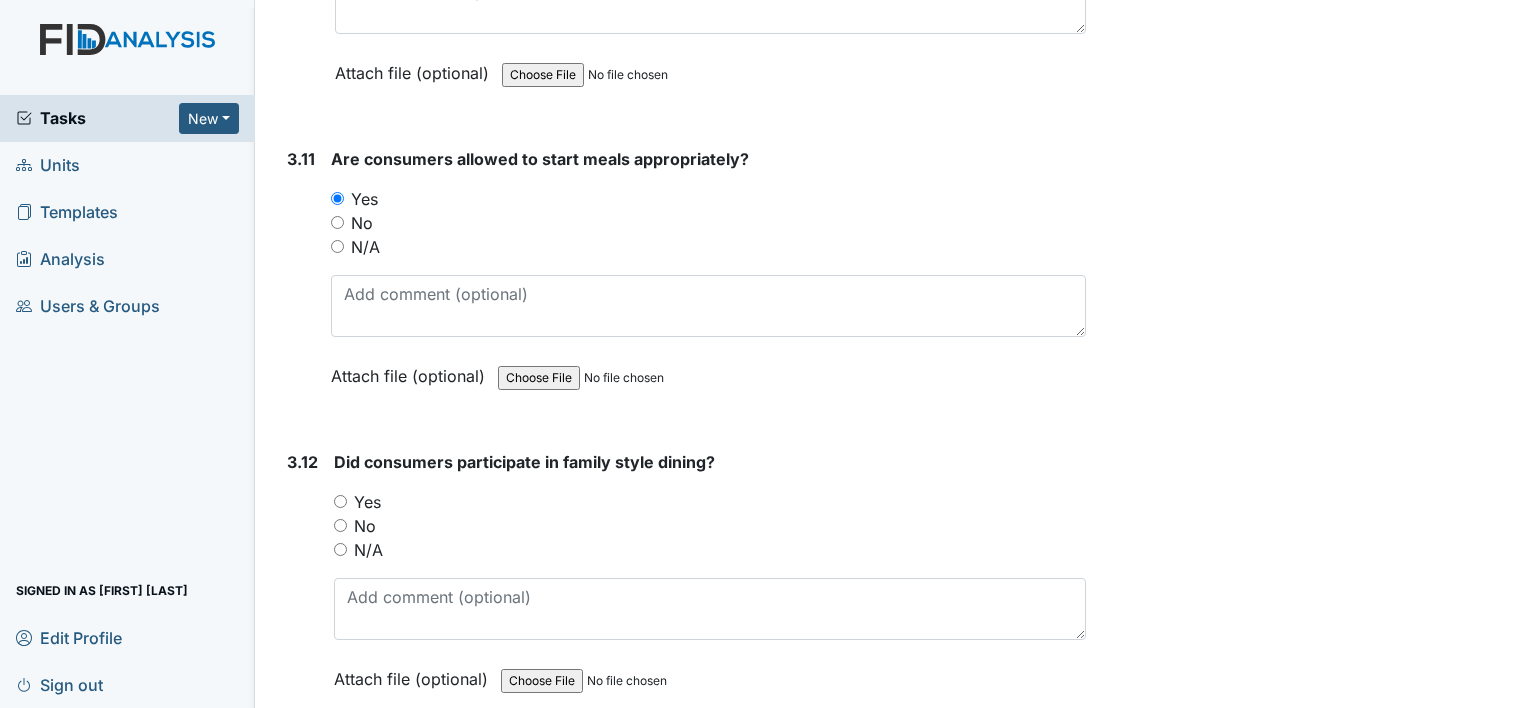 click on "Yes" at bounding box center [340, 501] 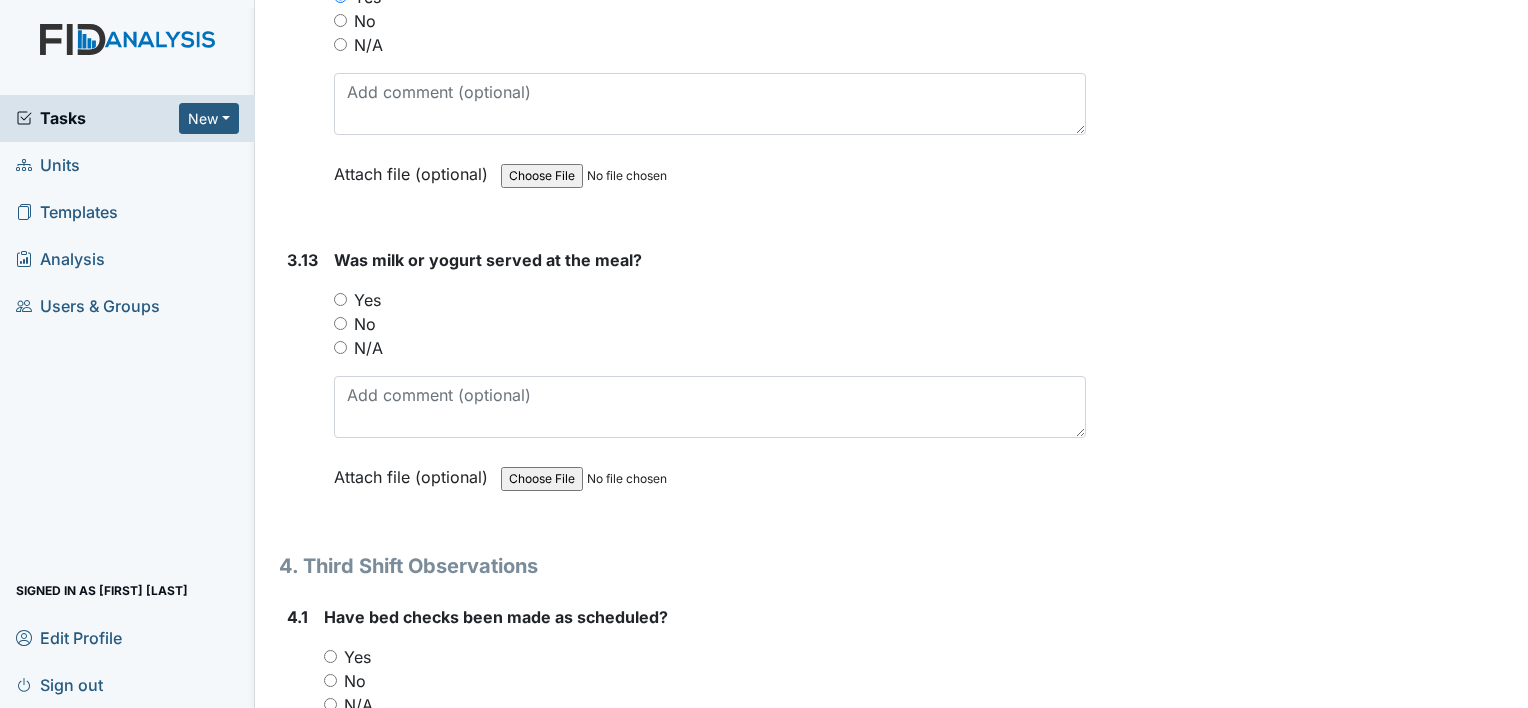 scroll, scrollTop: 6928, scrollLeft: 0, axis: vertical 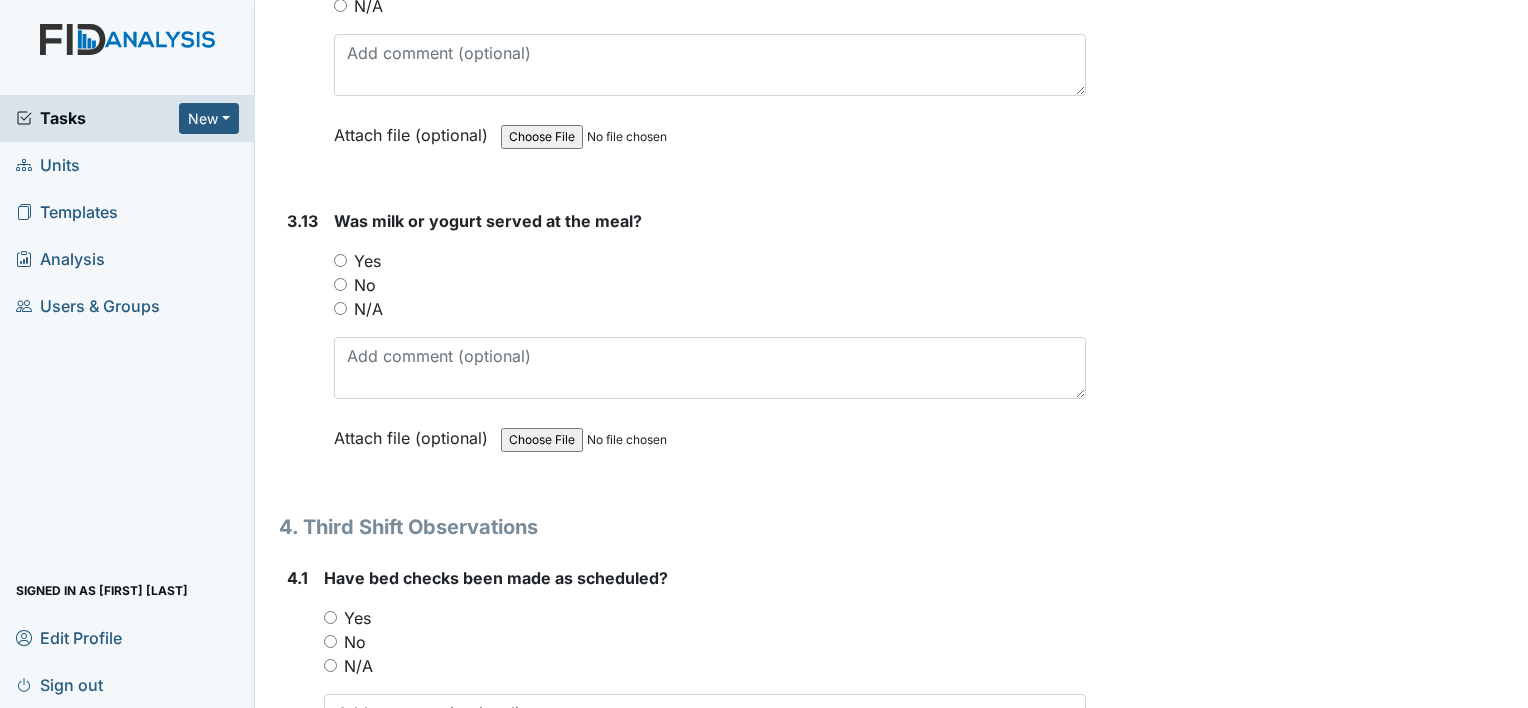 click on "Yes" at bounding box center [340, 260] 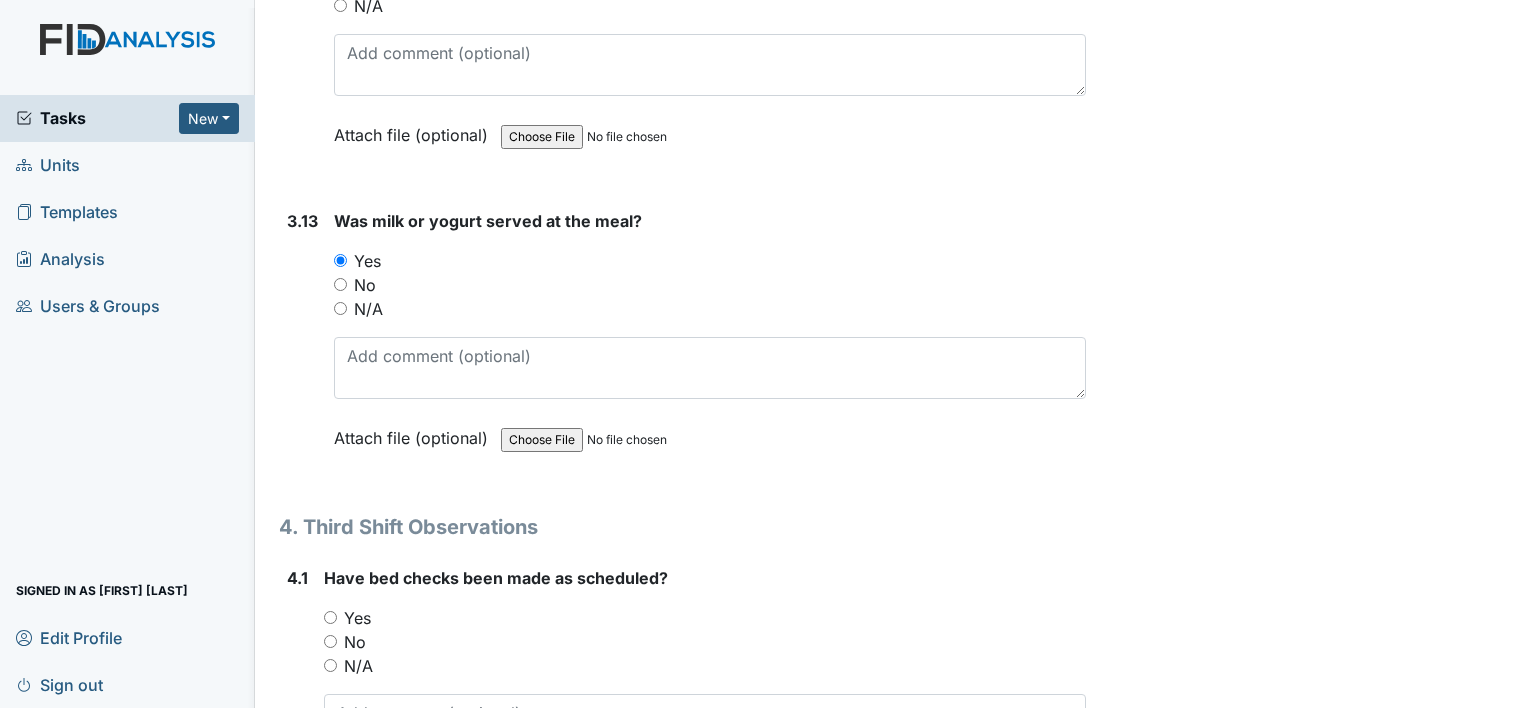 click on "Yes" at bounding box center [330, 617] 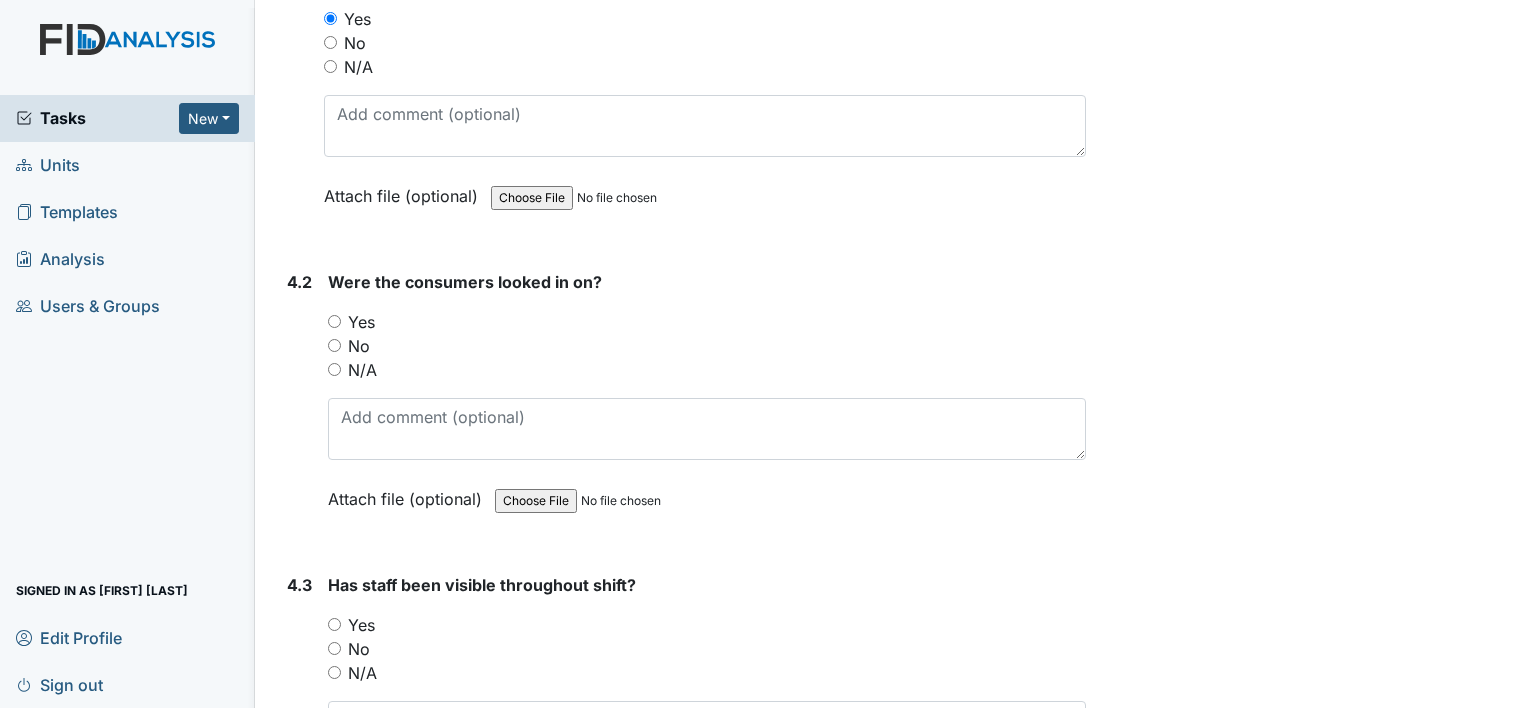 scroll, scrollTop: 7687, scrollLeft: 0, axis: vertical 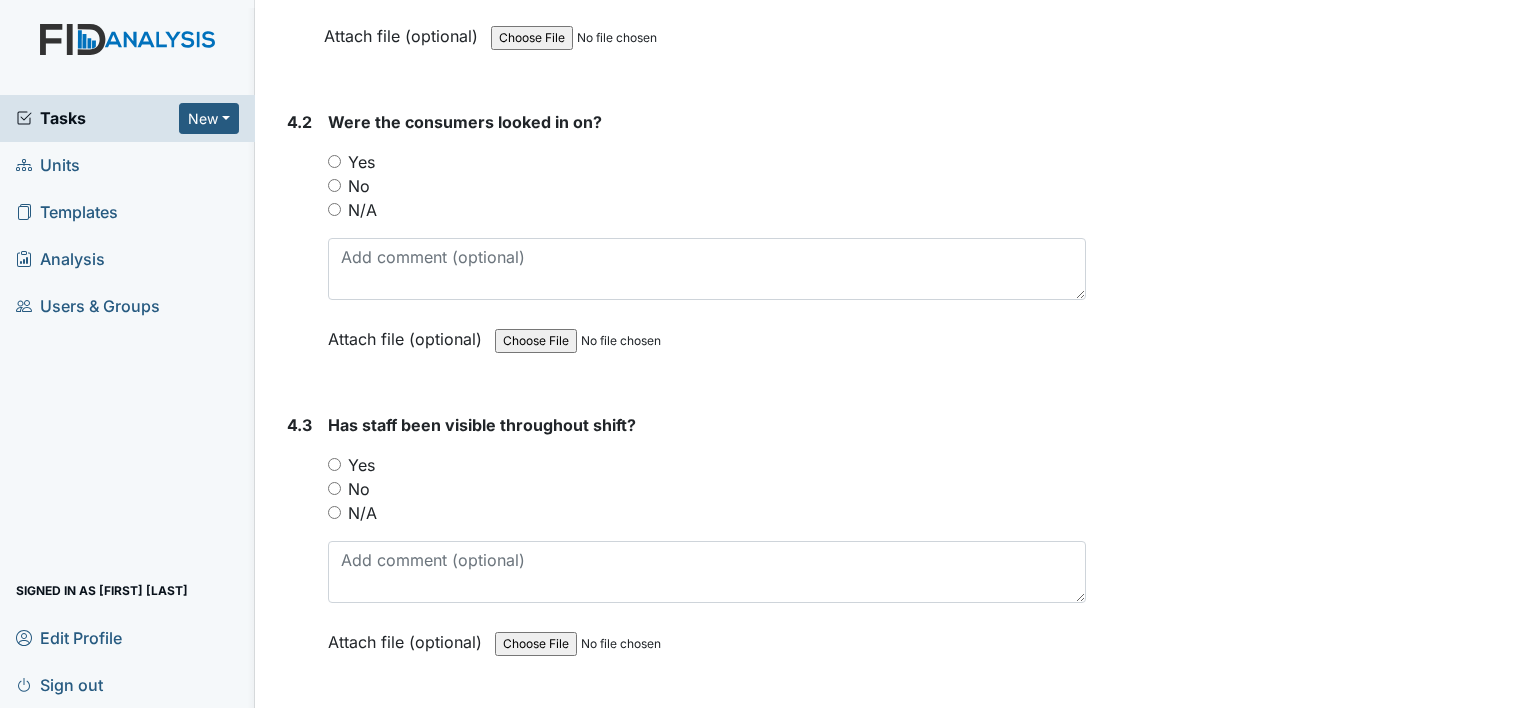 click on "Yes" at bounding box center (334, 161) 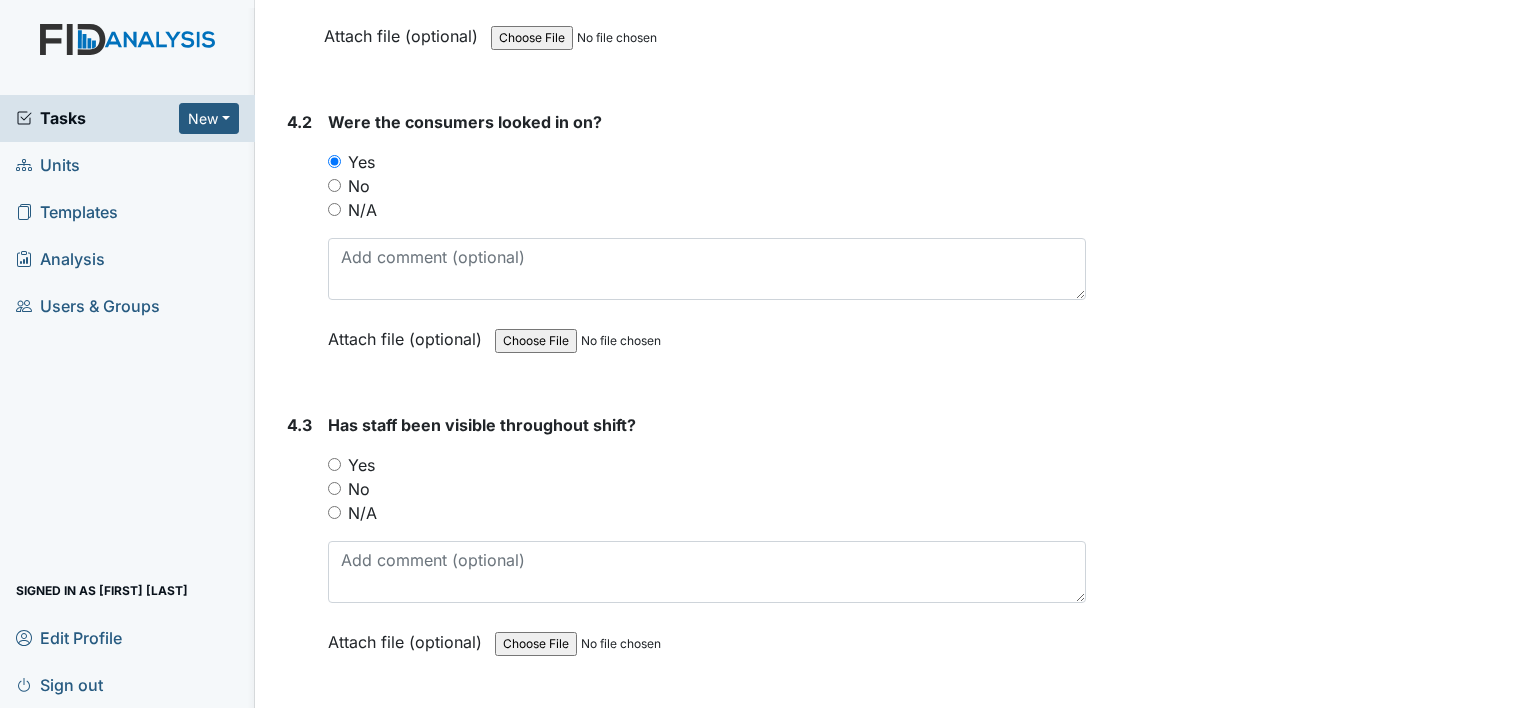 click on "Yes" at bounding box center [334, 464] 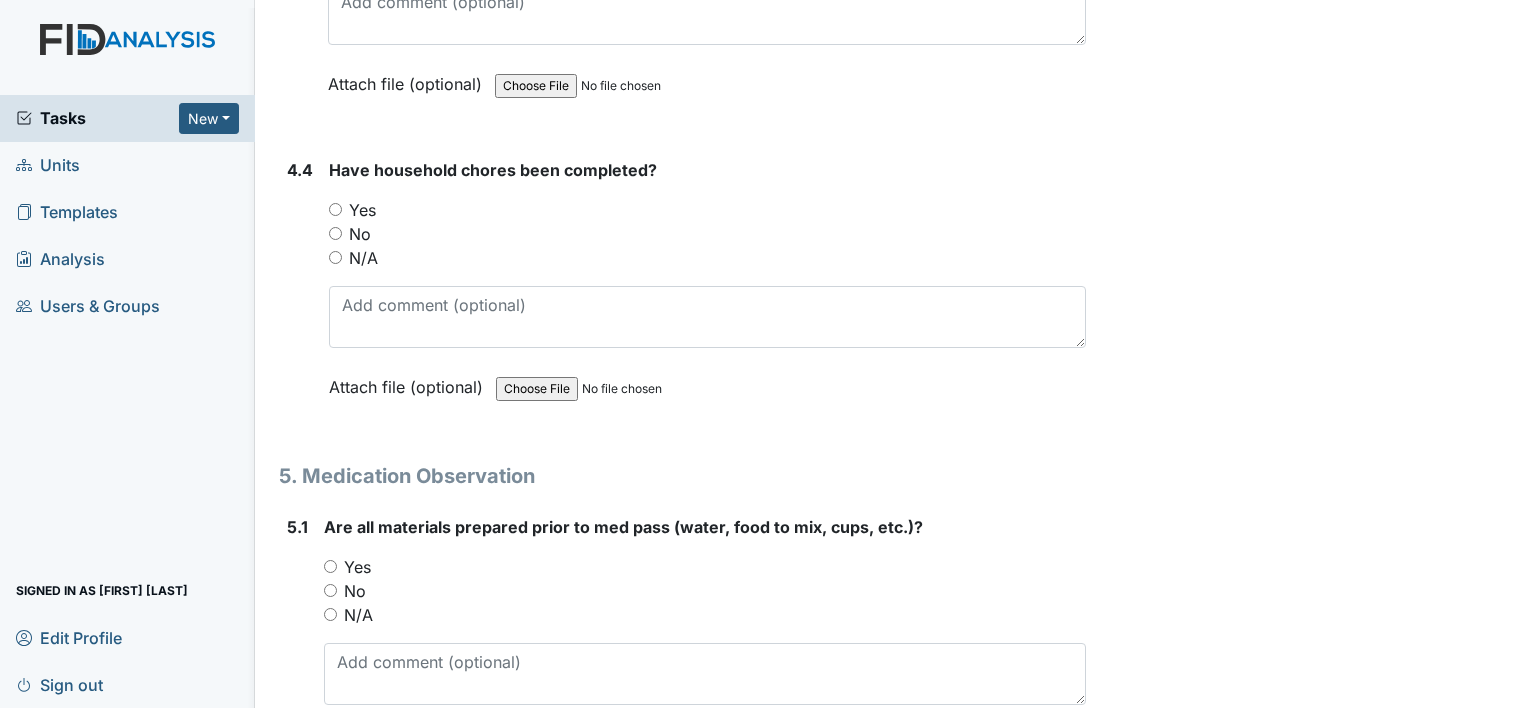 scroll, scrollTop: 8365, scrollLeft: 0, axis: vertical 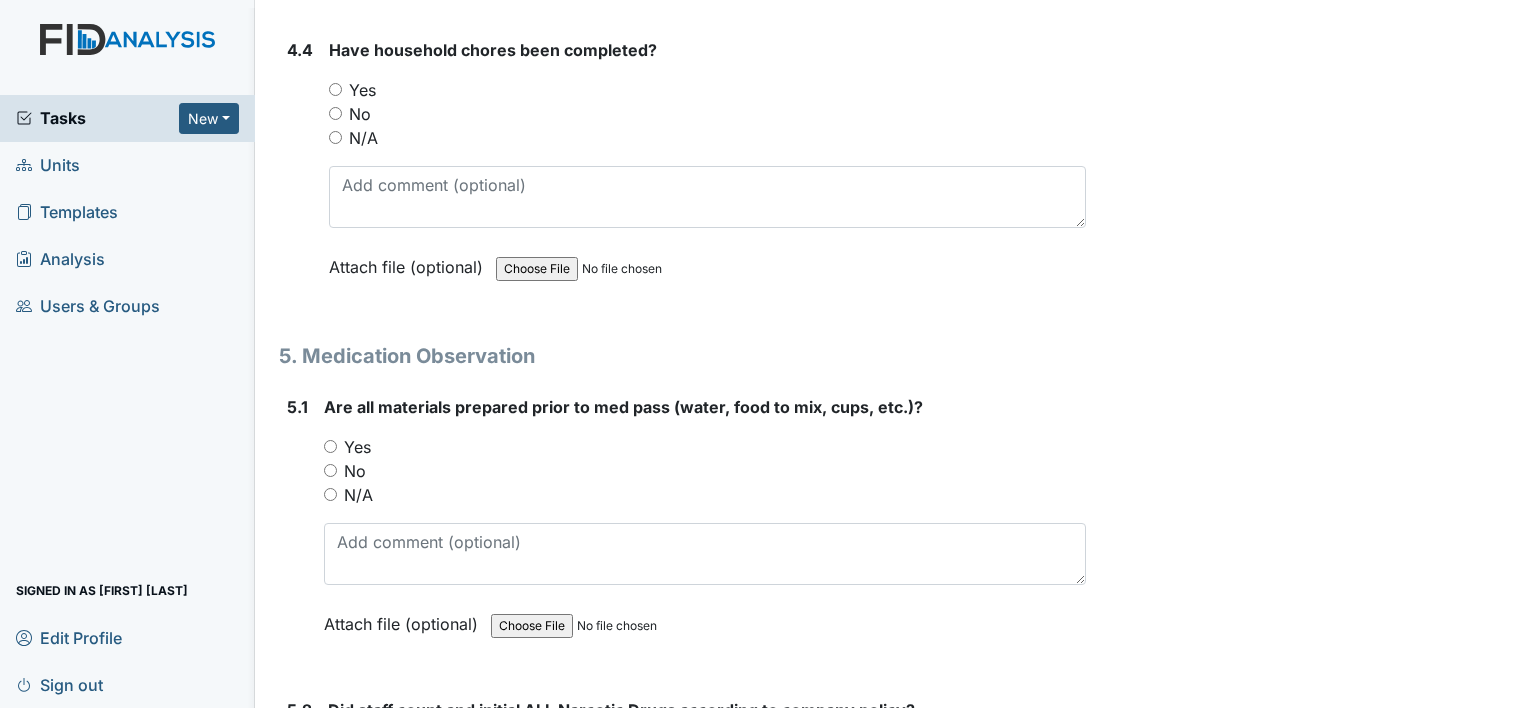 click on "Yes" at bounding box center (335, 89) 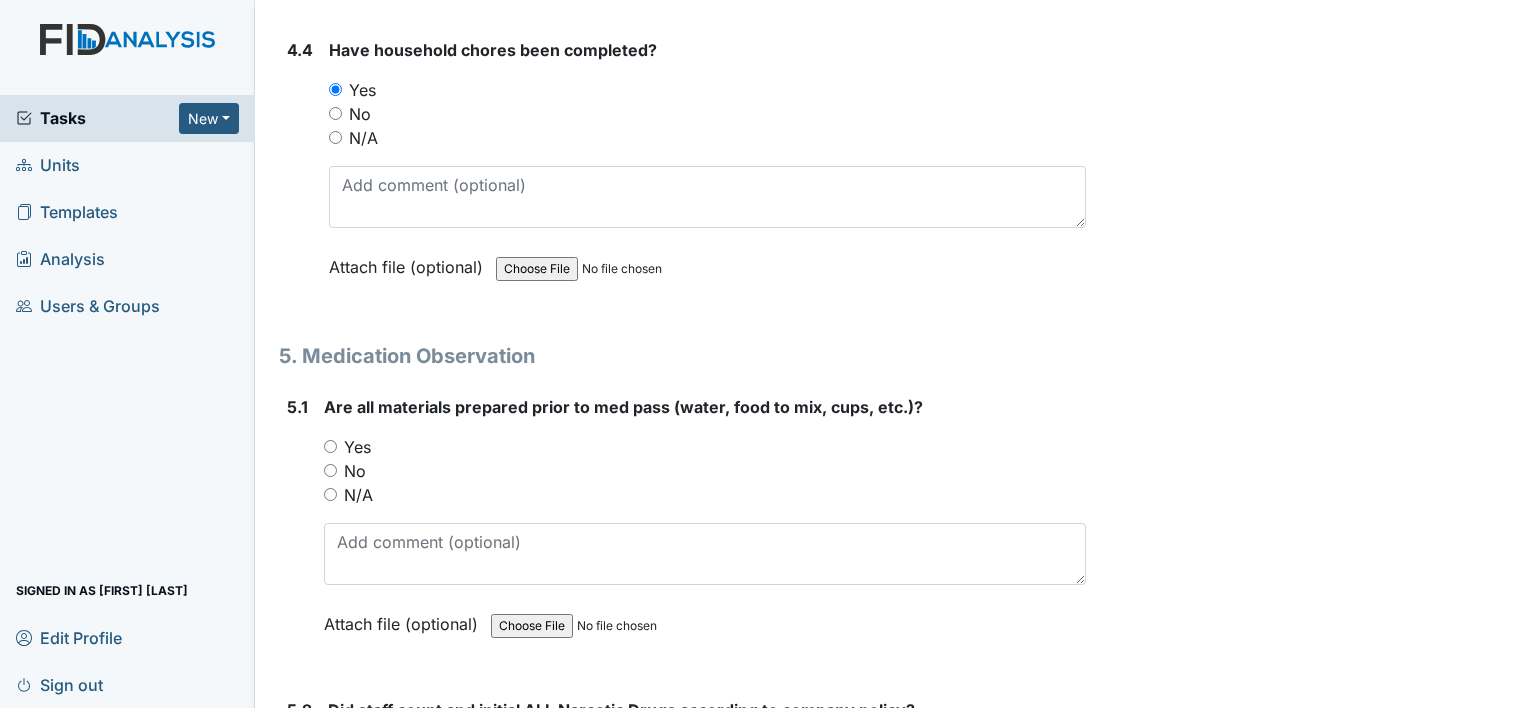 click on "Yes" at bounding box center [330, 446] 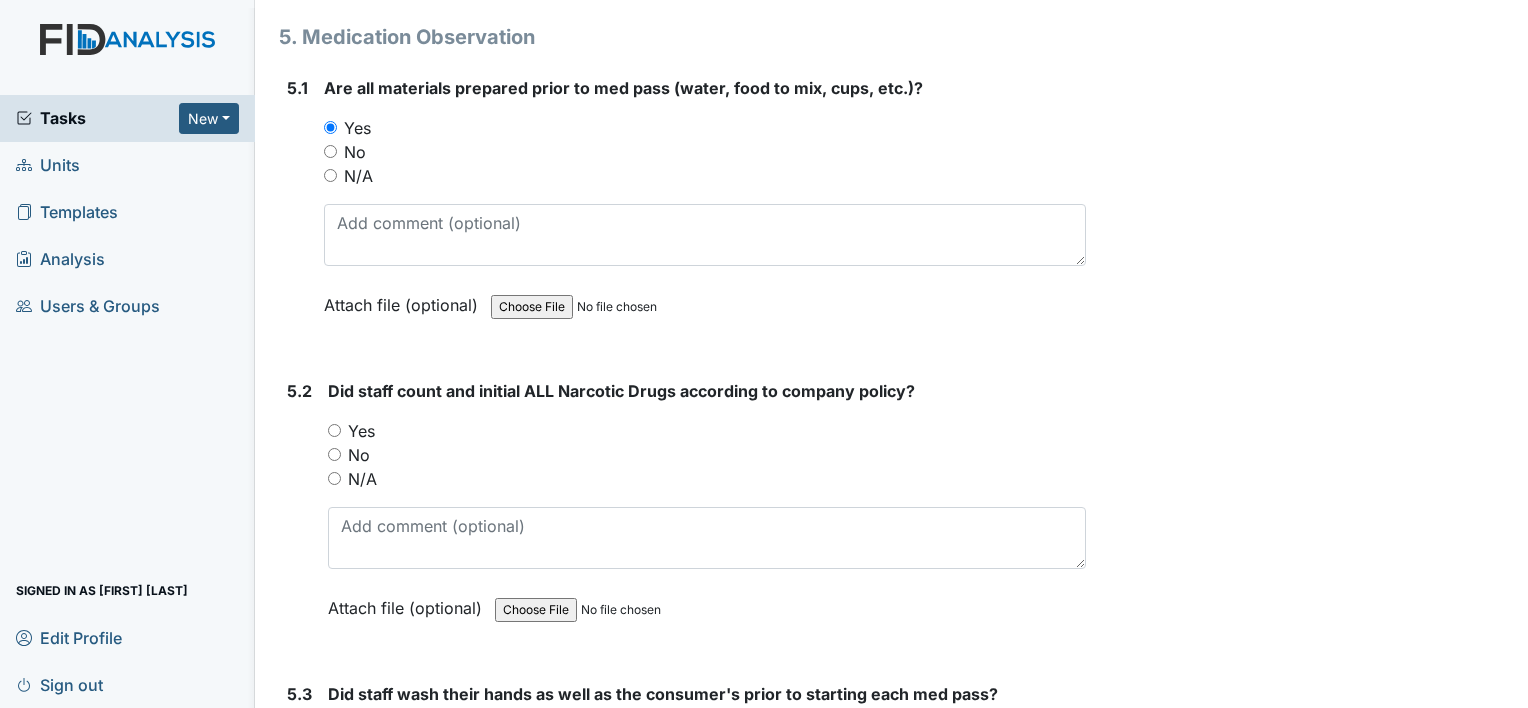 scroll, scrollTop: 8737, scrollLeft: 0, axis: vertical 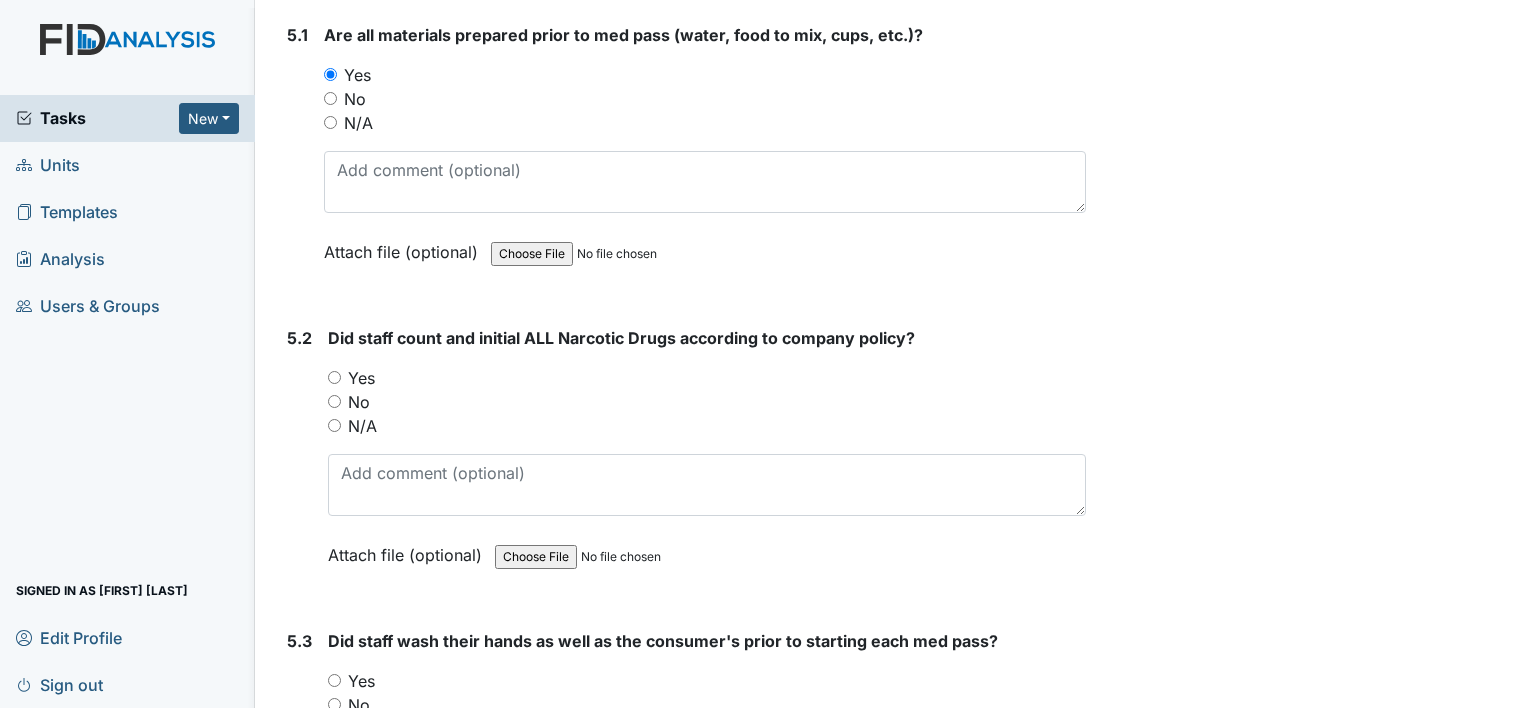 click on "Yes" at bounding box center [334, 377] 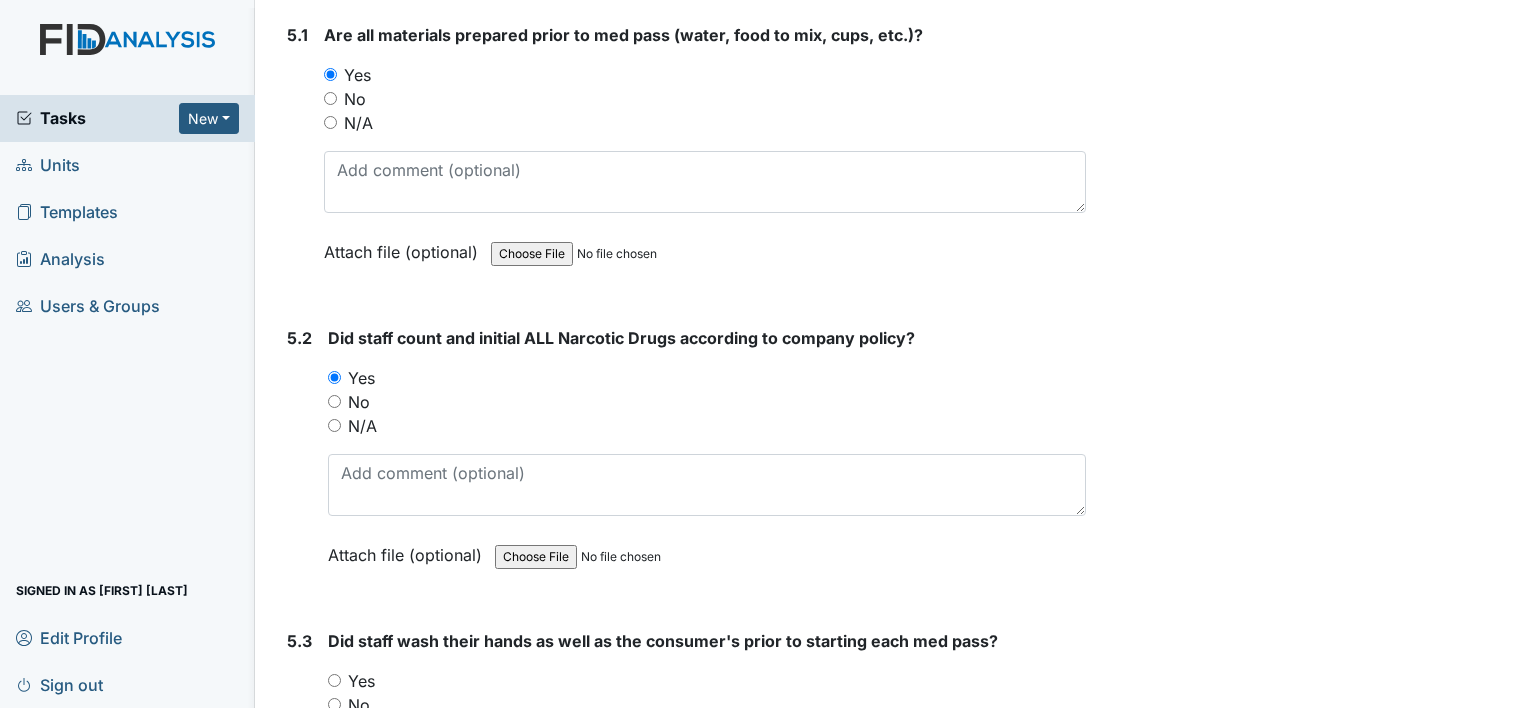 drag, startPoint x: 335, startPoint y: 346, endPoint x: 429, endPoint y: 420, distance: 119.632774 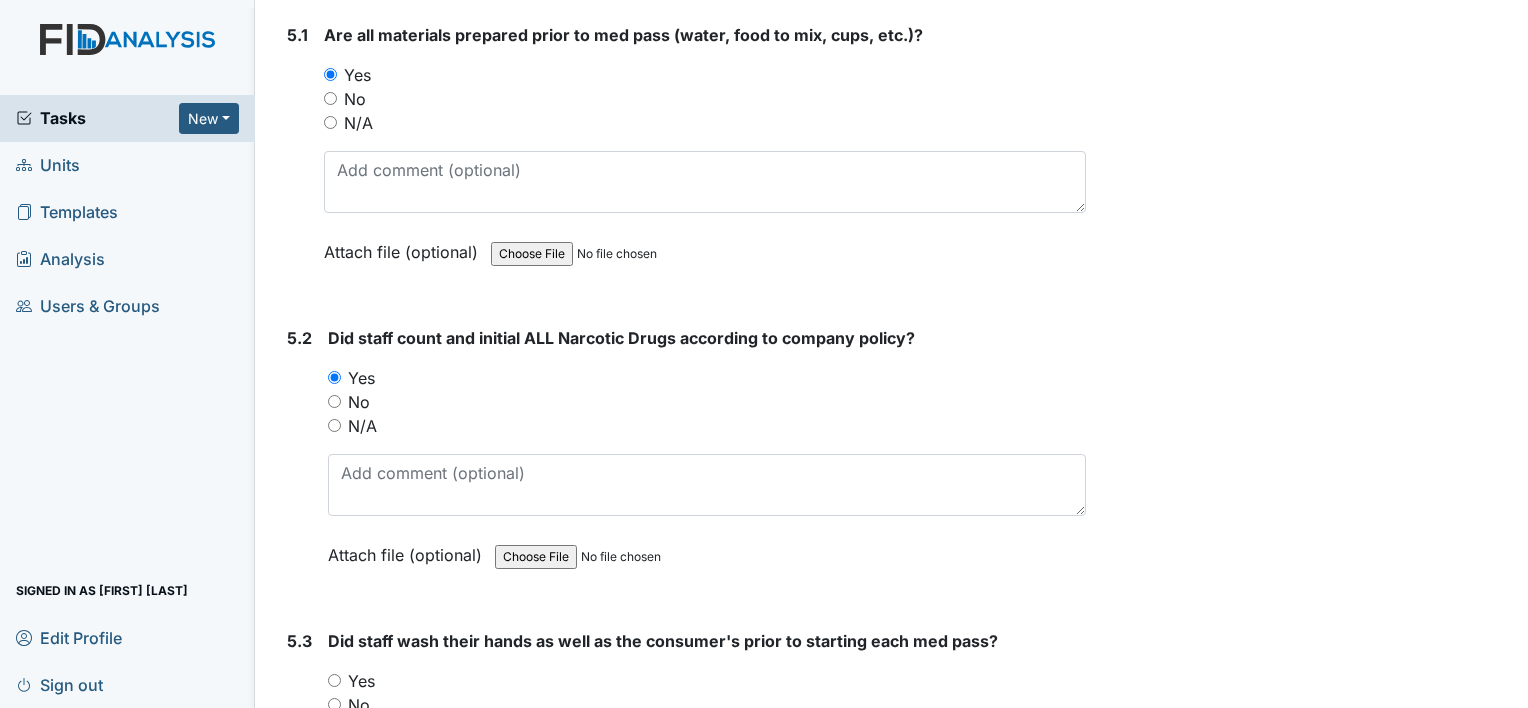 click on "Did staff count and initial ALL Narcotic Drugs according to company policy?
You must select one of the below options.
Yes
No
N/A
Attach file (optional)
You can upload .pdf, .txt, .jpg, .jpeg, .png, .csv, .xls, or .doc files under 100MB." at bounding box center [707, 453] 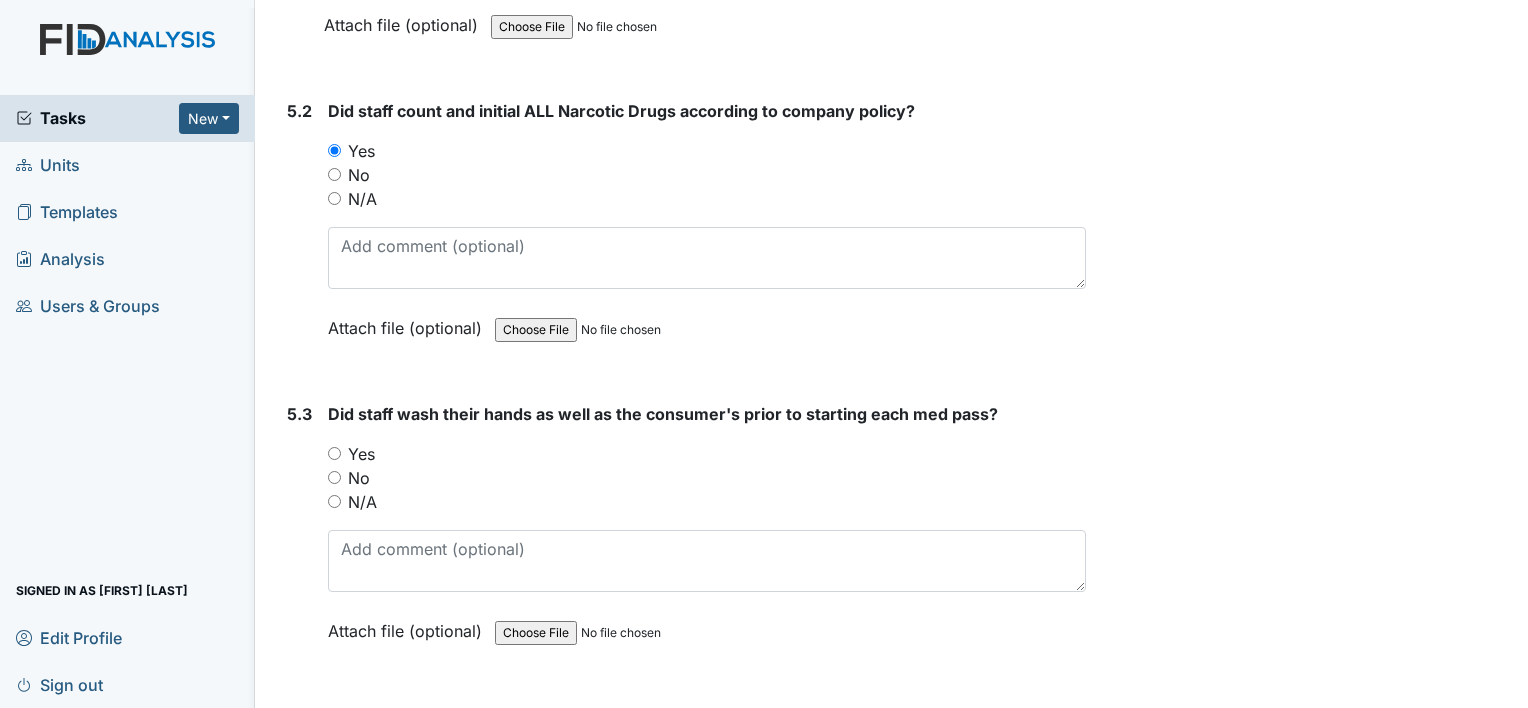 scroll, scrollTop: 9056, scrollLeft: 0, axis: vertical 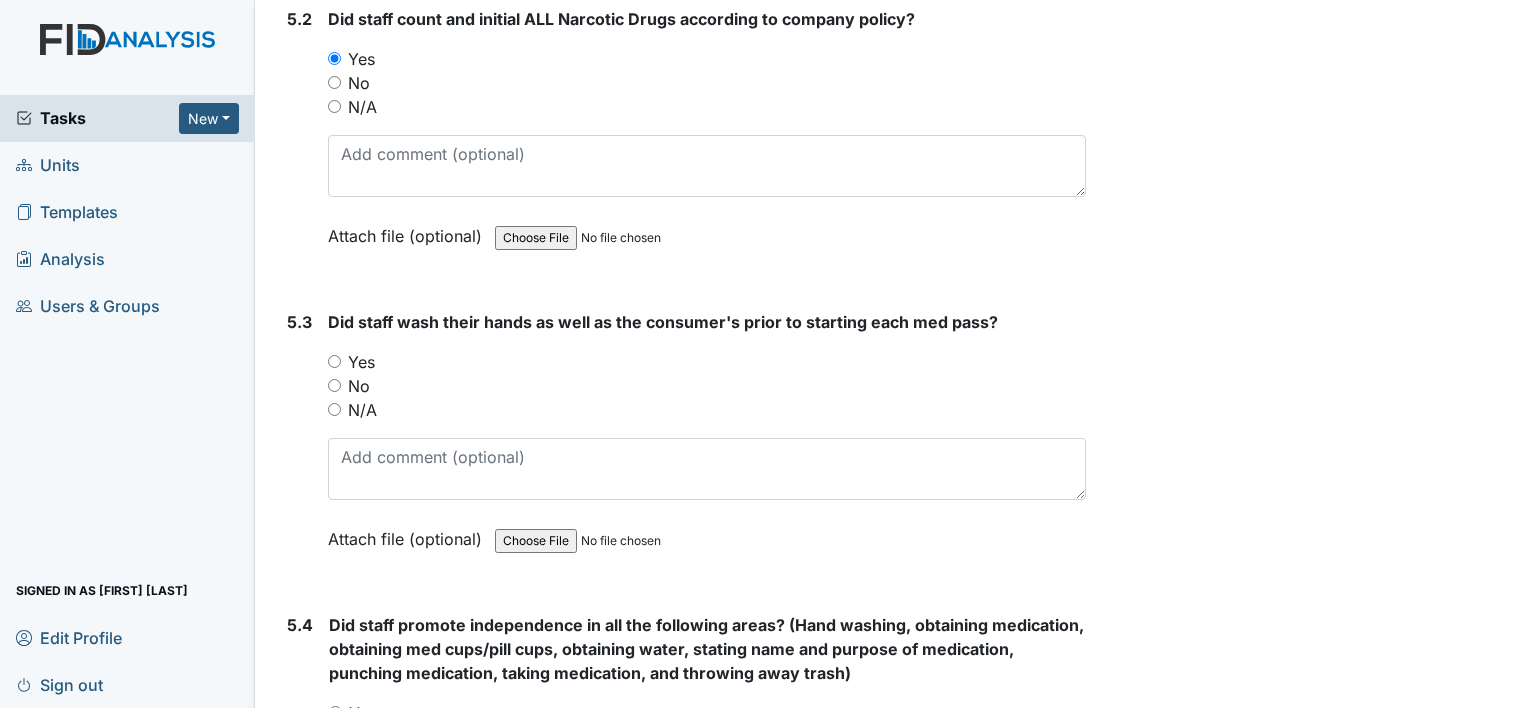click on "Yes" at bounding box center (334, 361) 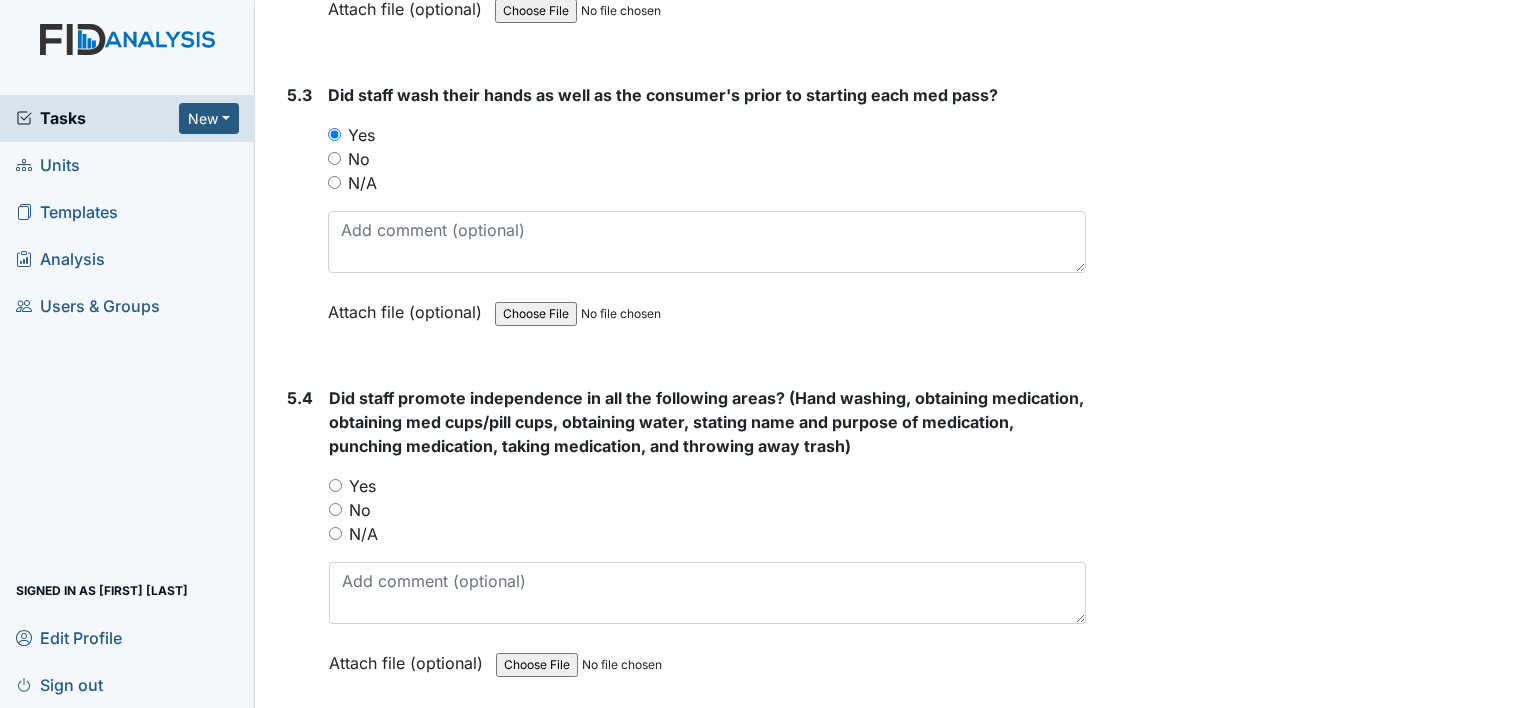 scroll, scrollTop: 9443, scrollLeft: 0, axis: vertical 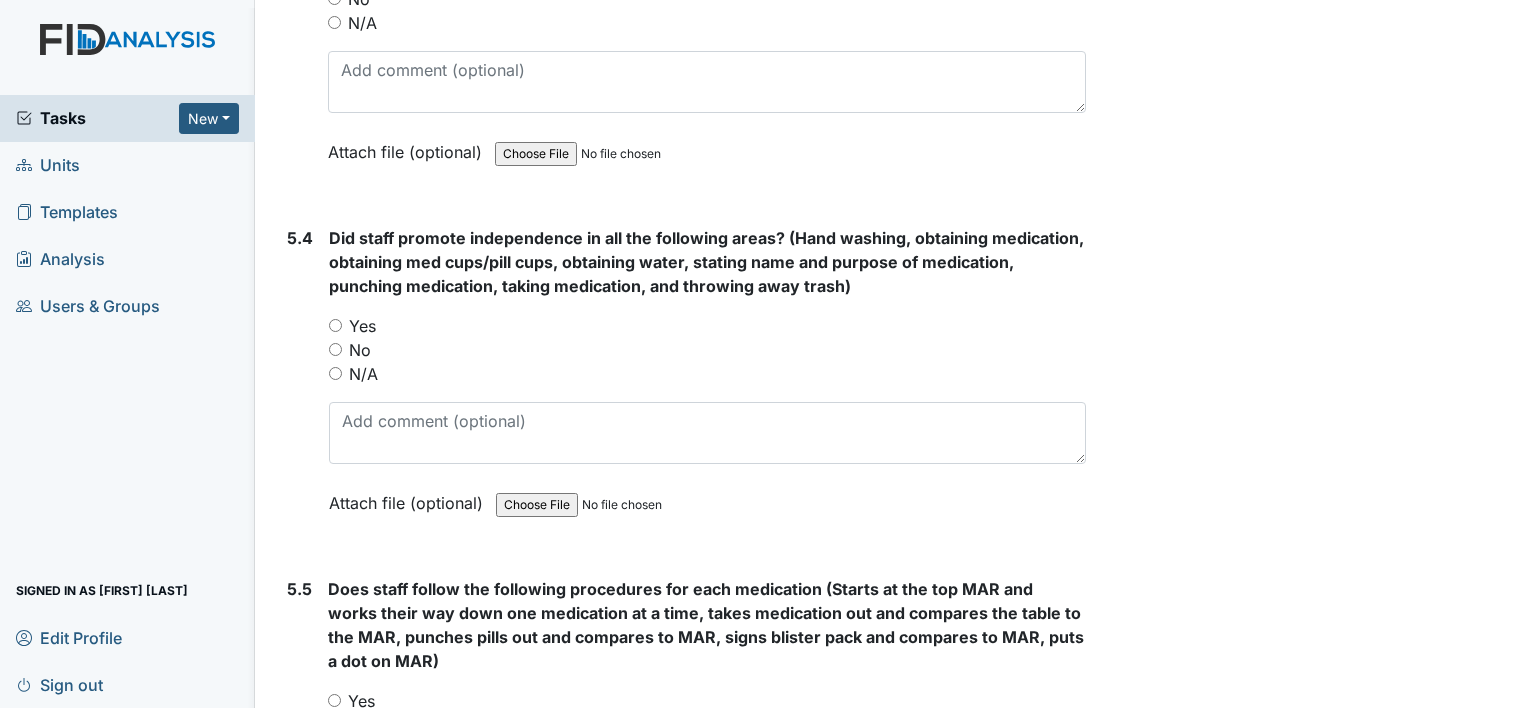 click on "Yes" at bounding box center [707, 326] 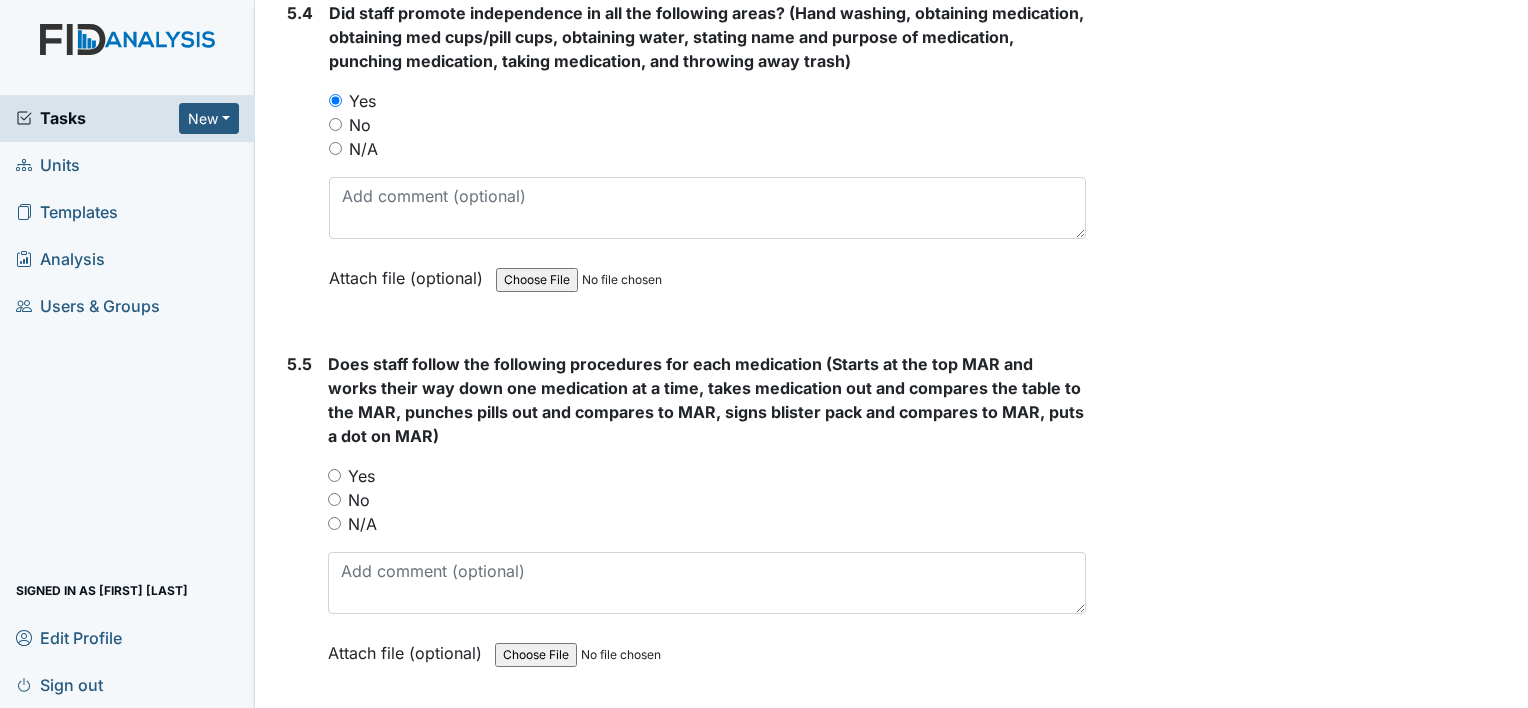 scroll, scrollTop: 9855, scrollLeft: 0, axis: vertical 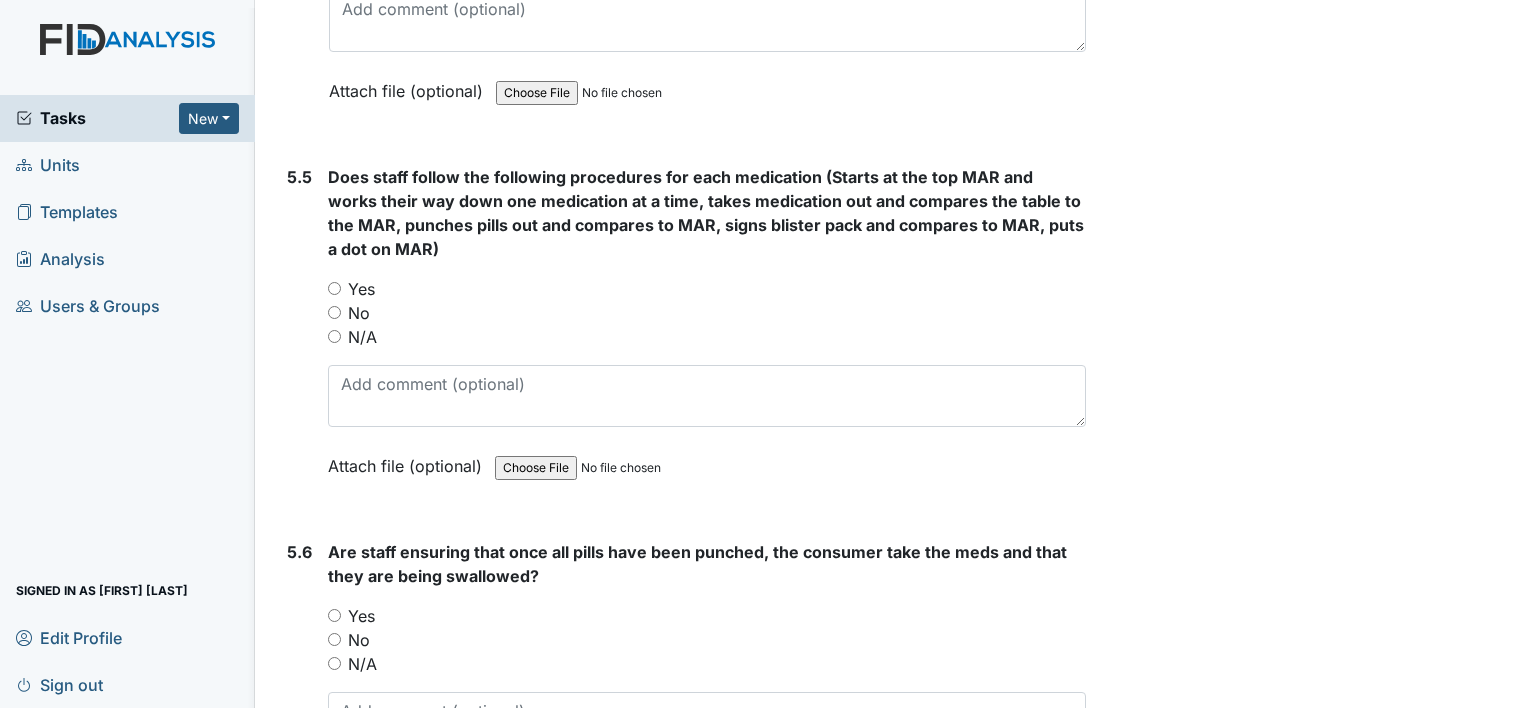 click on "Yes" at bounding box center (334, 288) 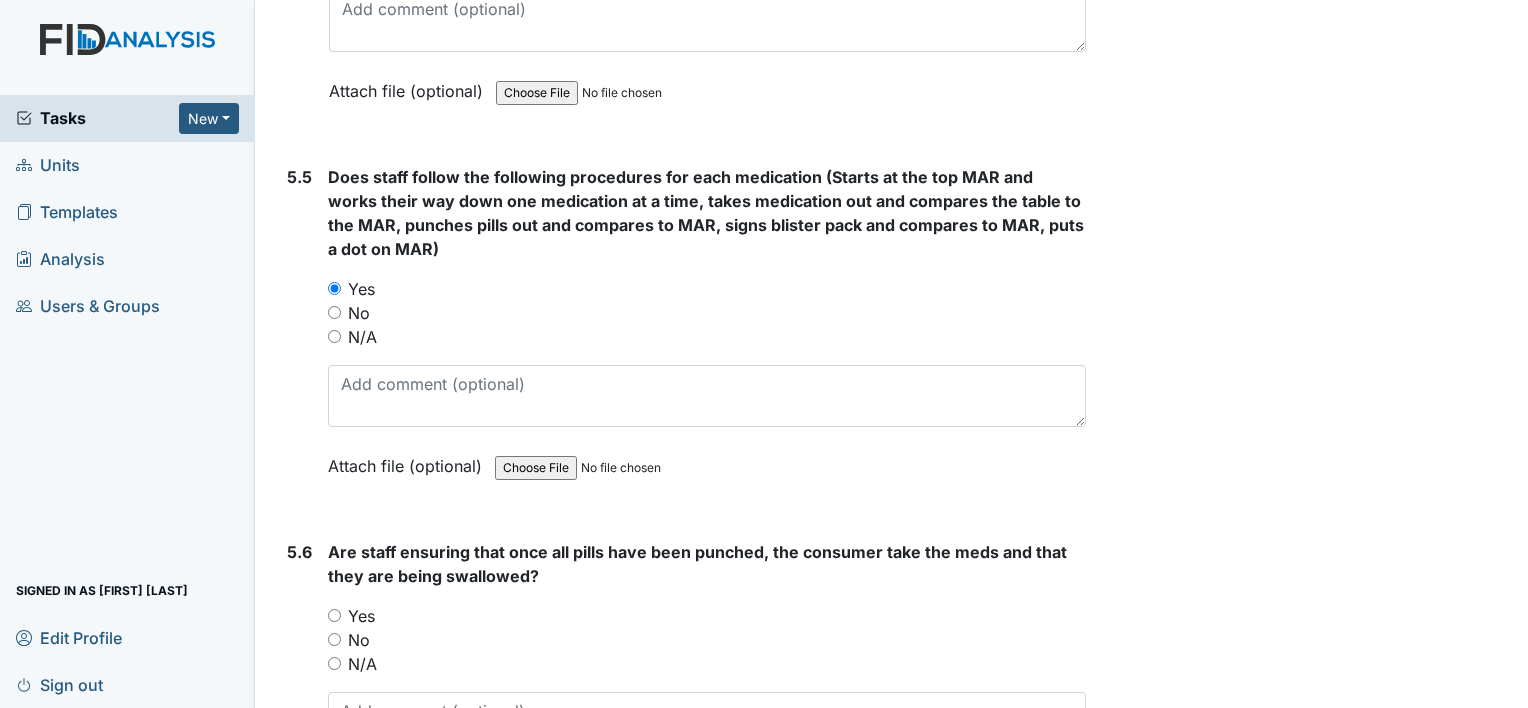 click on "Yes" at bounding box center [334, 615] 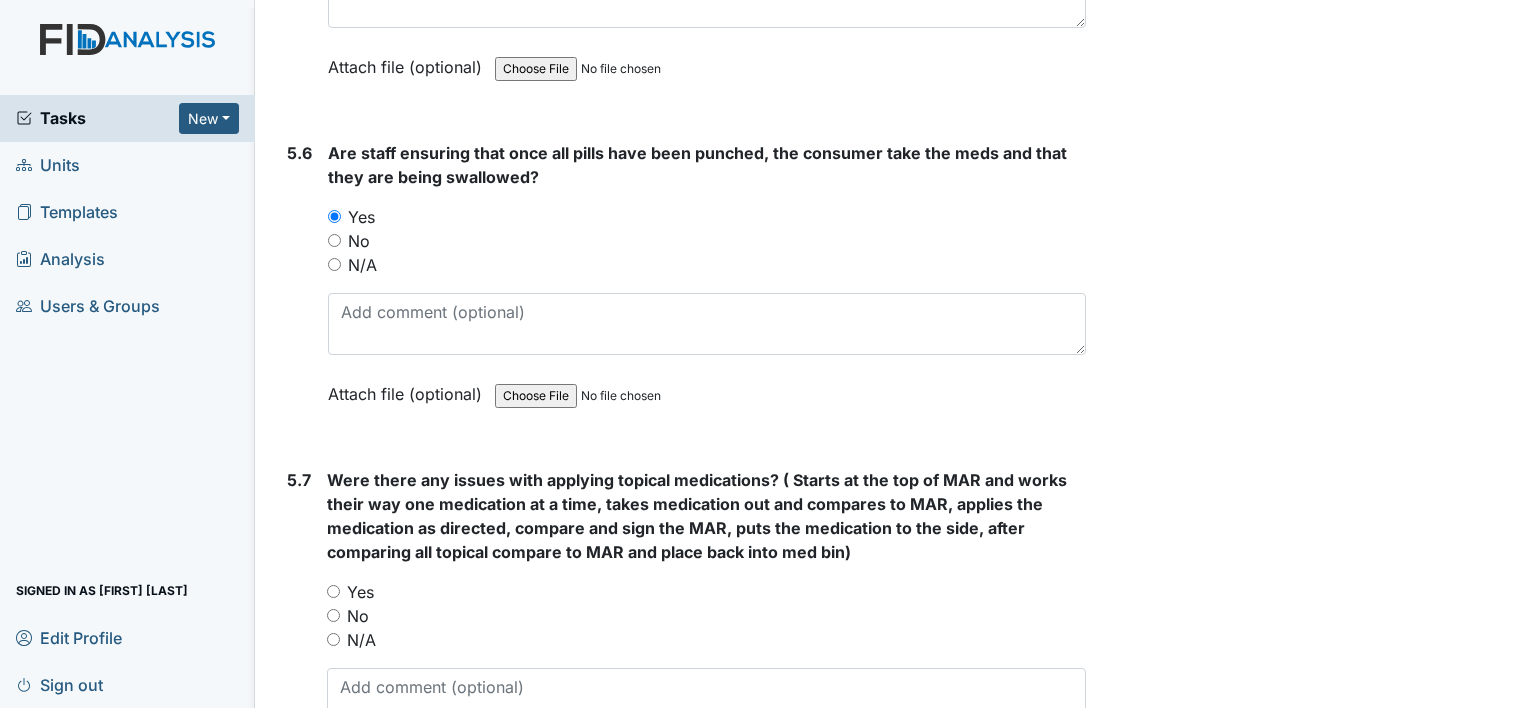 scroll, scrollTop: 10307, scrollLeft: 0, axis: vertical 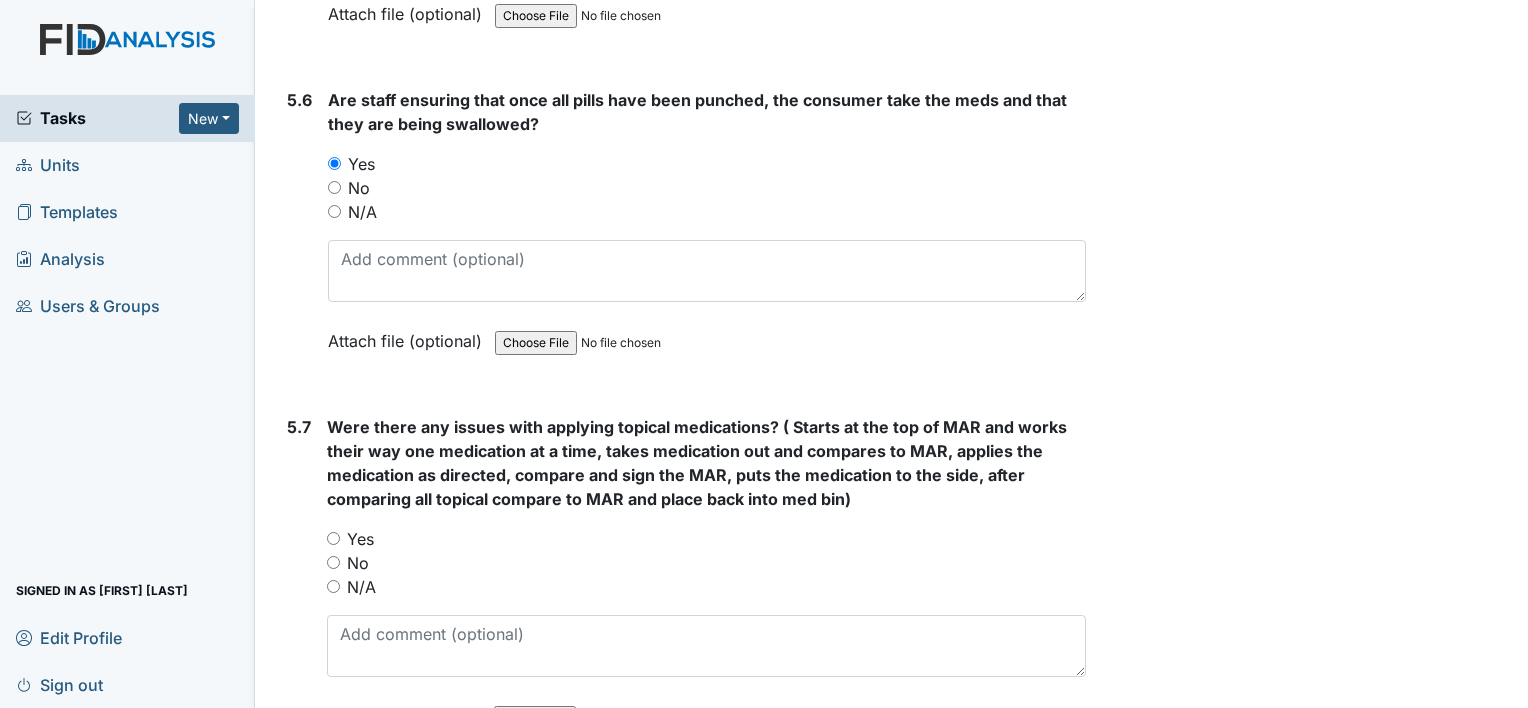 click on "No" at bounding box center (333, 562) 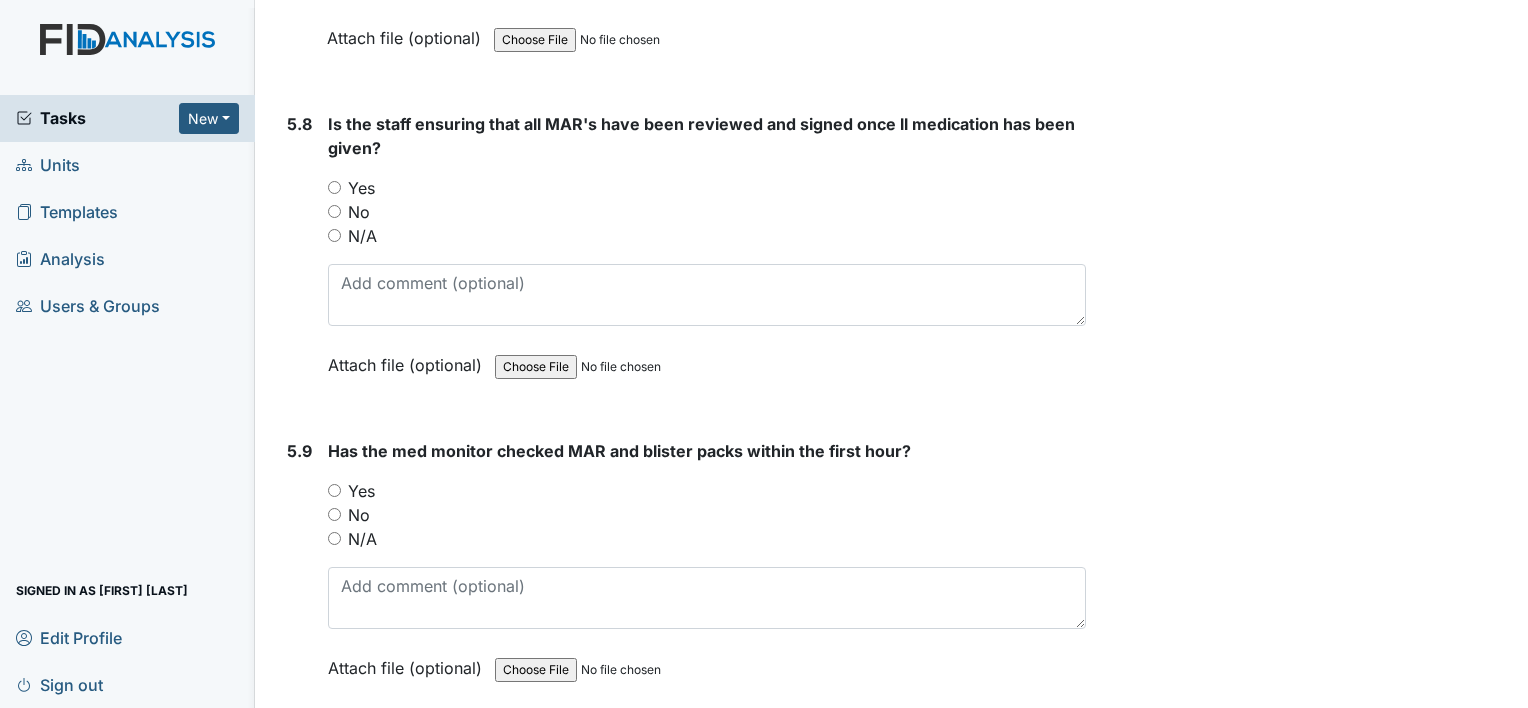 scroll, scrollTop: 11012, scrollLeft: 0, axis: vertical 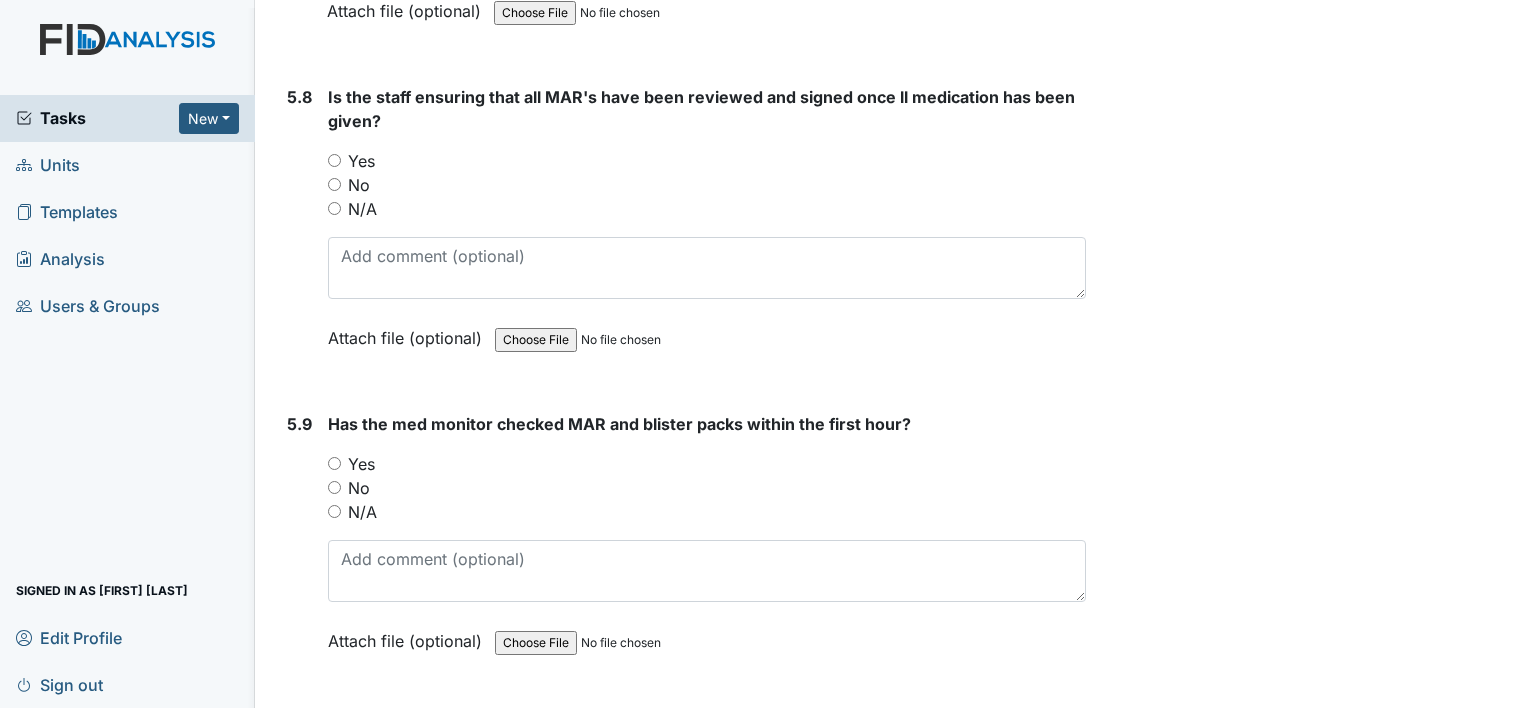 click on "Yes" at bounding box center [334, 160] 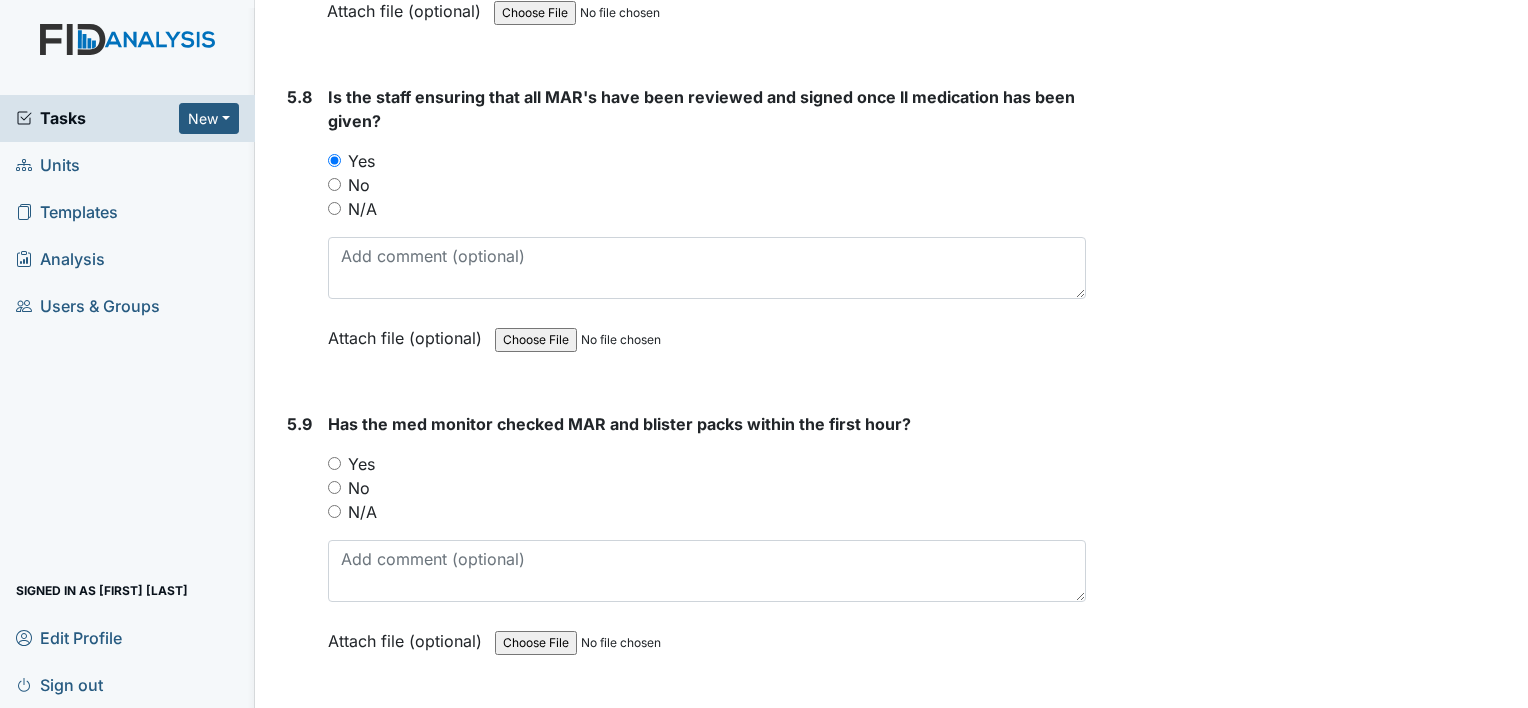 click on "Yes" at bounding box center (707, 464) 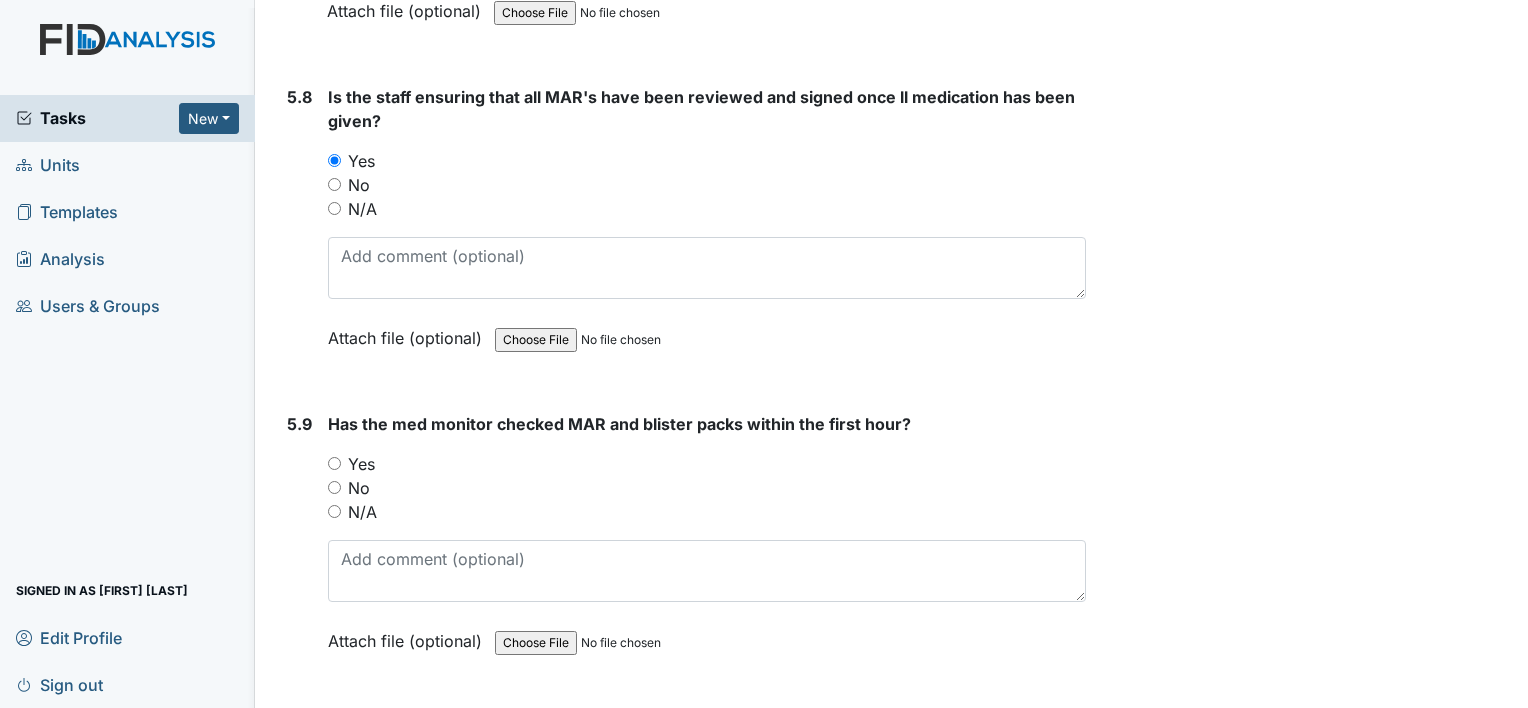 click on "Yes" at bounding box center [334, 463] 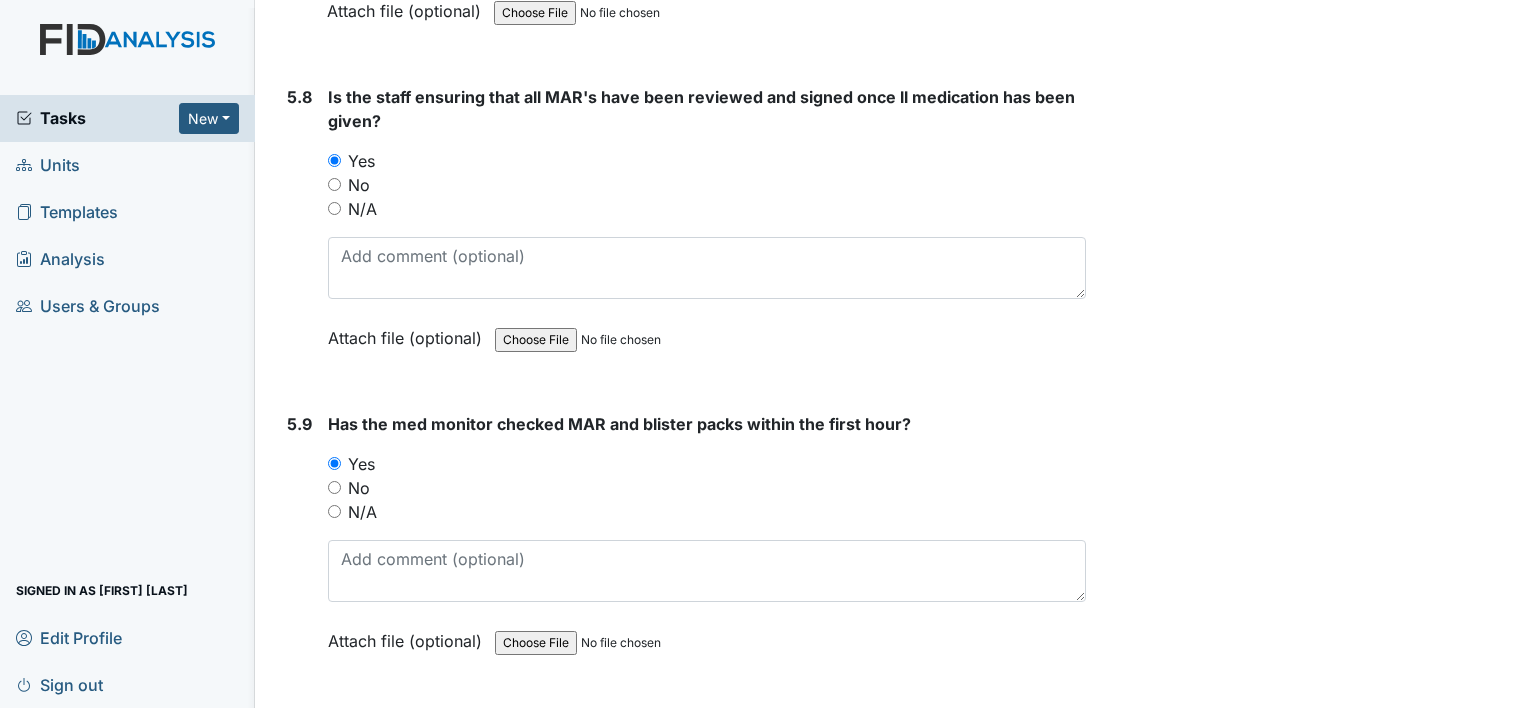 click on "Submit" at bounding box center (330, 734) 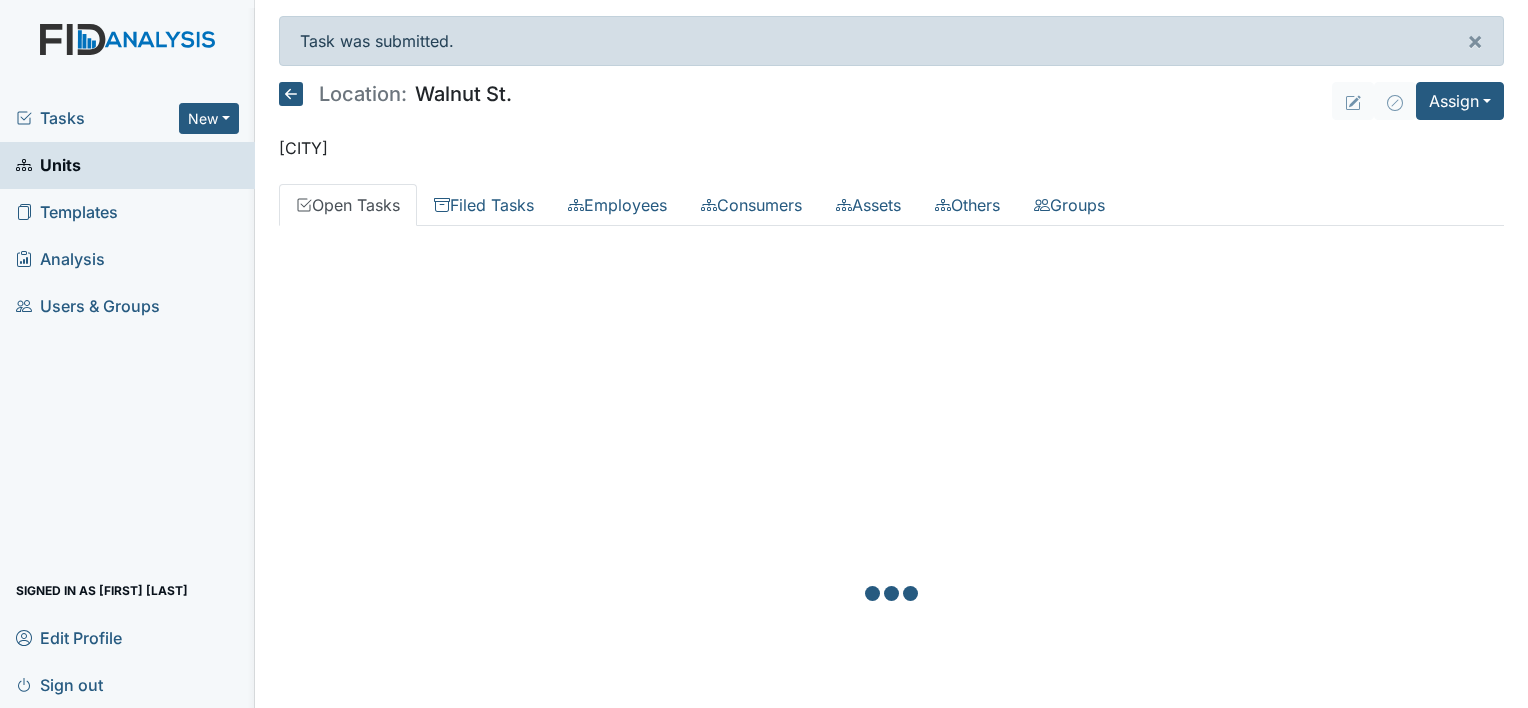 scroll, scrollTop: 0, scrollLeft: 0, axis: both 